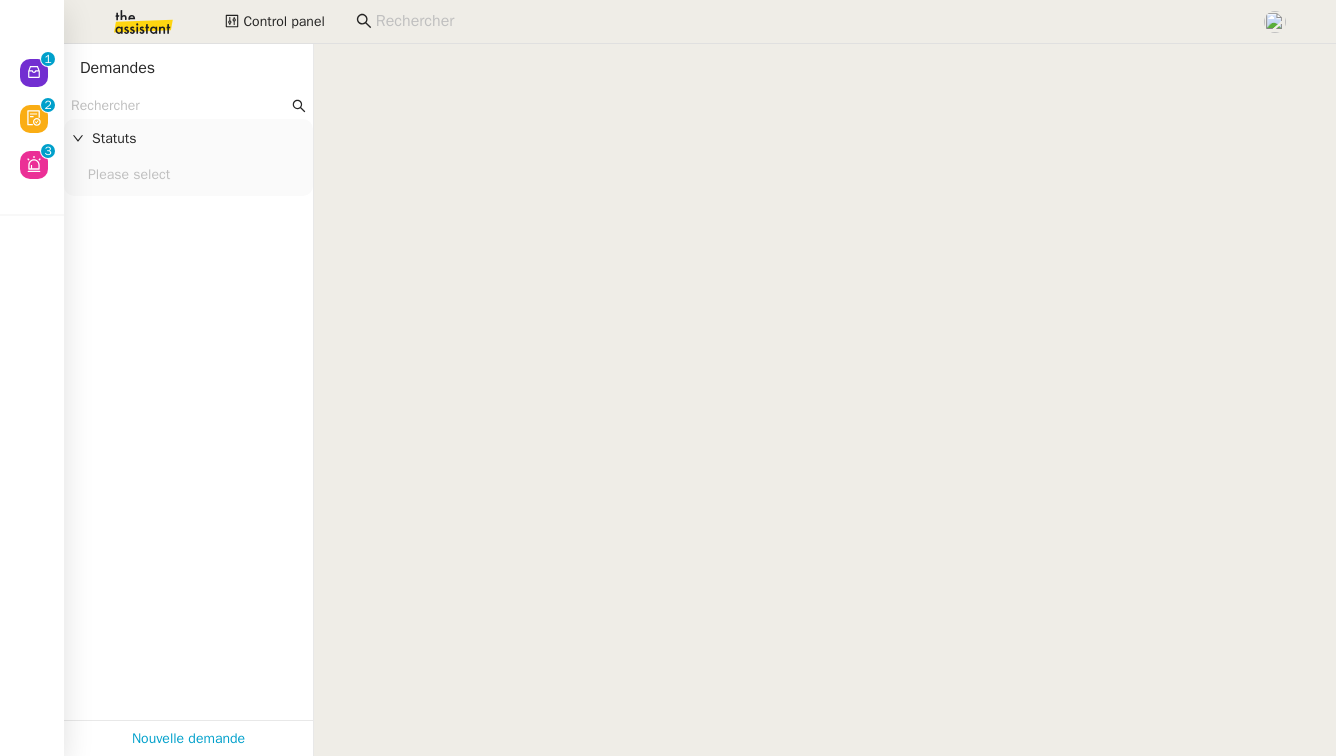 scroll, scrollTop: 0, scrollLeft: 0, axis: both 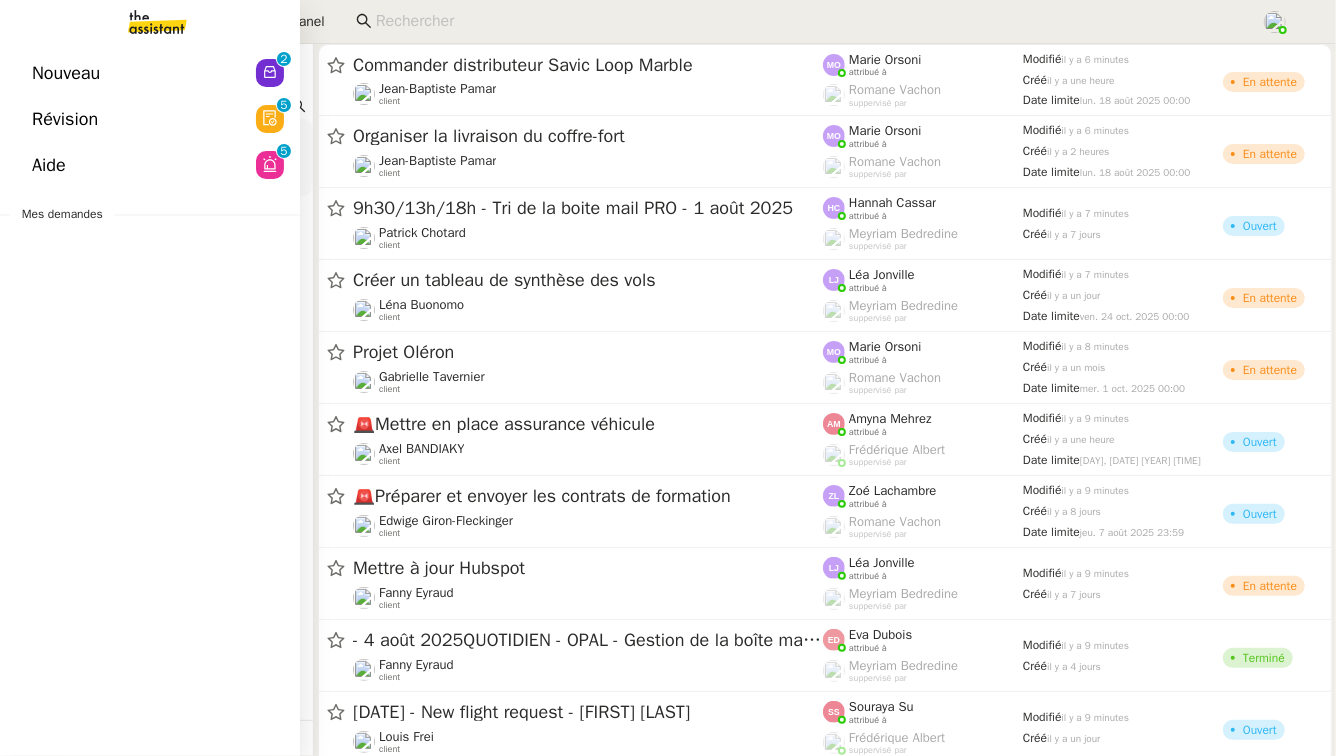 click on "Révision" 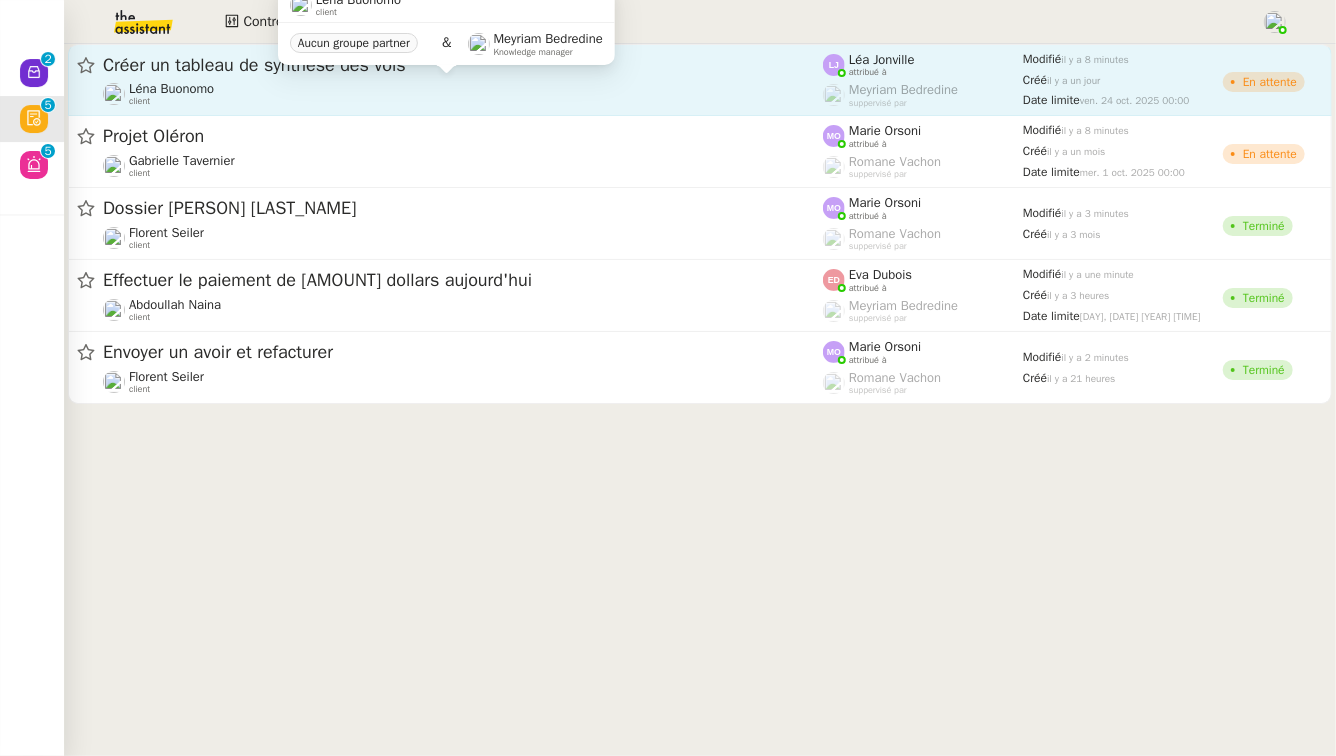 click on "[FIRST] [LAST]    client" 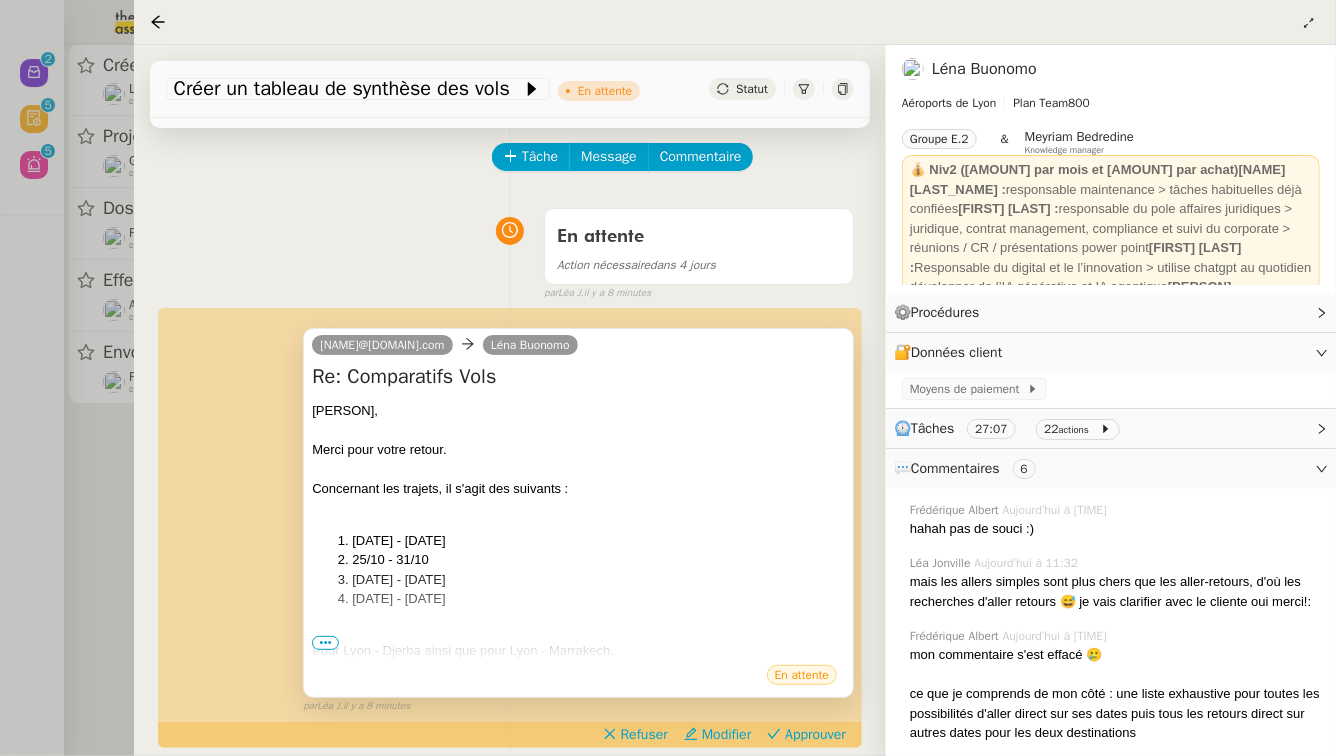 scroll, scrollTop: 95, scrollLeft: 0, axis: vertical 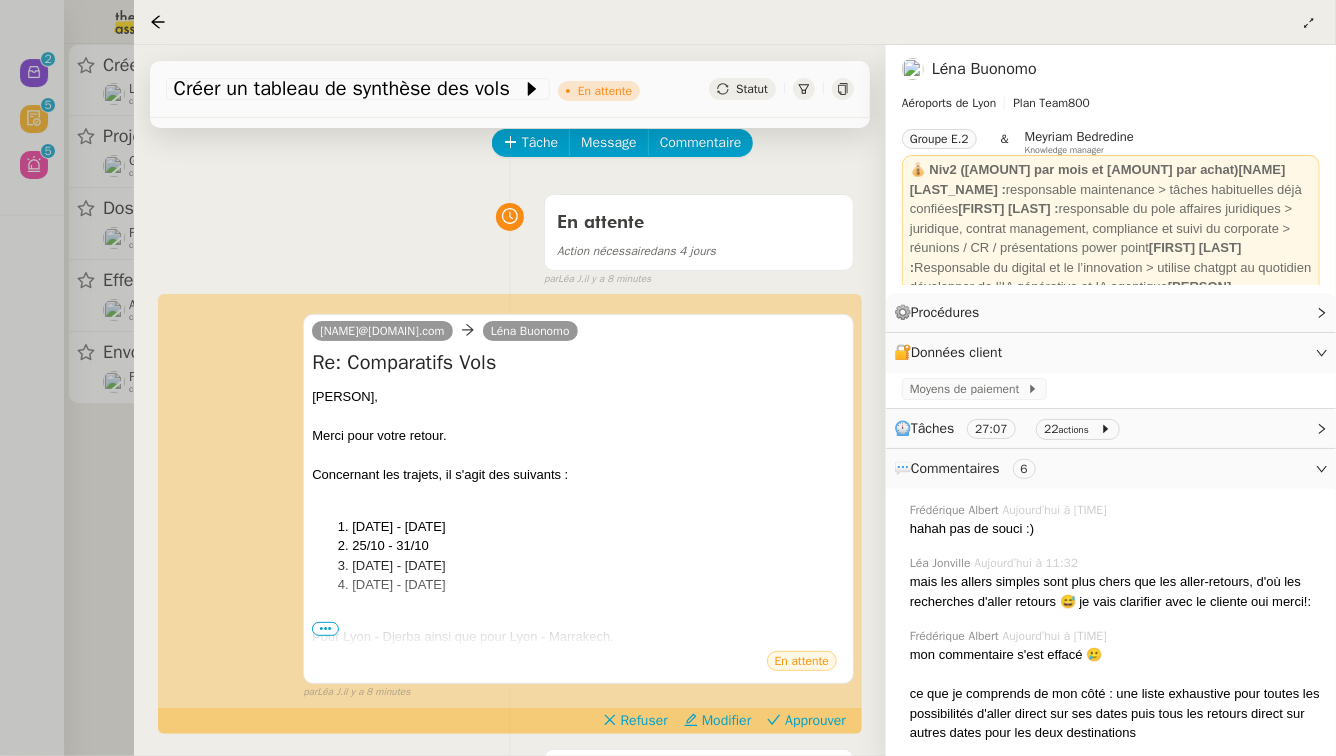 click at bounding box center (668, 378) 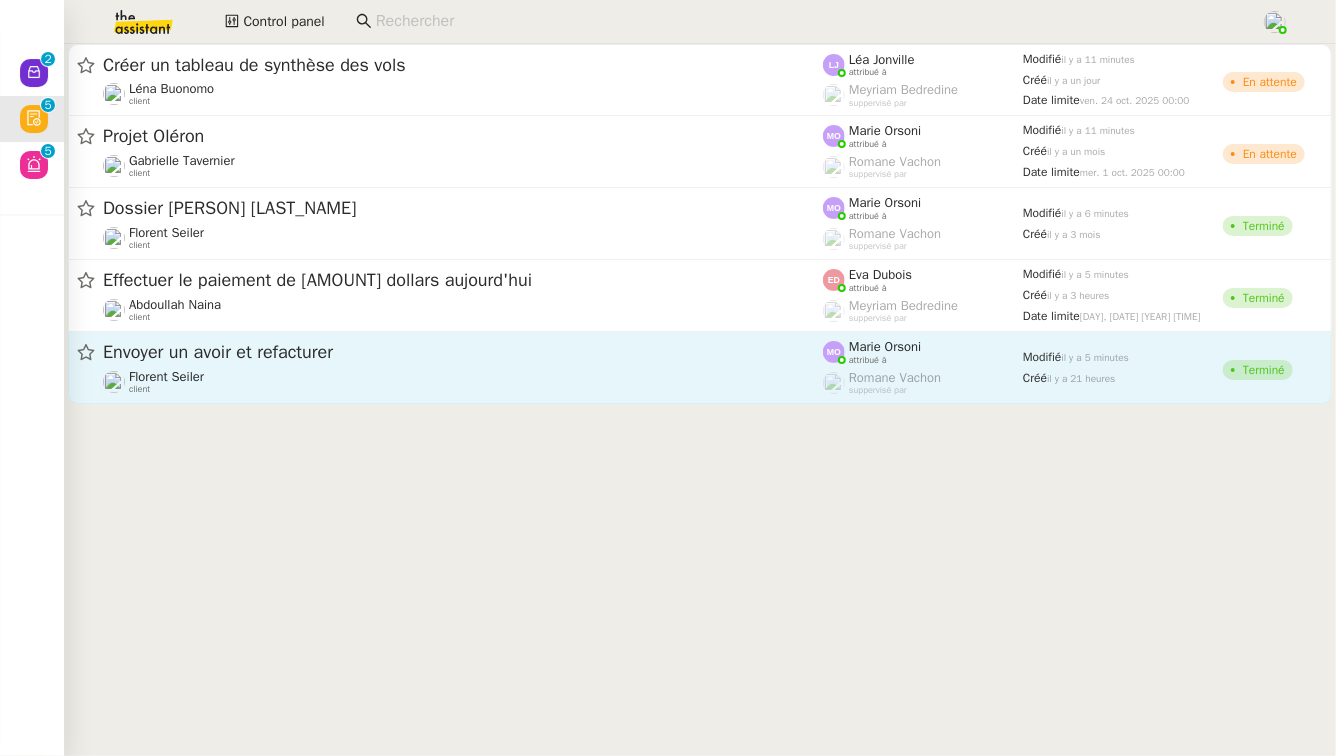 click on "Florent Seiler    client" 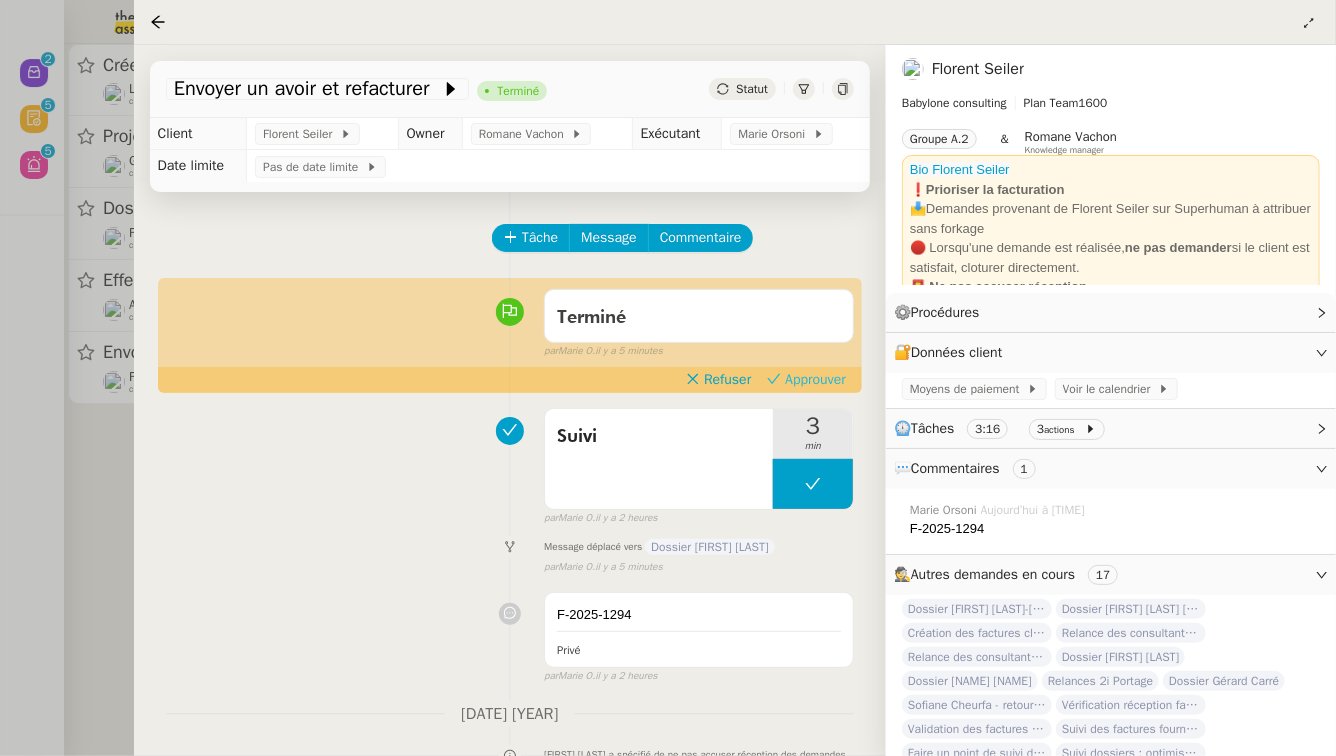 click on "Approuver" at bounding box center [815, 380] 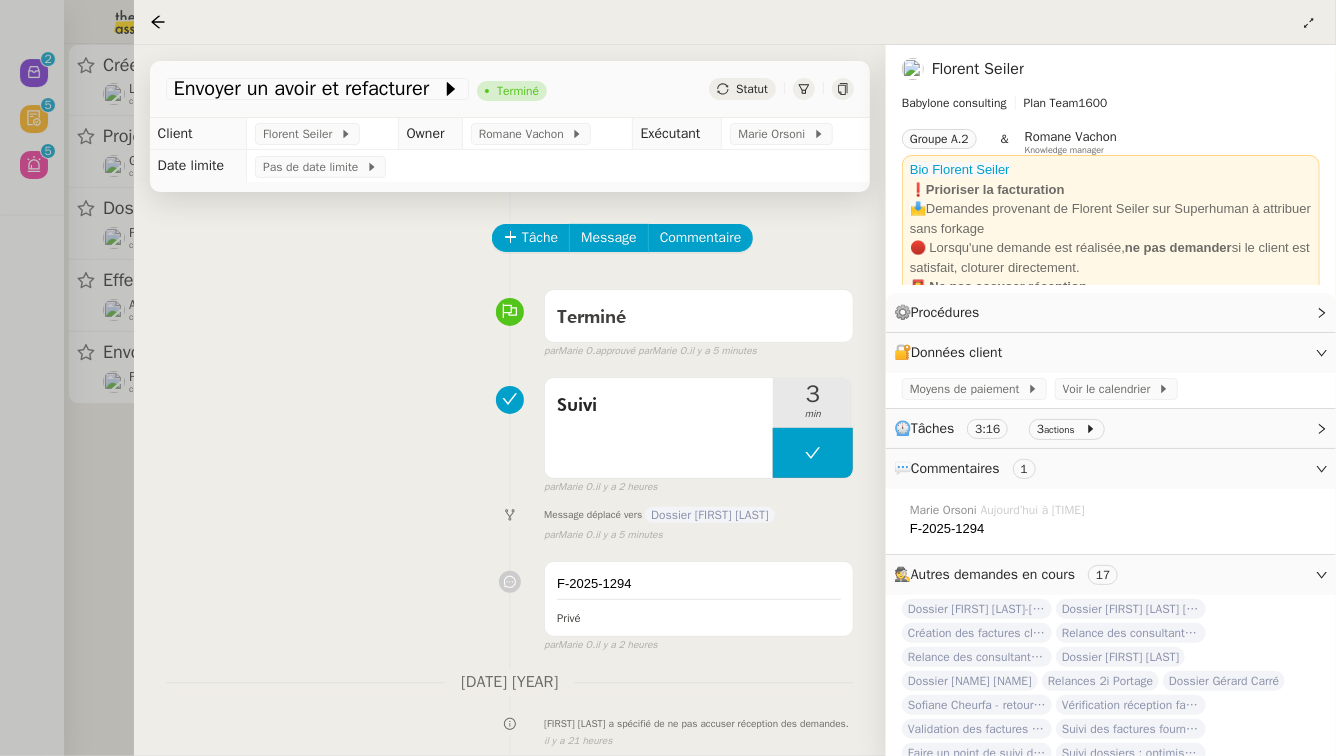 click at bounding box center [668, 378] 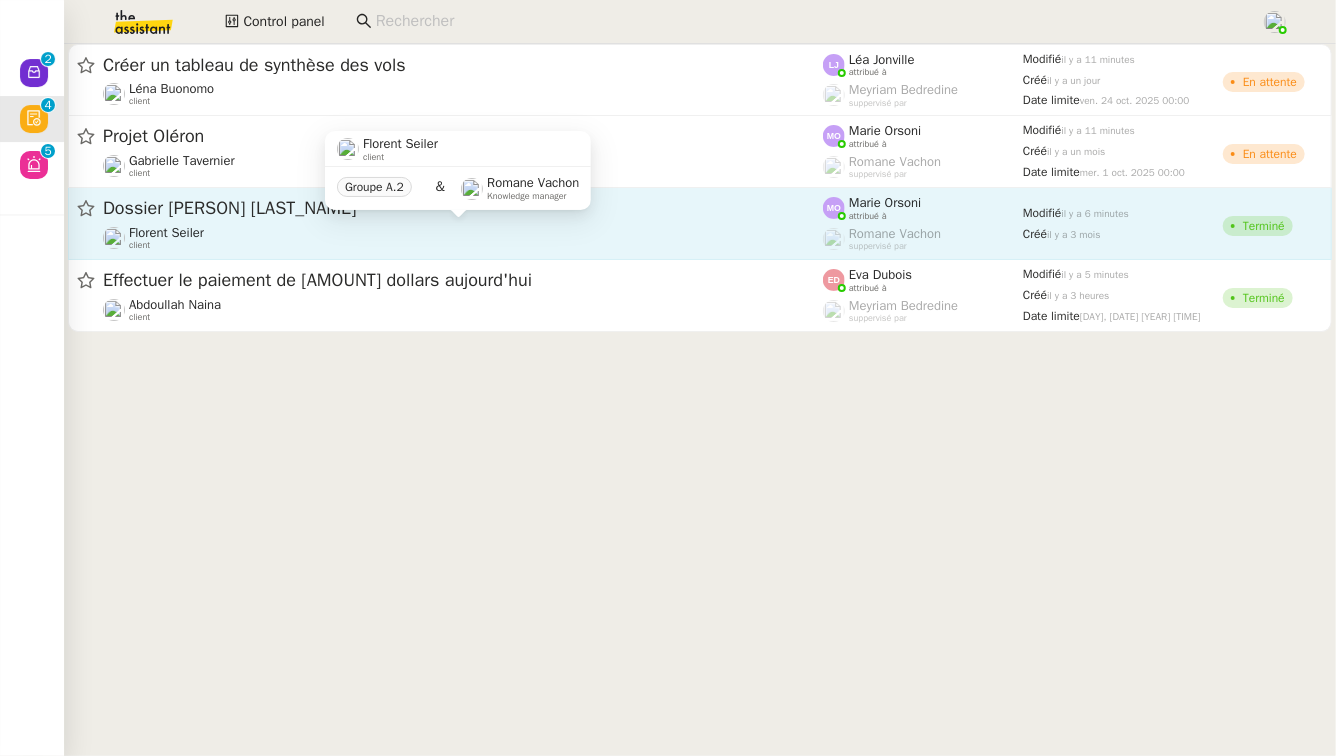 click on "Florent Seiler    client" 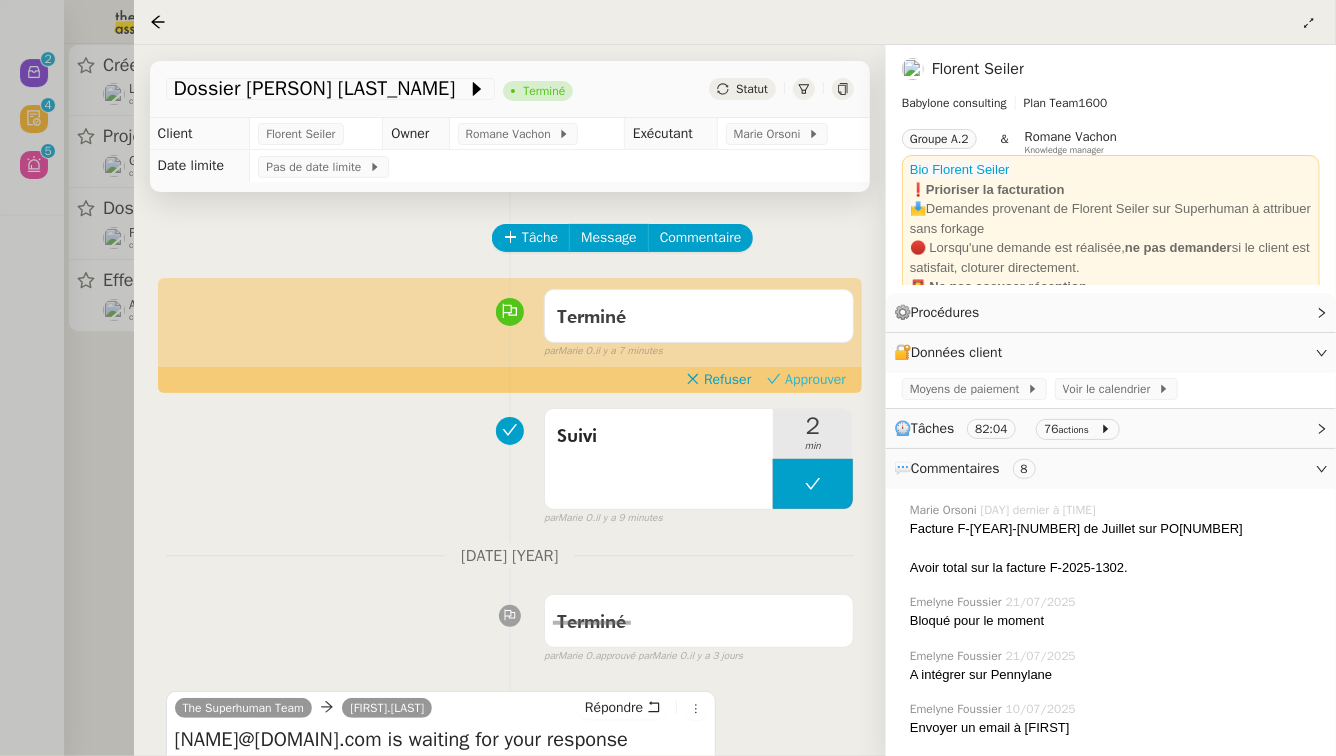 click on "Approuver" at bounding box center (815, 380) 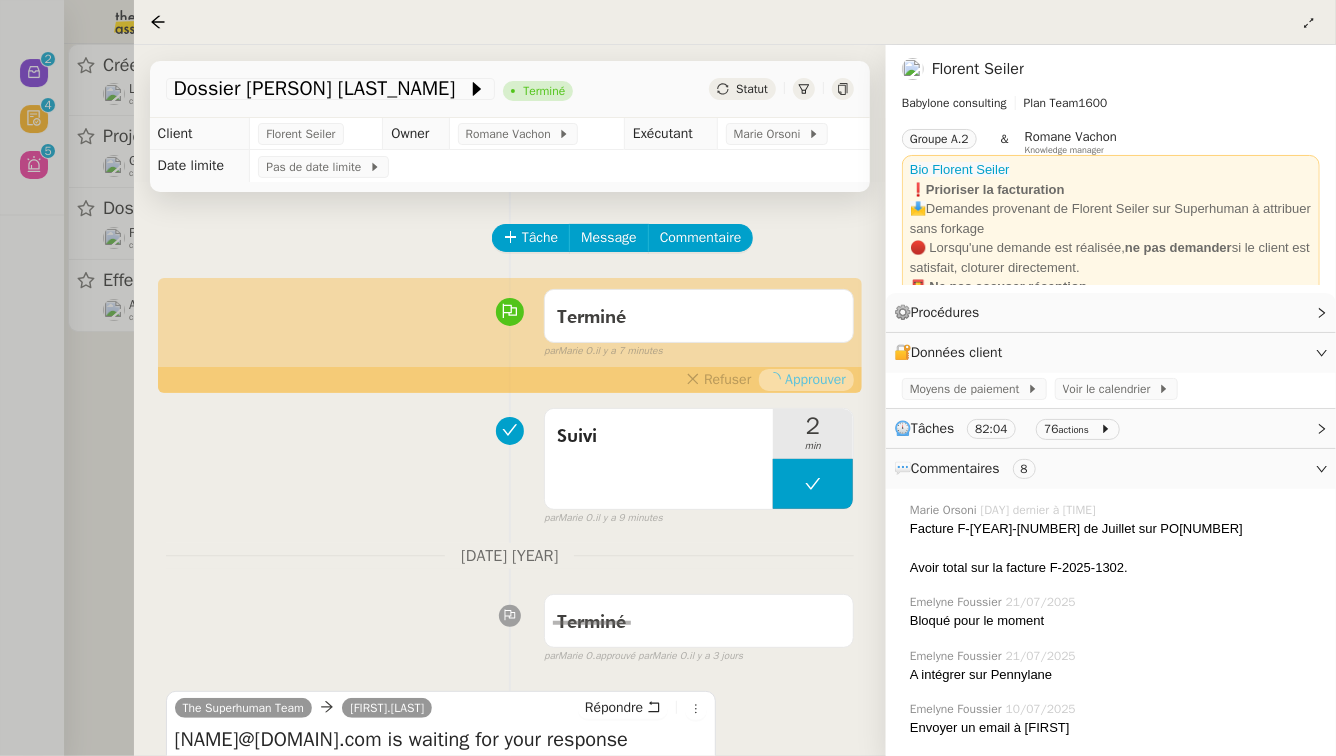 click at bounding box center [668, 378] 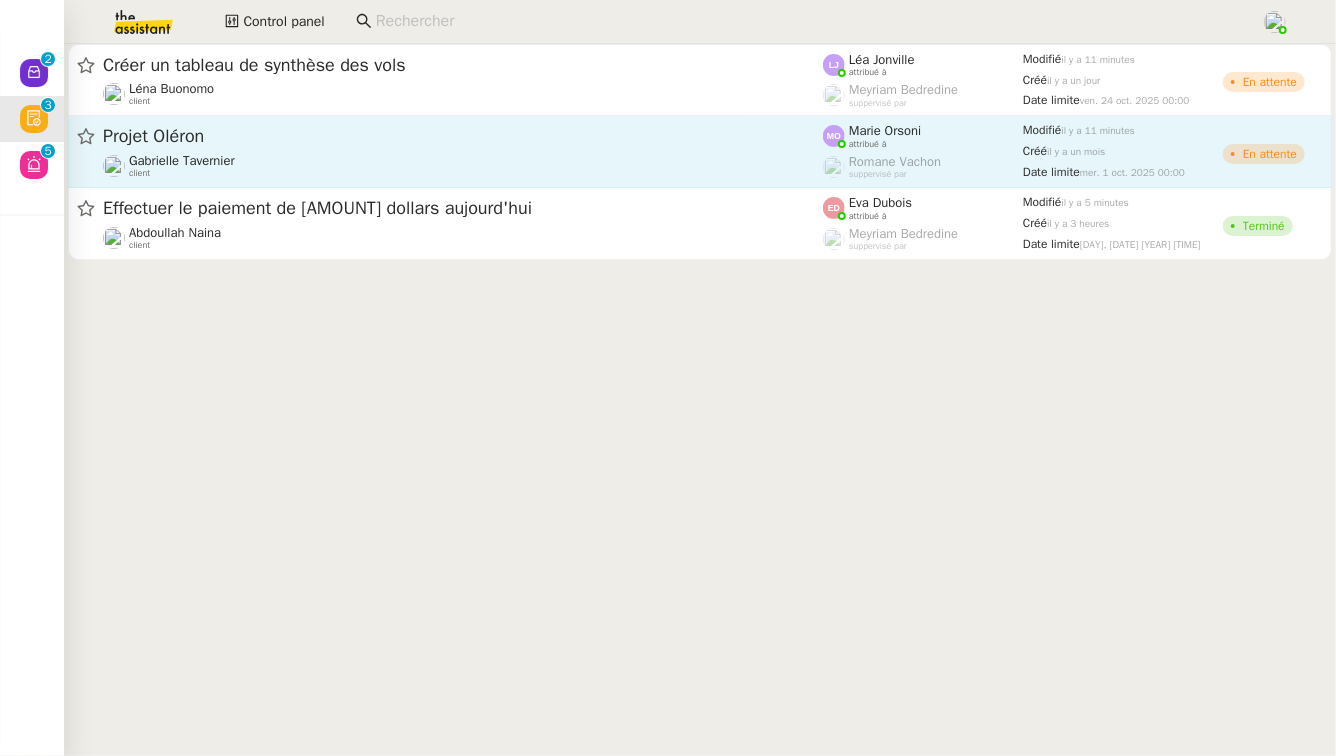 click on "Projet Oléron" 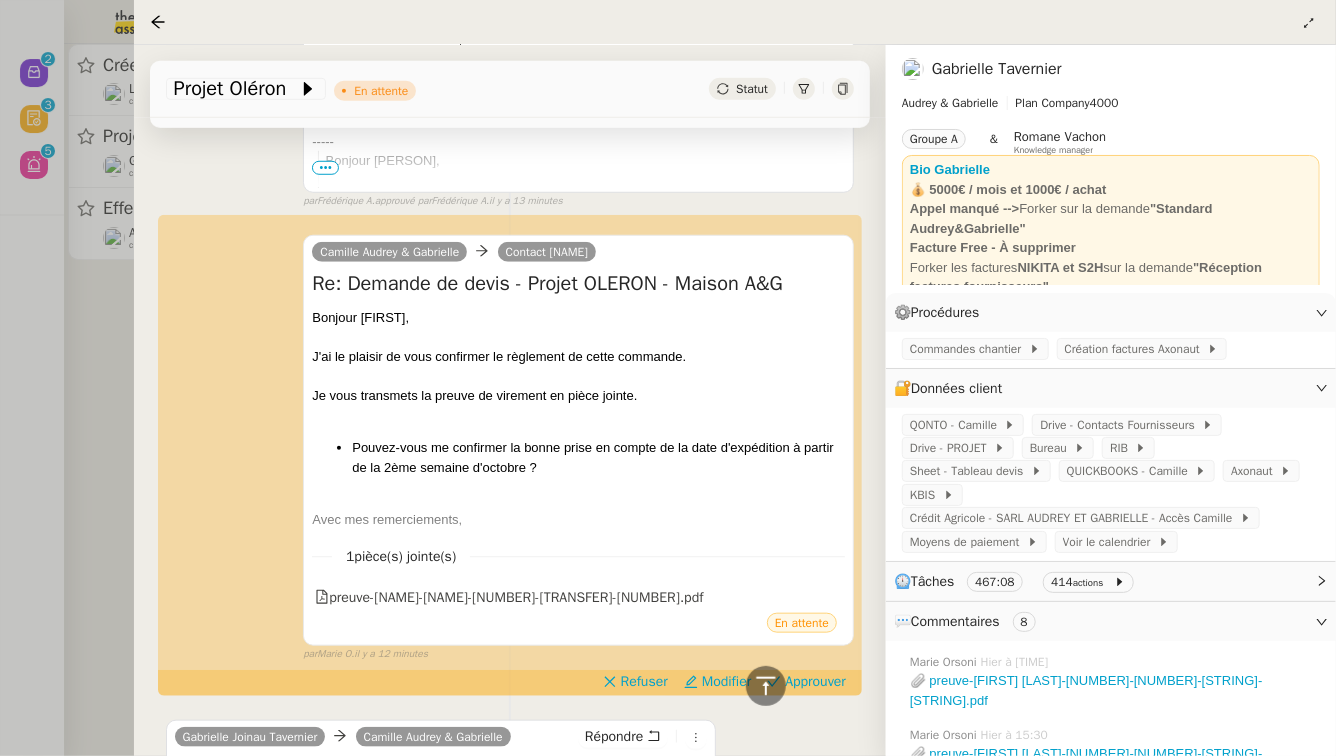 scroll, scrollTop: 695, scrollLeft: 0, axis: vertical 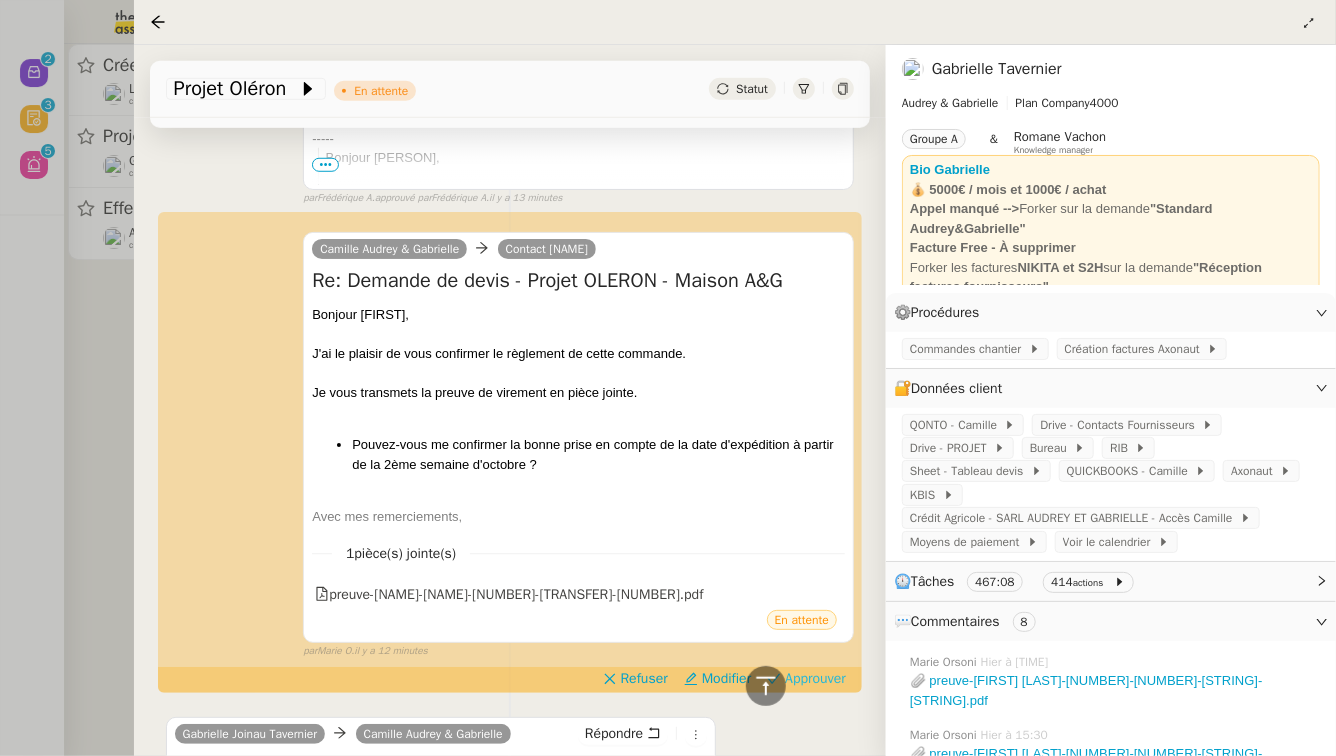 click on "Approuver" at bounding box center (815, 679) 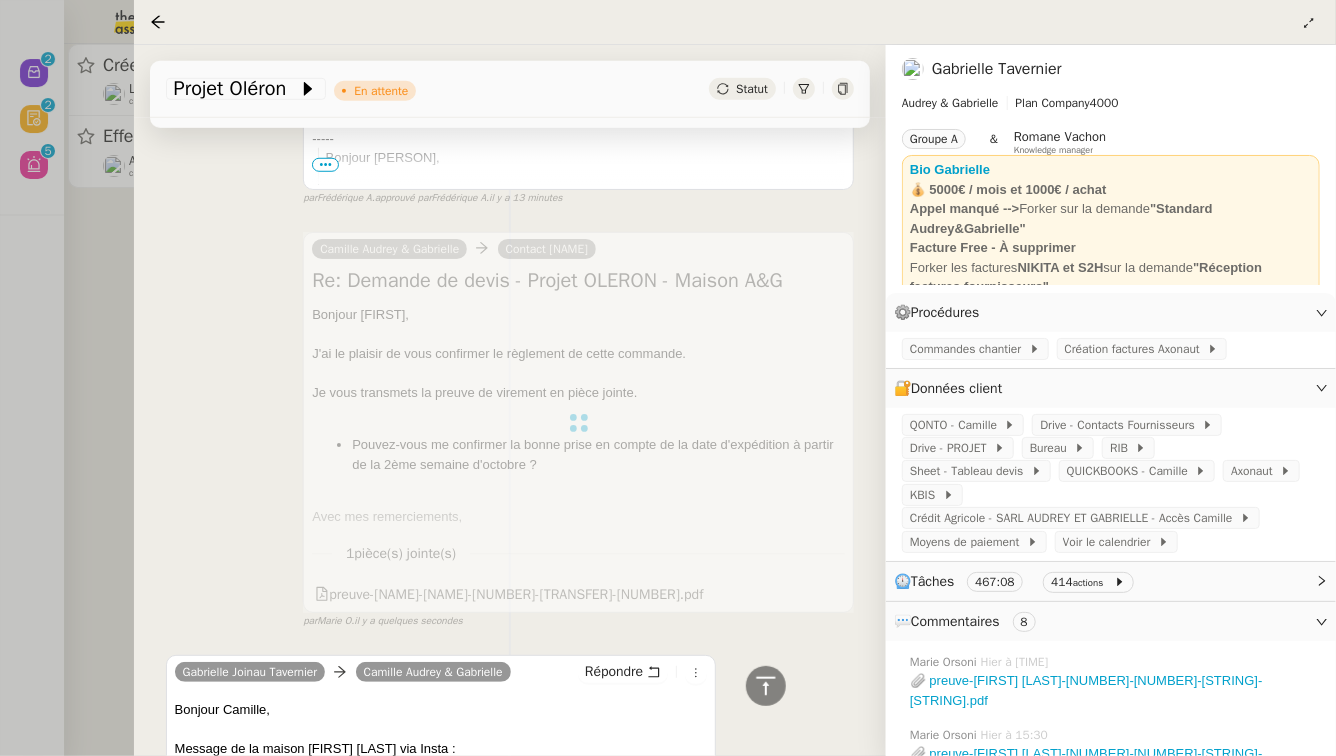 click at bounding box center (668, 378) 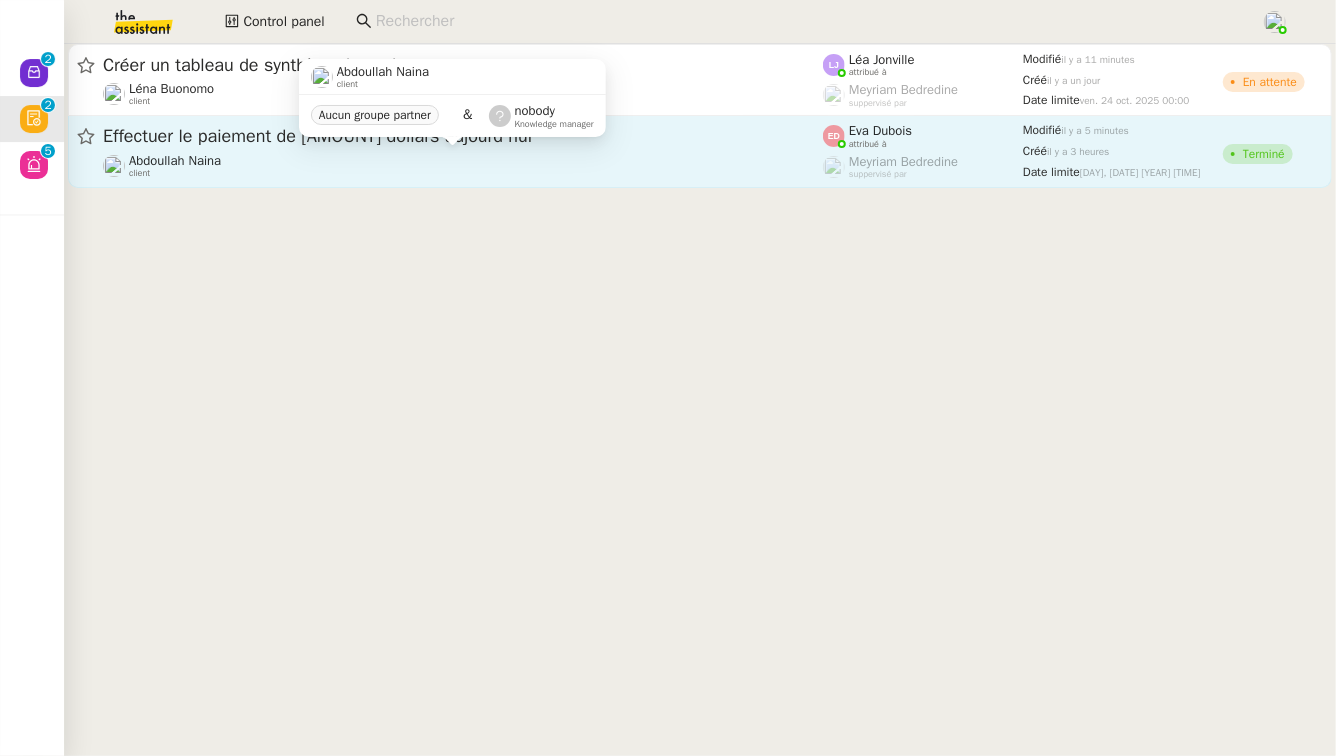 click on "[PERSON] [LAST_NAME]    client" 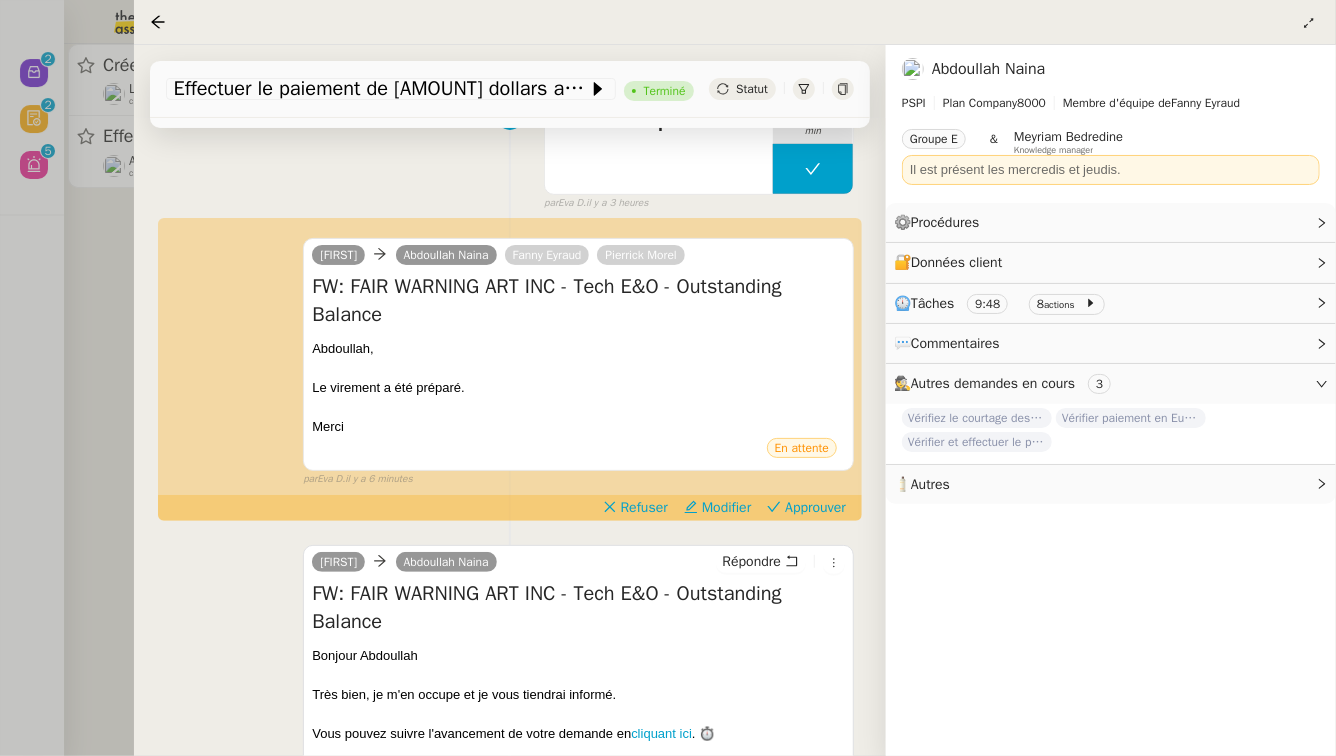 scroll, scrollTop: 332, scrollLeft: 0, axis: vertical 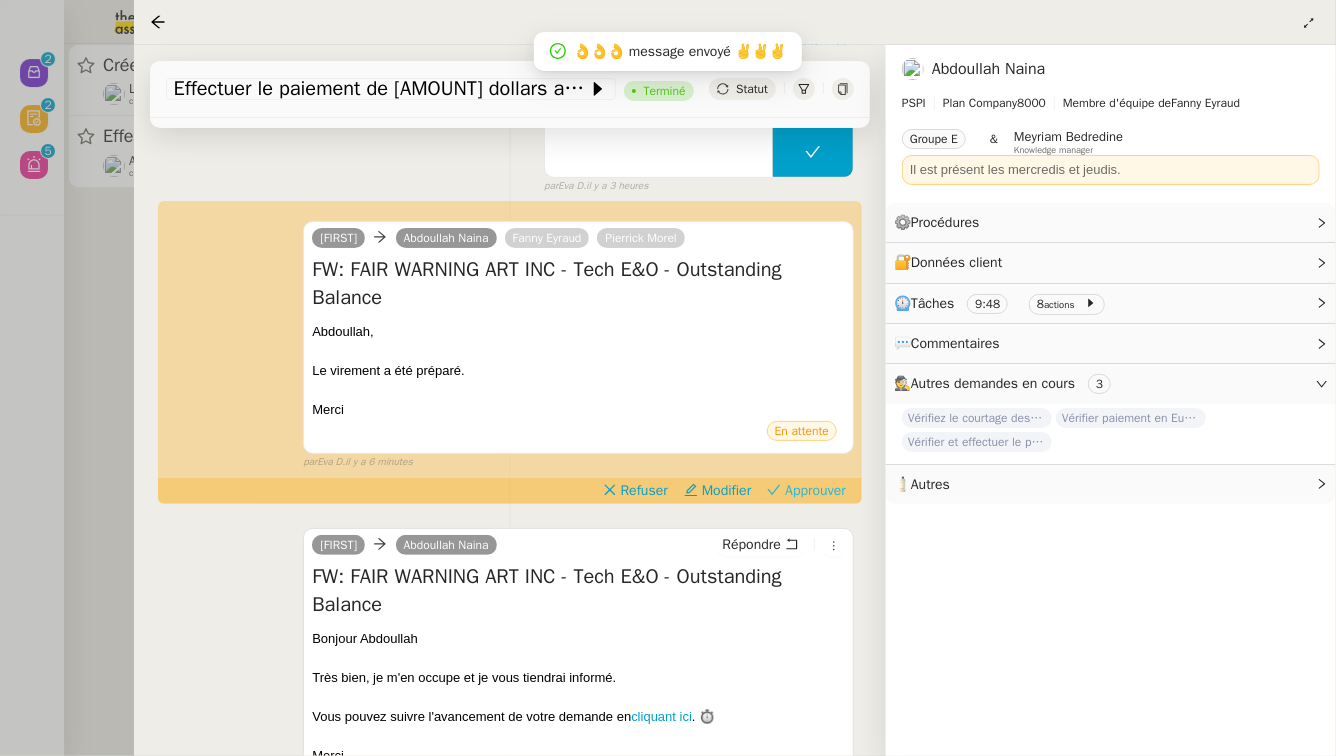 click on "Approuver" at bounding box center (815, 491) 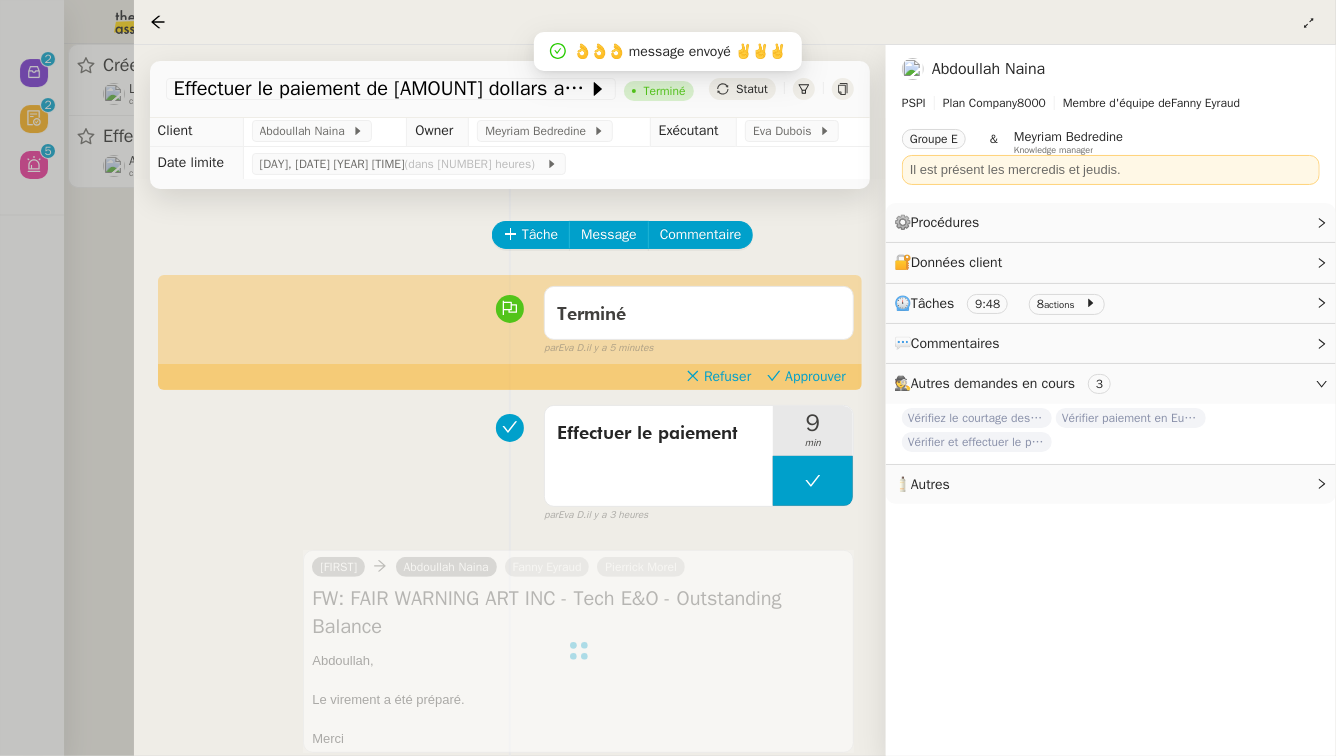 scroll, scrollTop: 0, scrollLeft: 0, axis: both 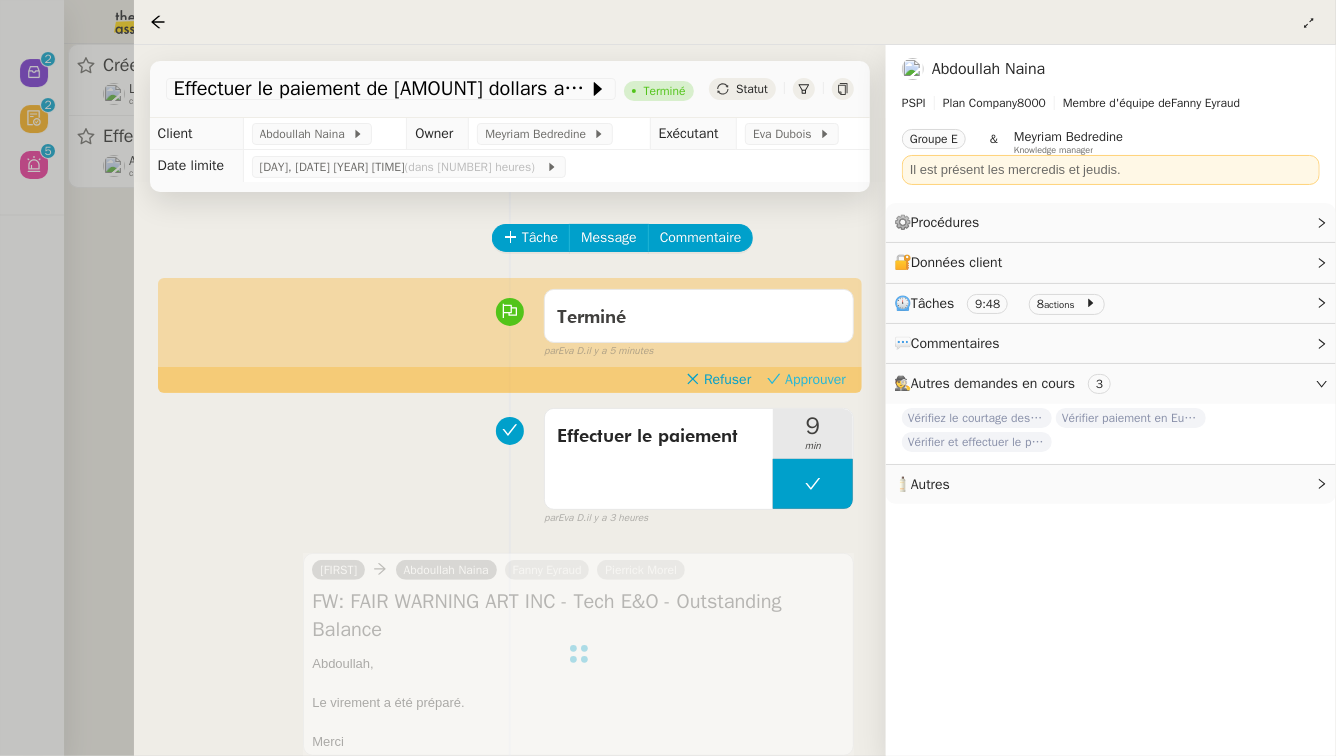 click on "Approuver" at bounding box center [815, 380] 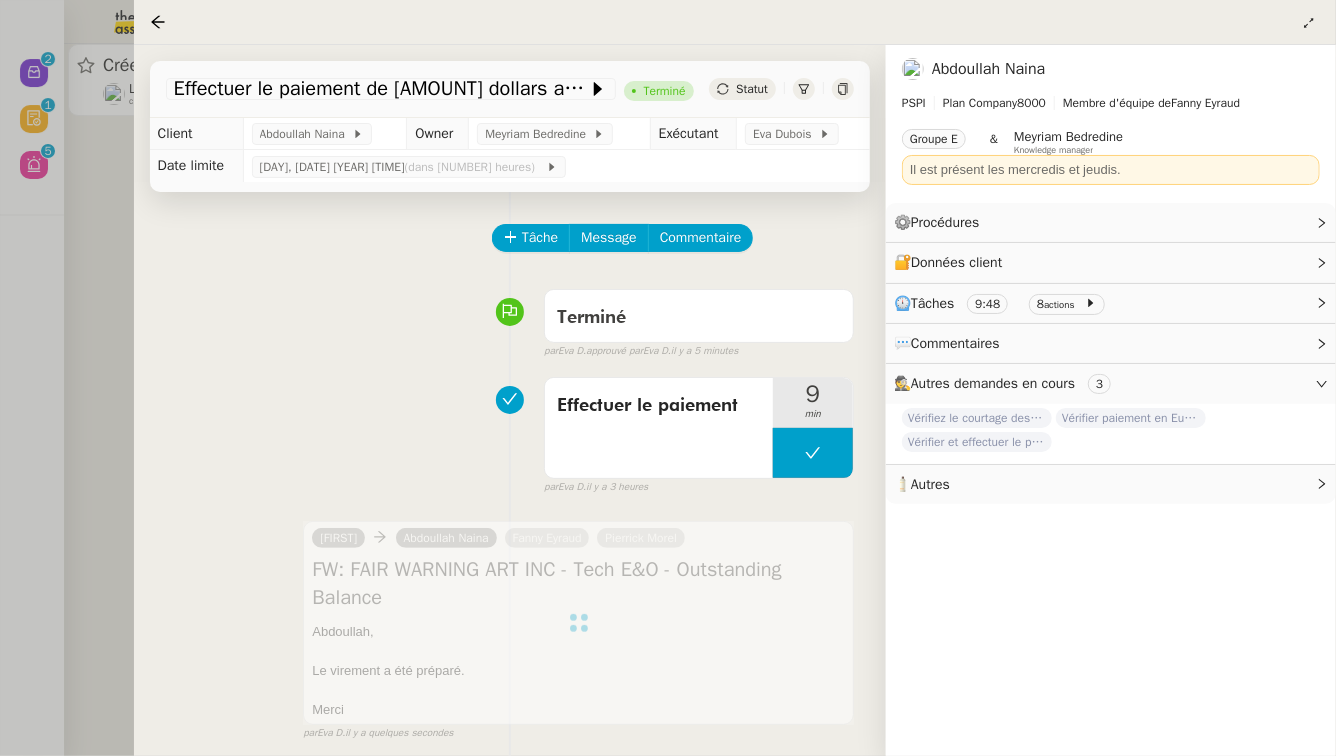 click at bounding box center (668, 378) 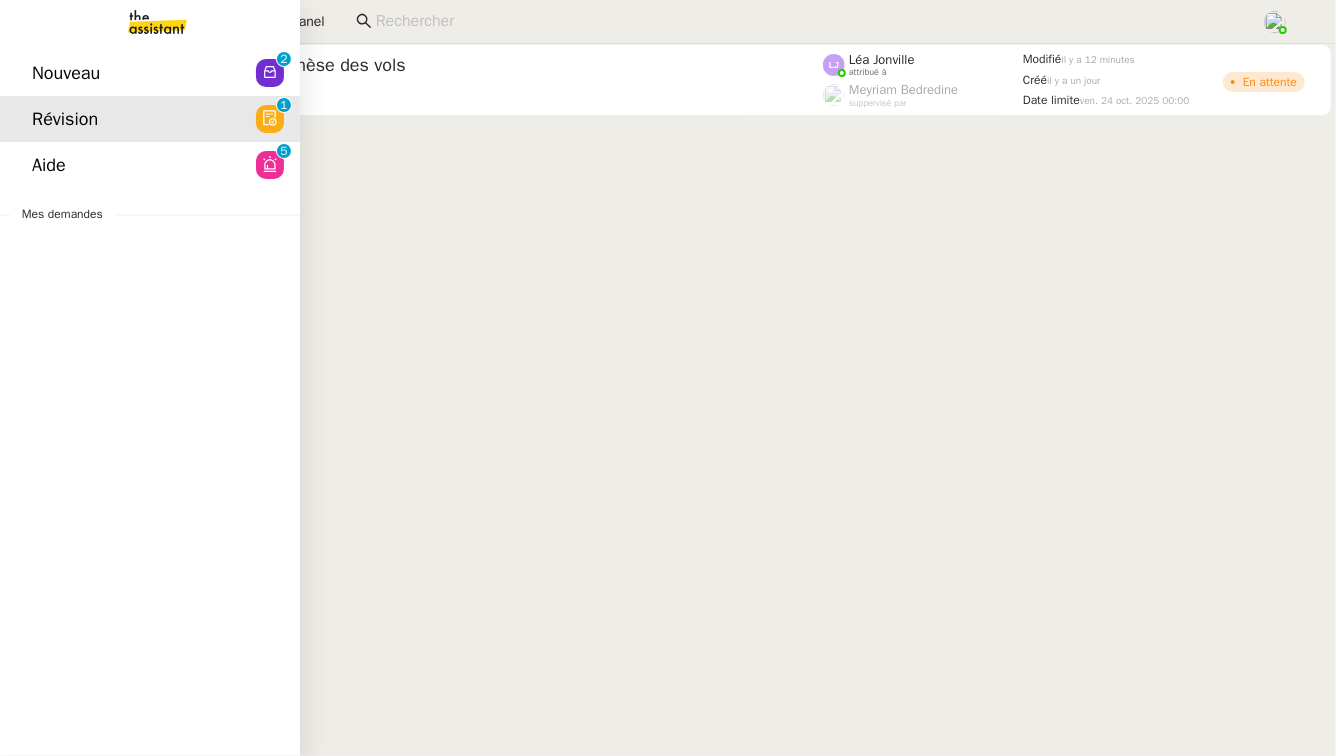 click on "Nouveau  0   1   2   3   4   5   6   7   8   9" 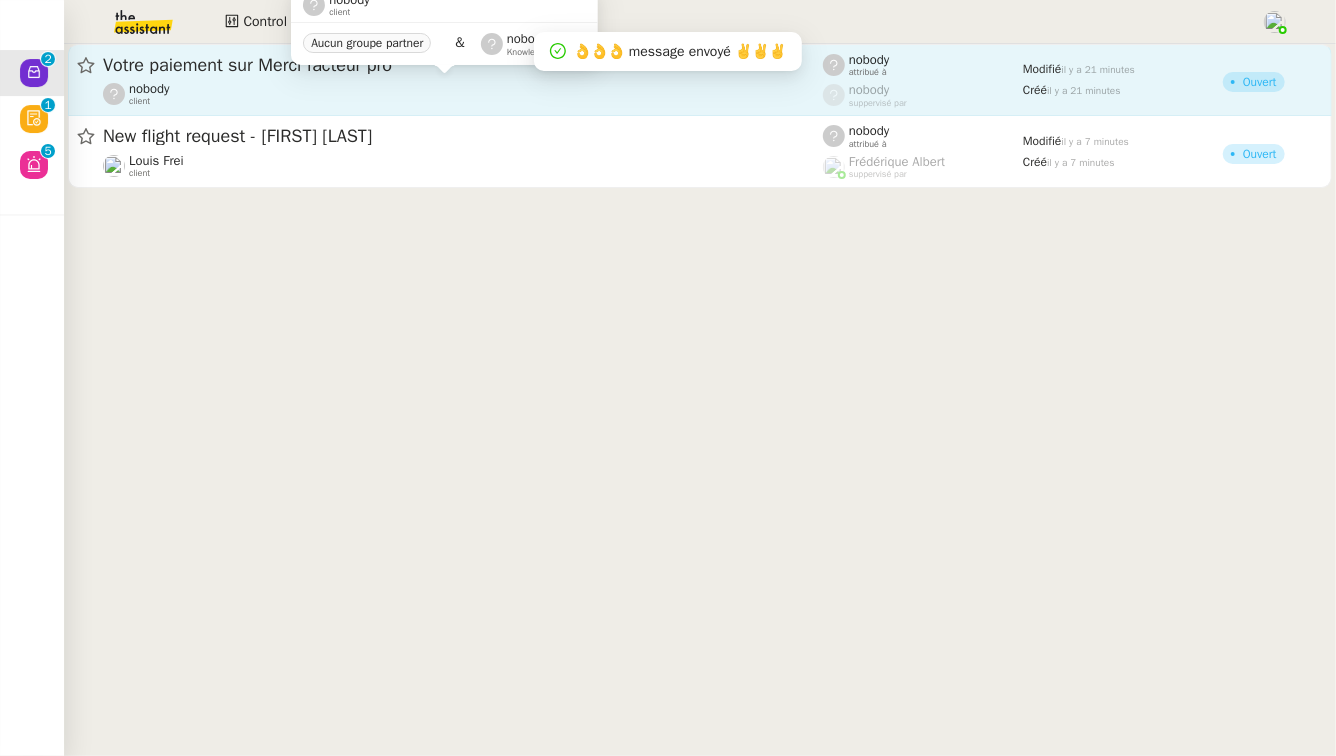click on "nobody" 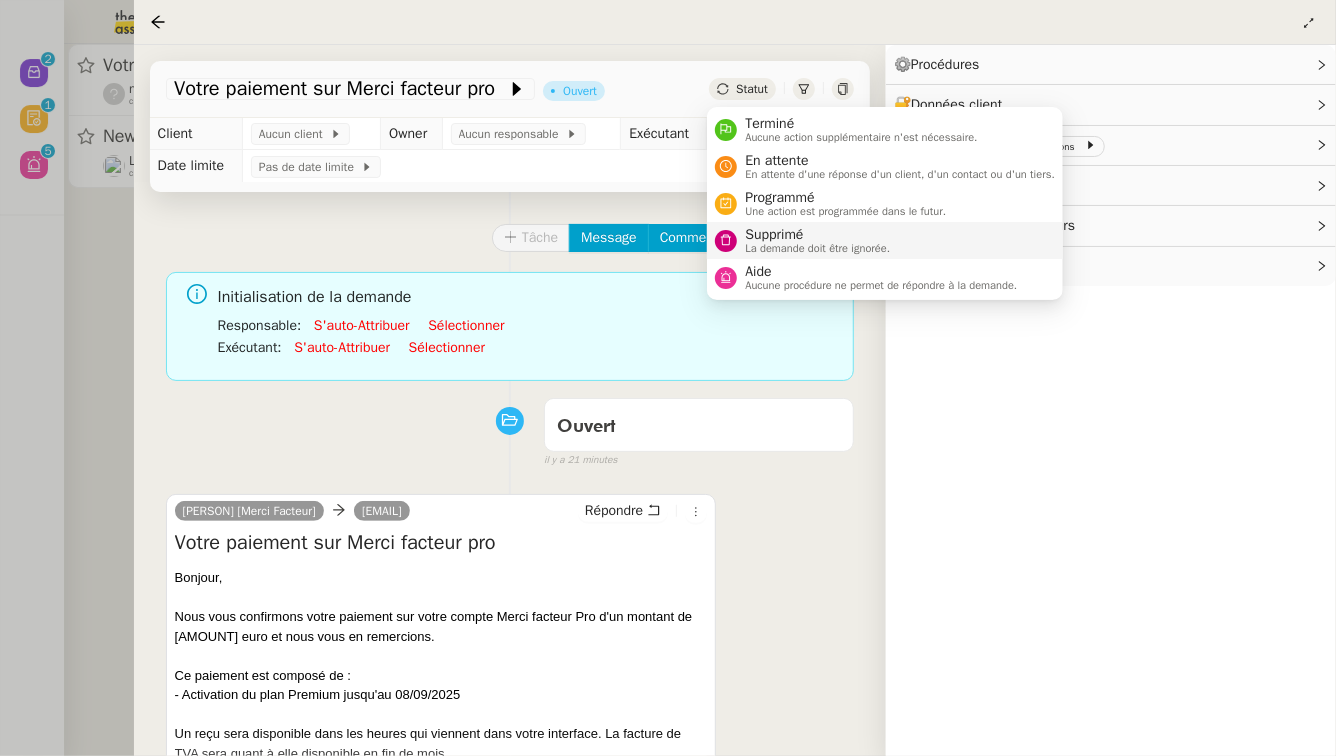 click on "La demande doit être ignorée." at bounding box center (817, 248) 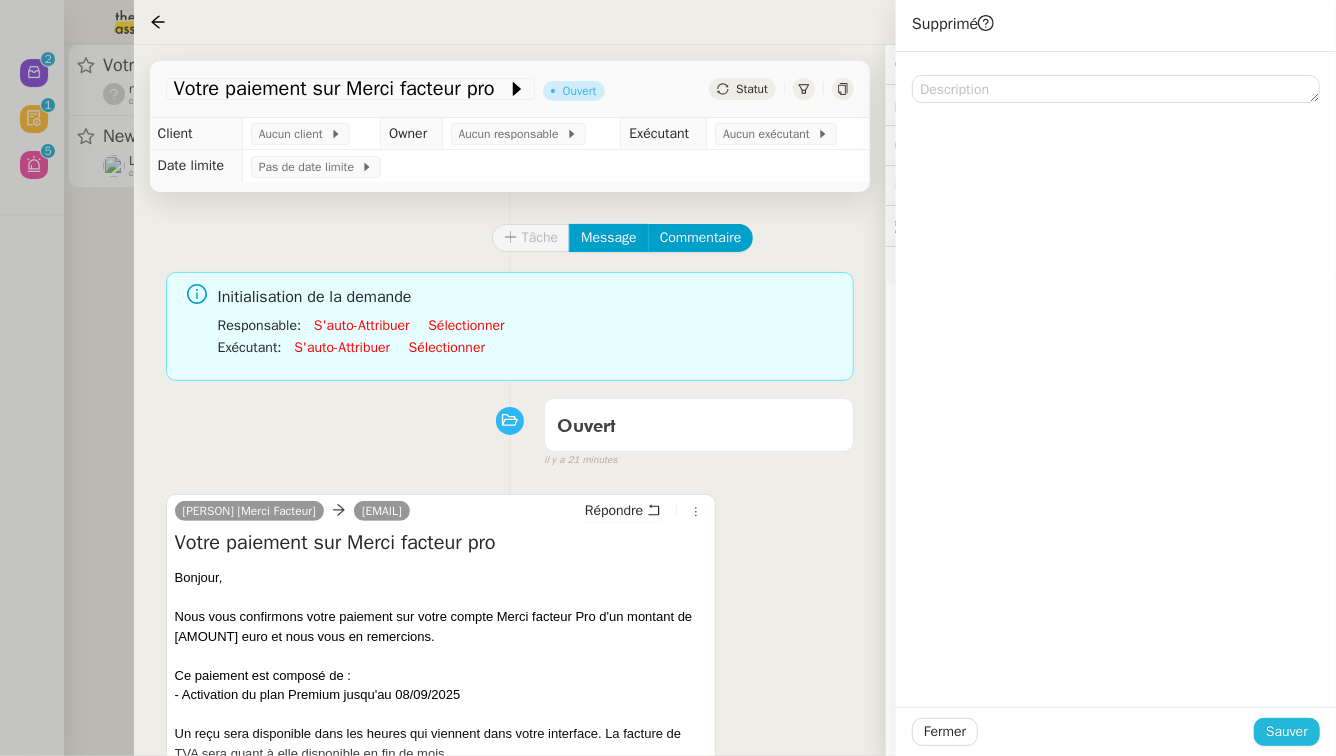 click on "Sauver" 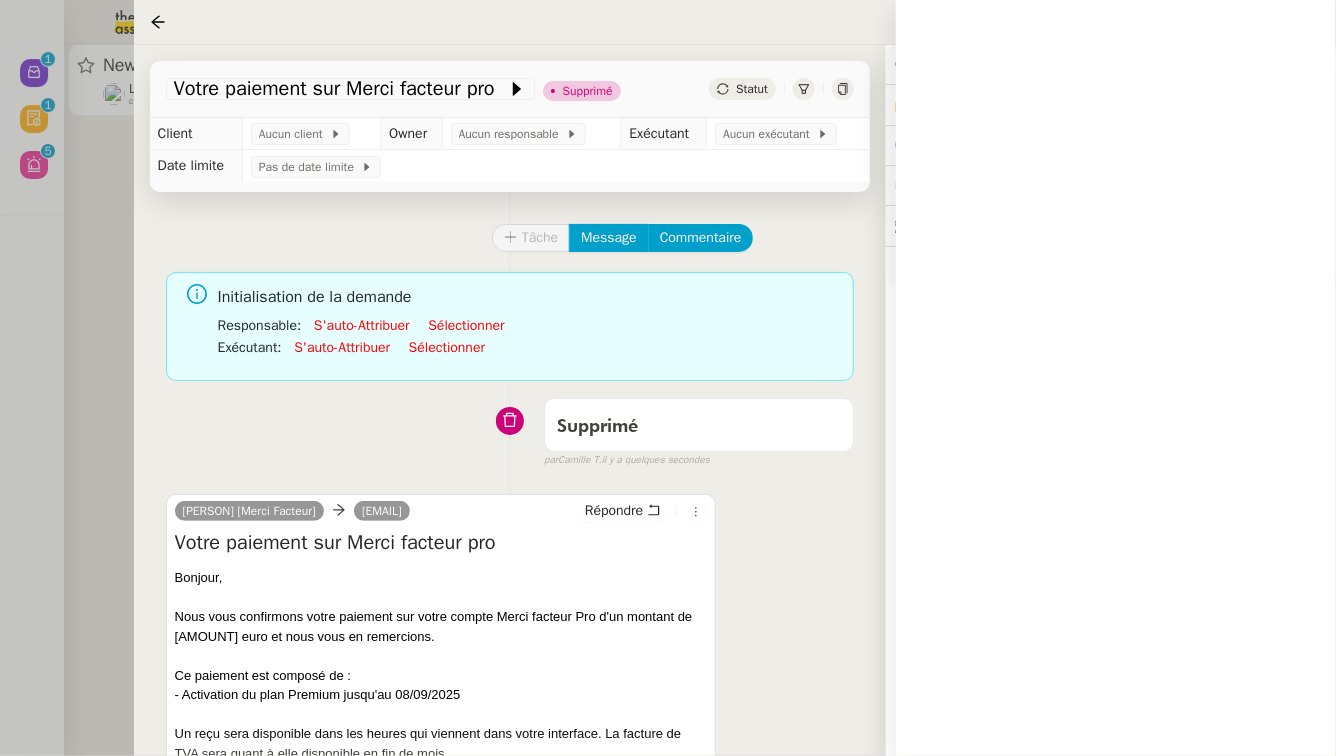 click at bounding box center [668, 378] 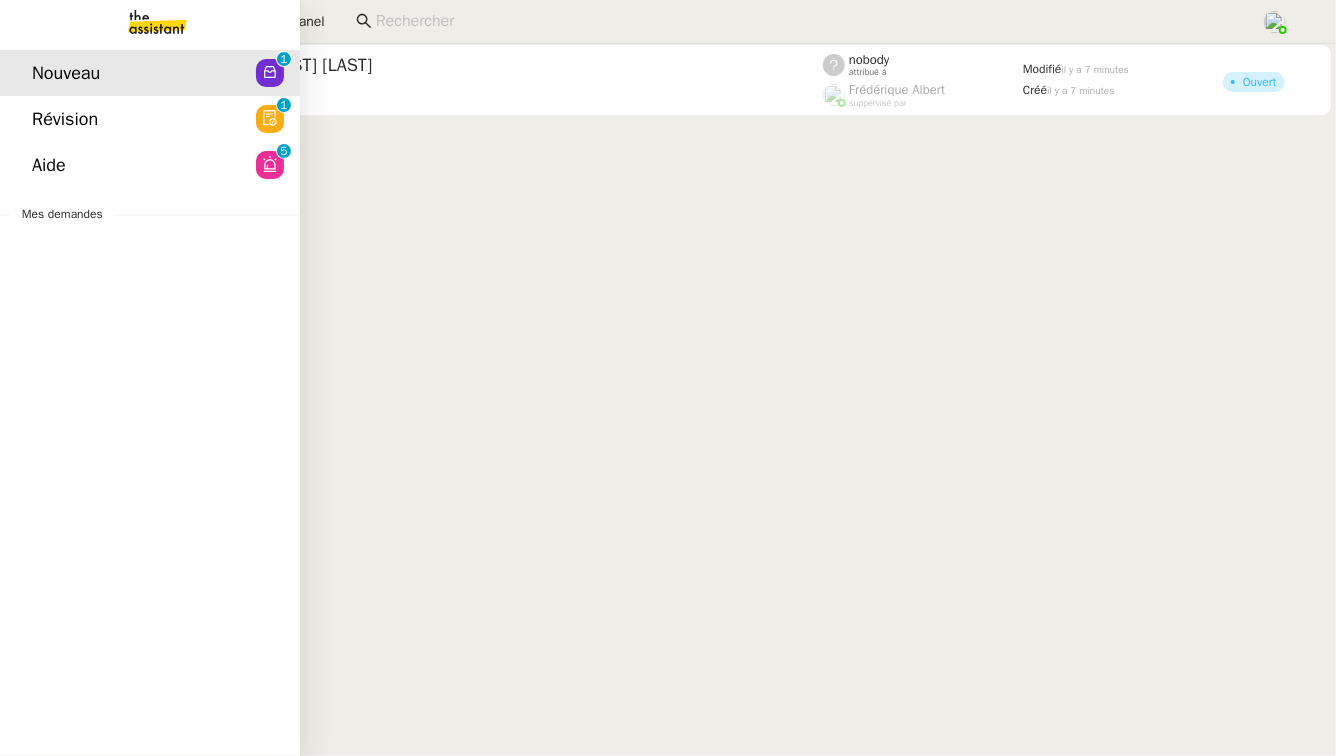 click on "Aide  0   1   2   3   4   5   6   7   8   9" 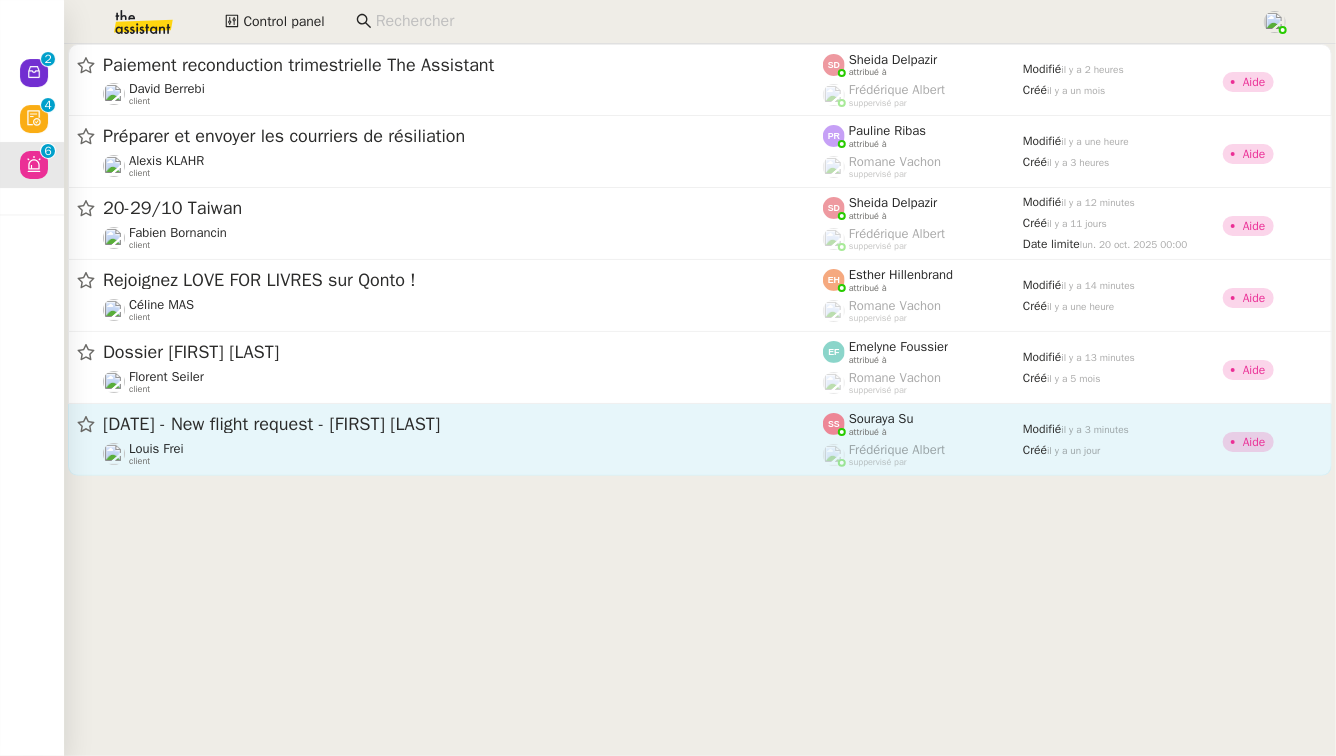 click on "[DATE] - New flight request - [FIRST] [LAST]" 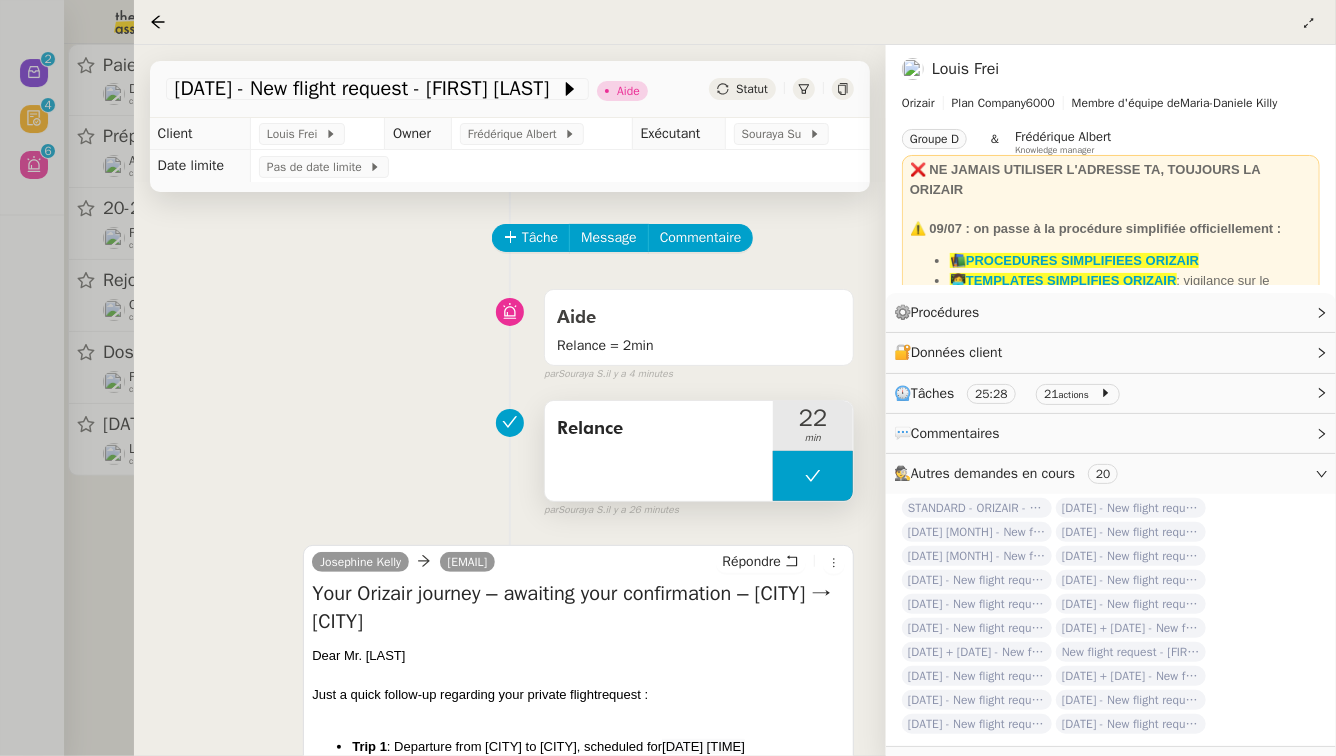 click on "Relance" at bounding box center (659, 451) 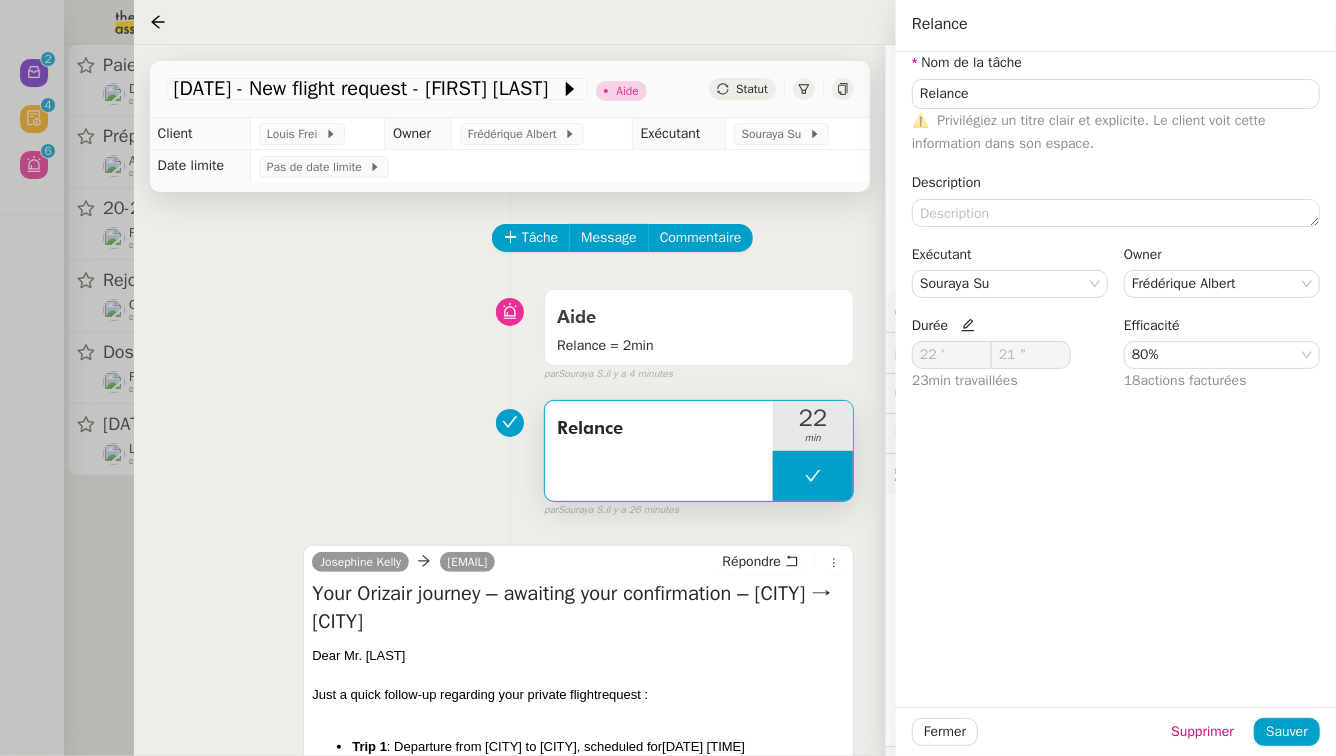 click 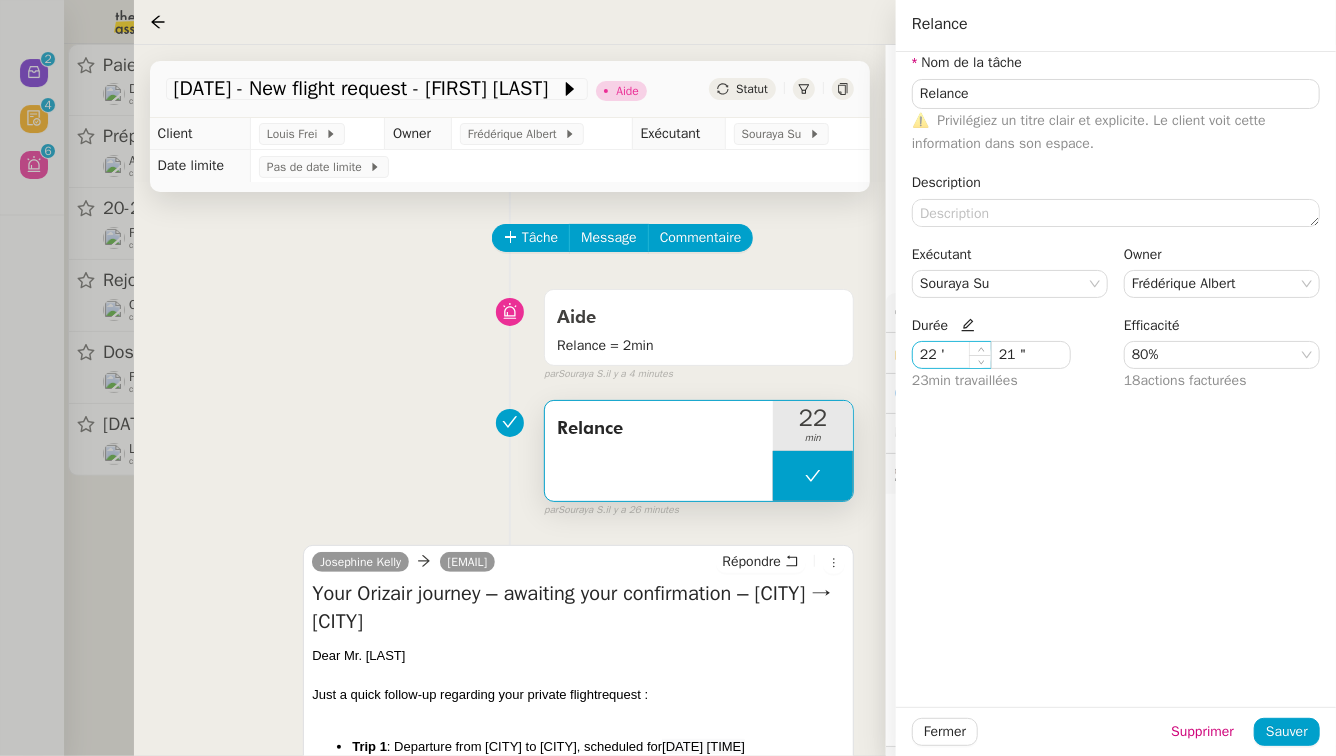 click on "22 '" 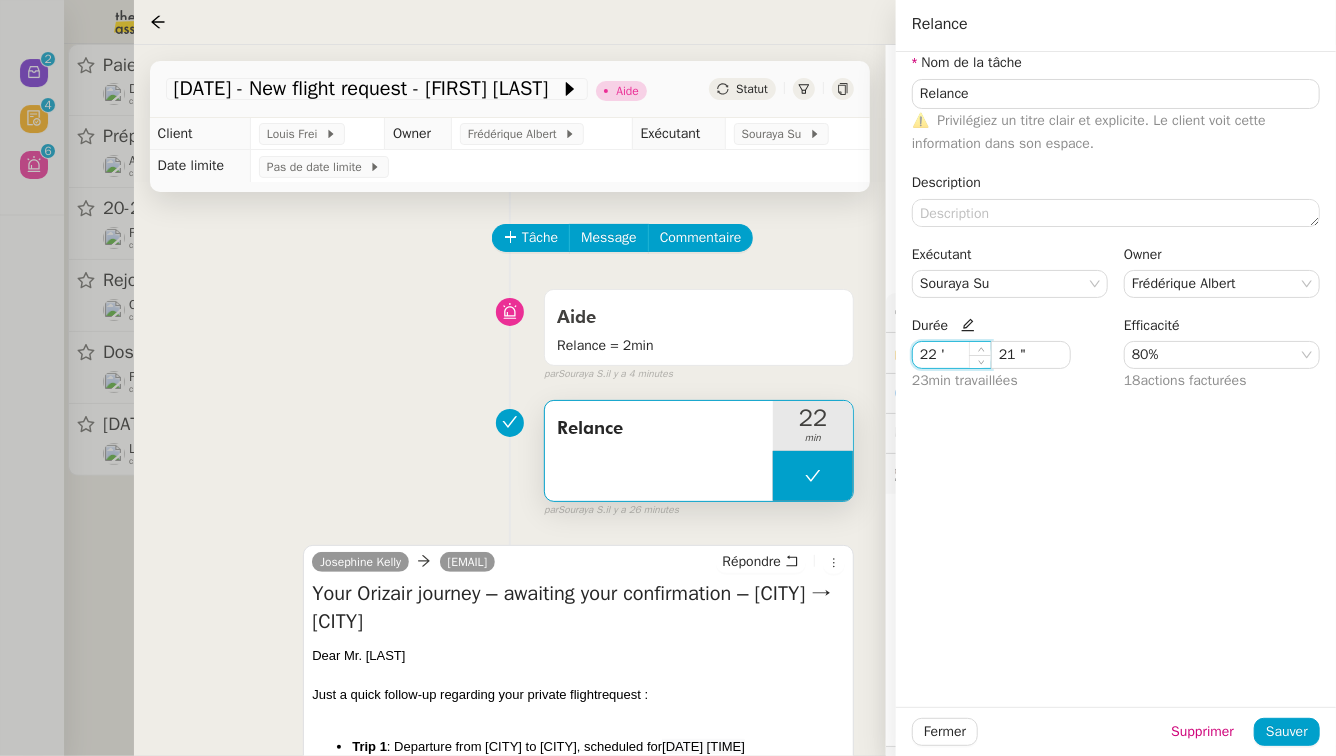 click on "22 '" 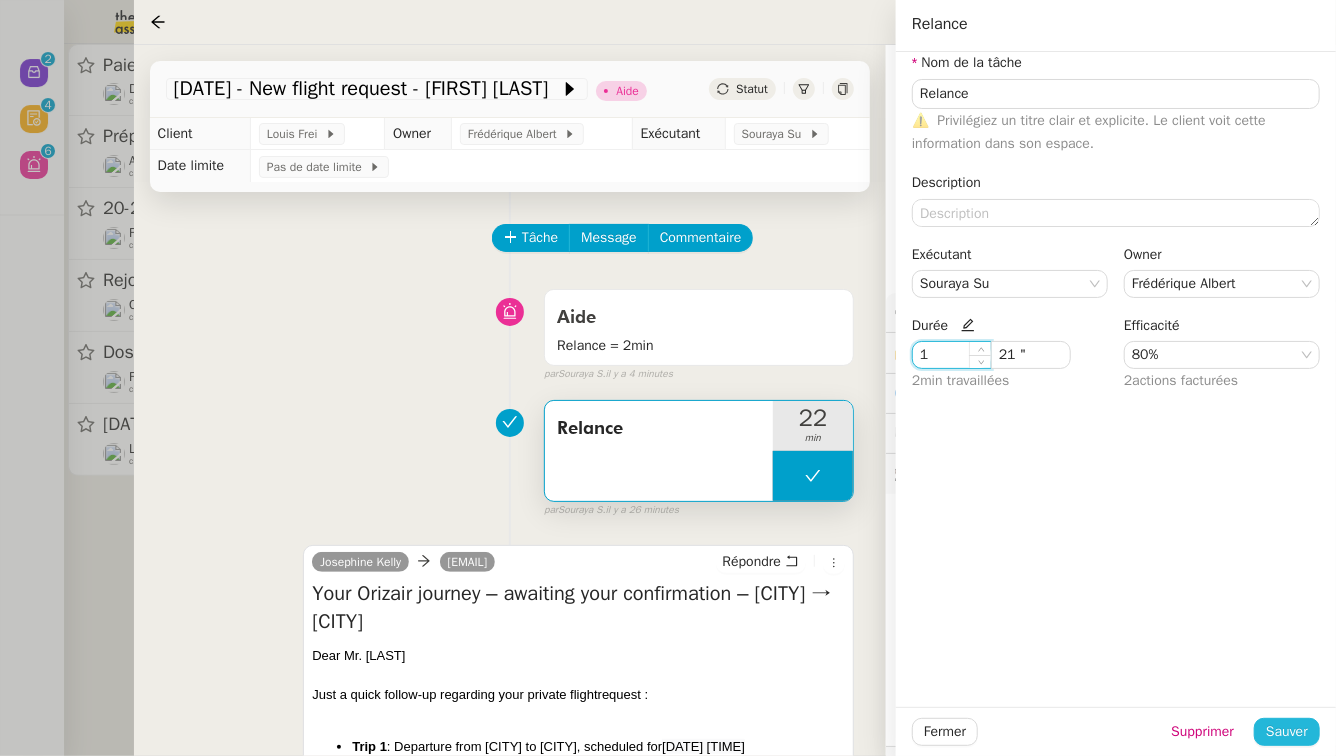 type on "1 '" 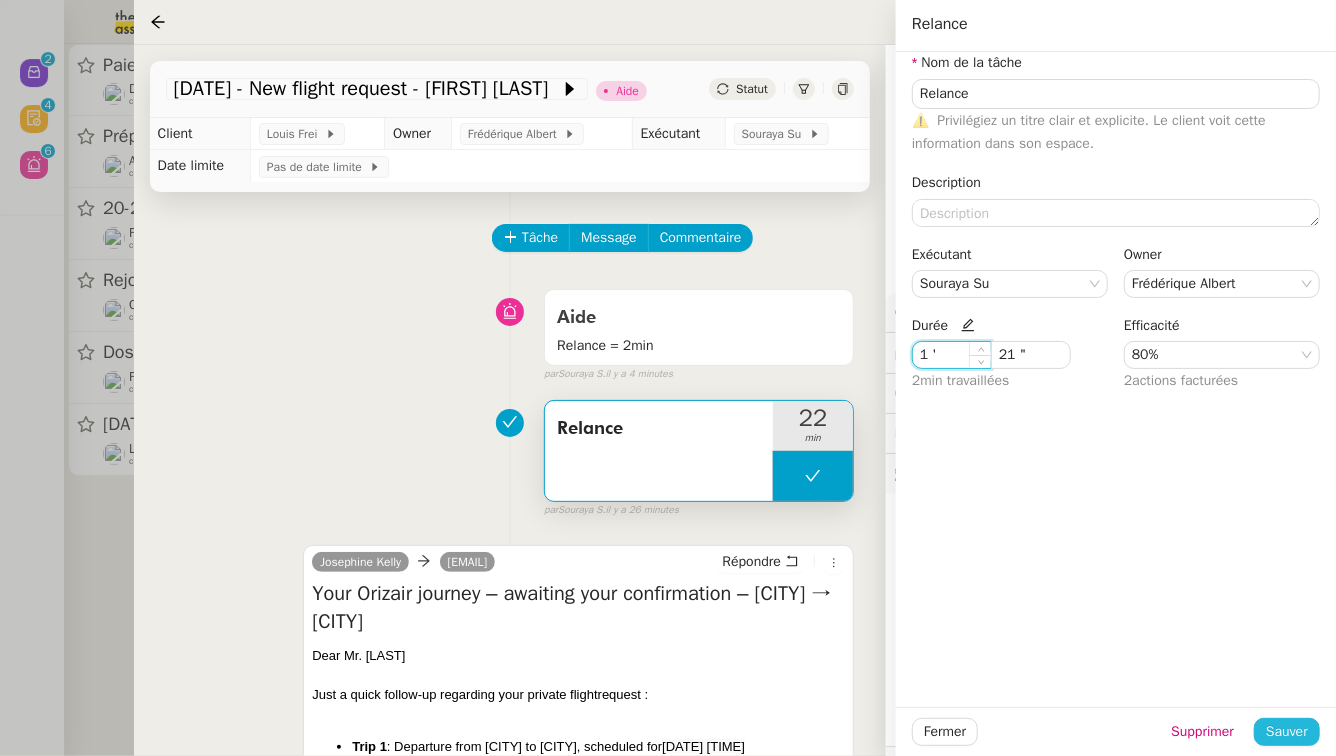 click on "Sauver" 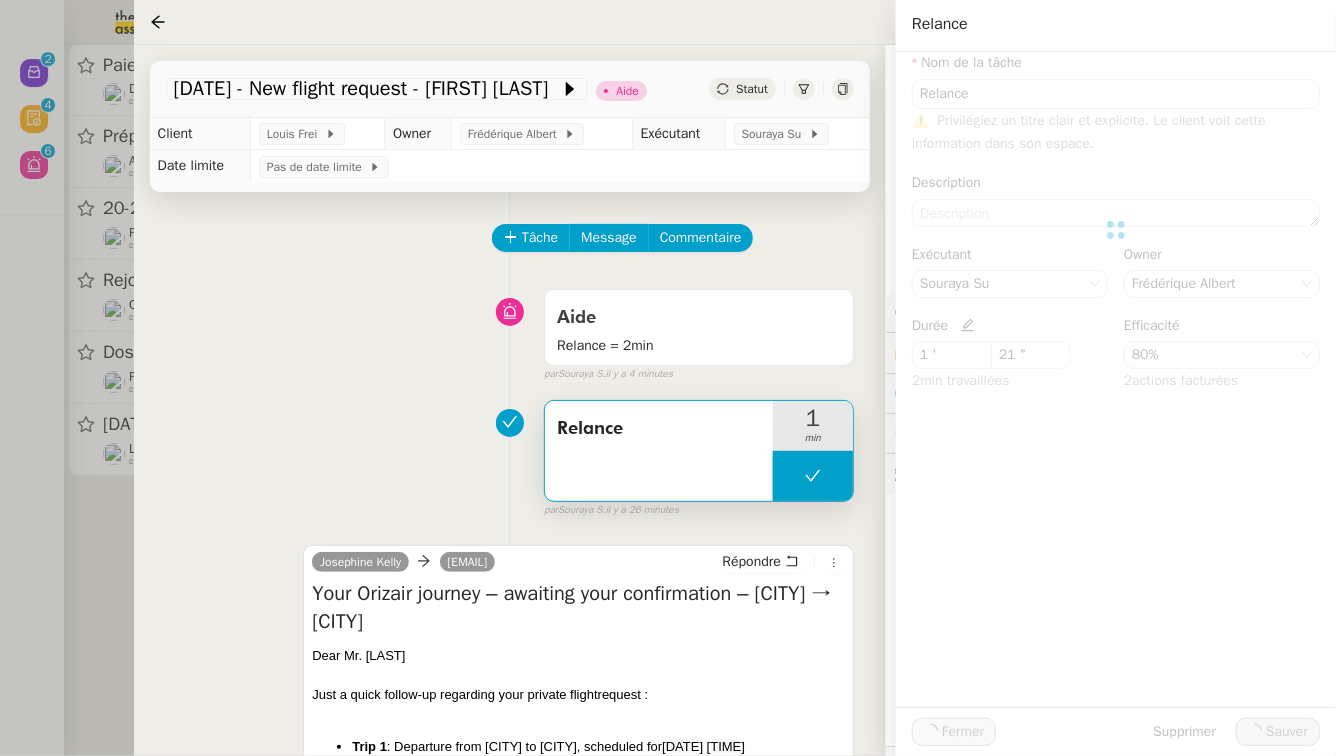 type on "Relance" 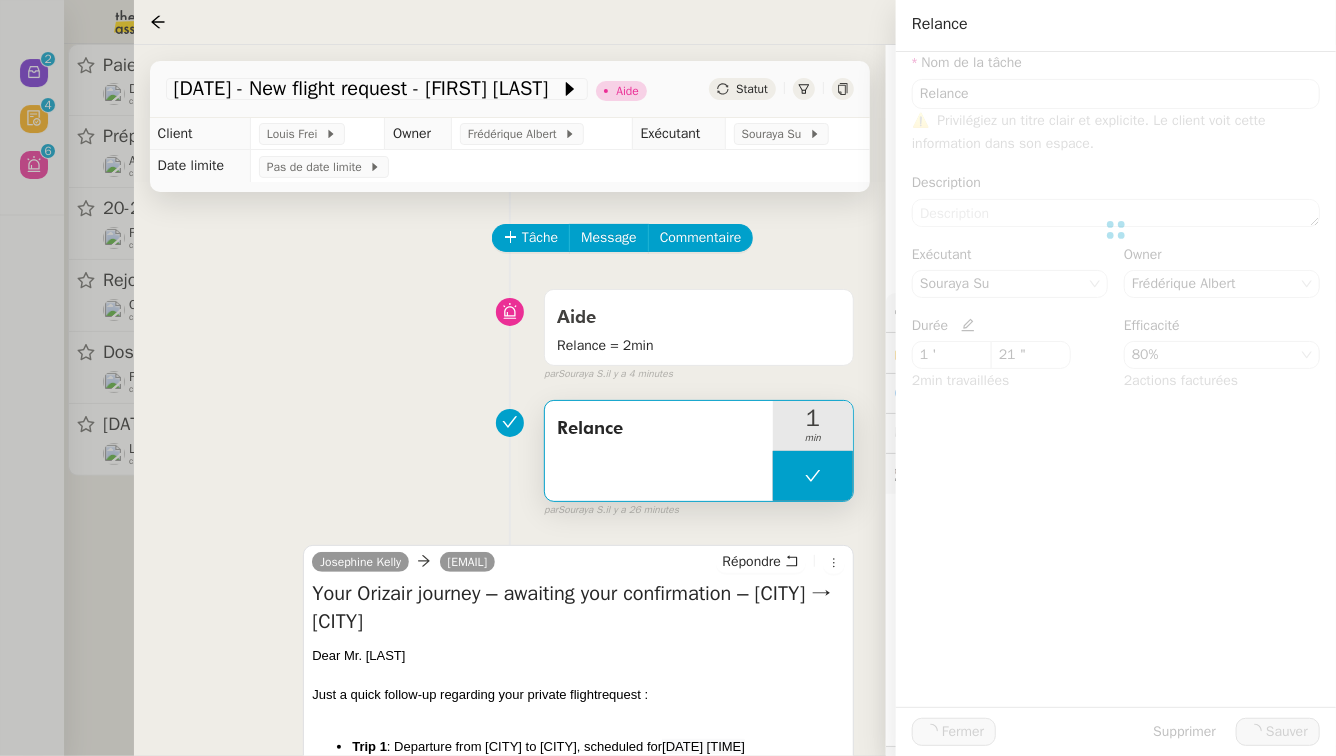 type on "1 '" 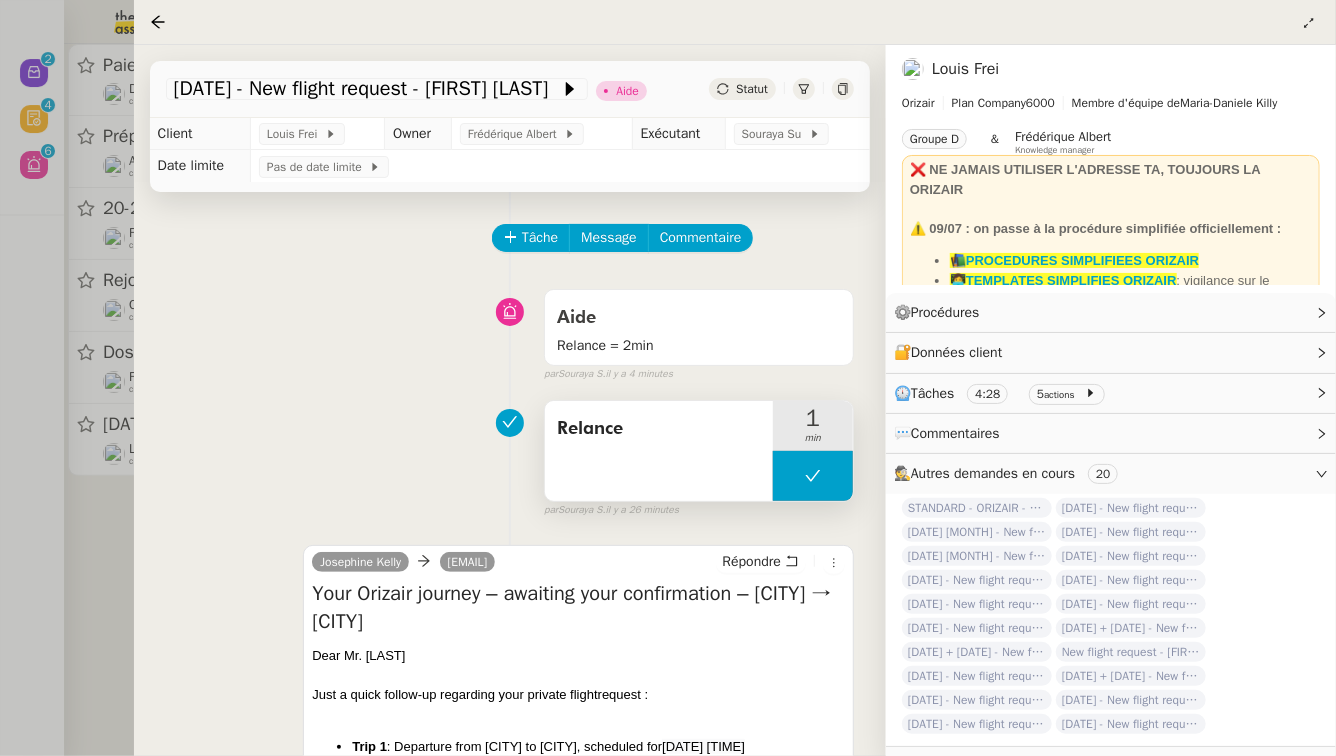 click on "Relance" at bounding box center (659, 429) 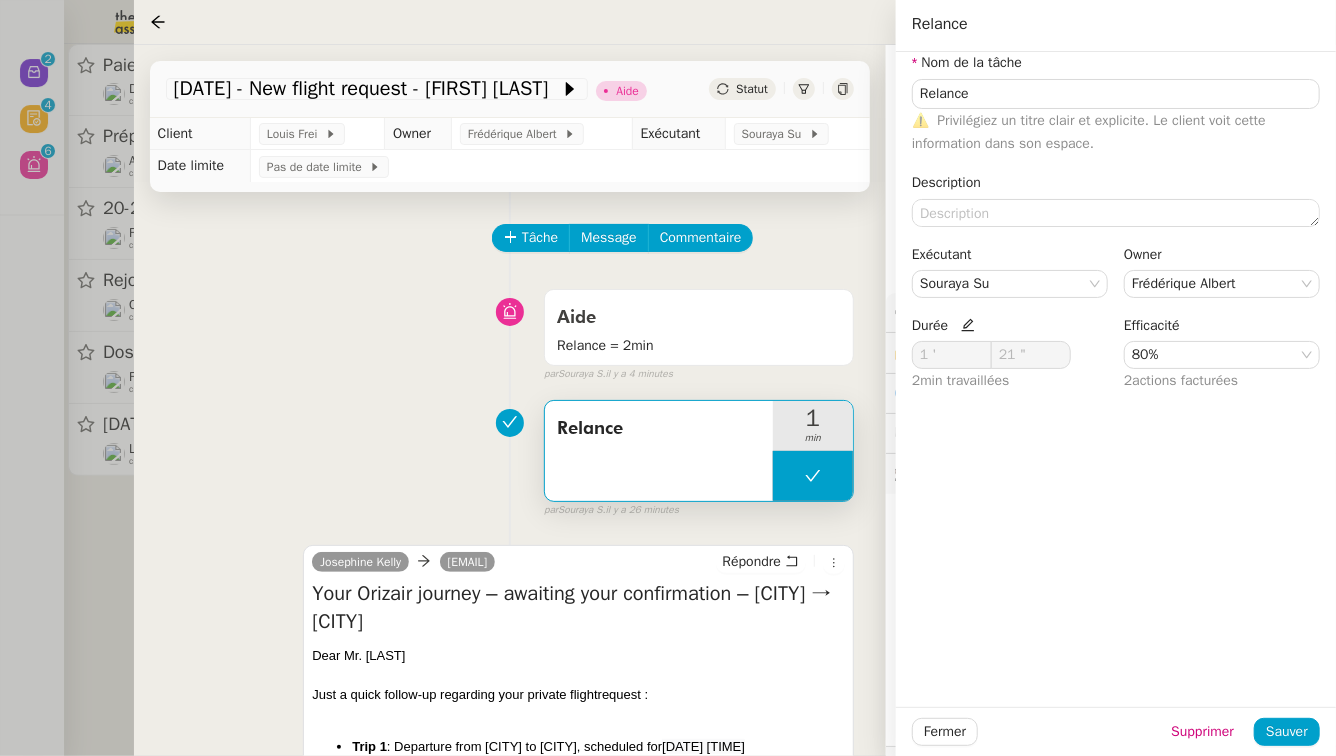 click 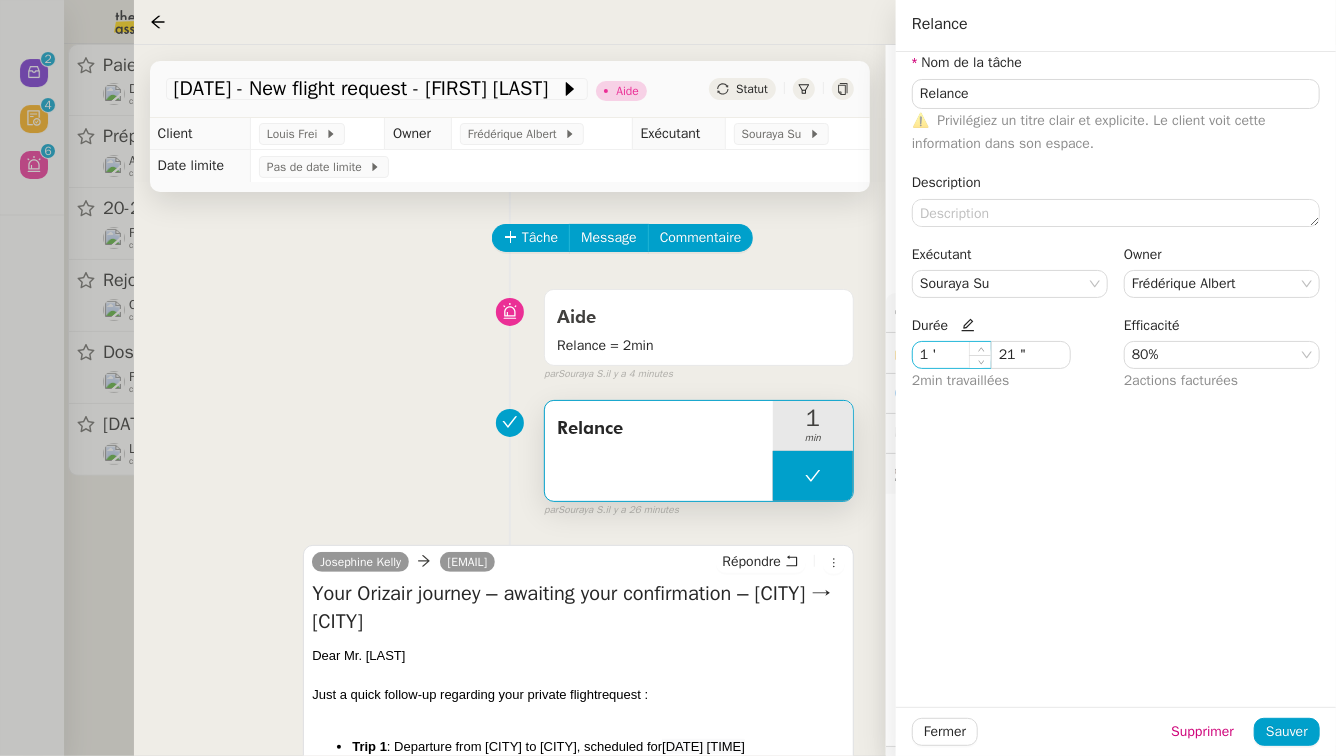 click on "1 '" 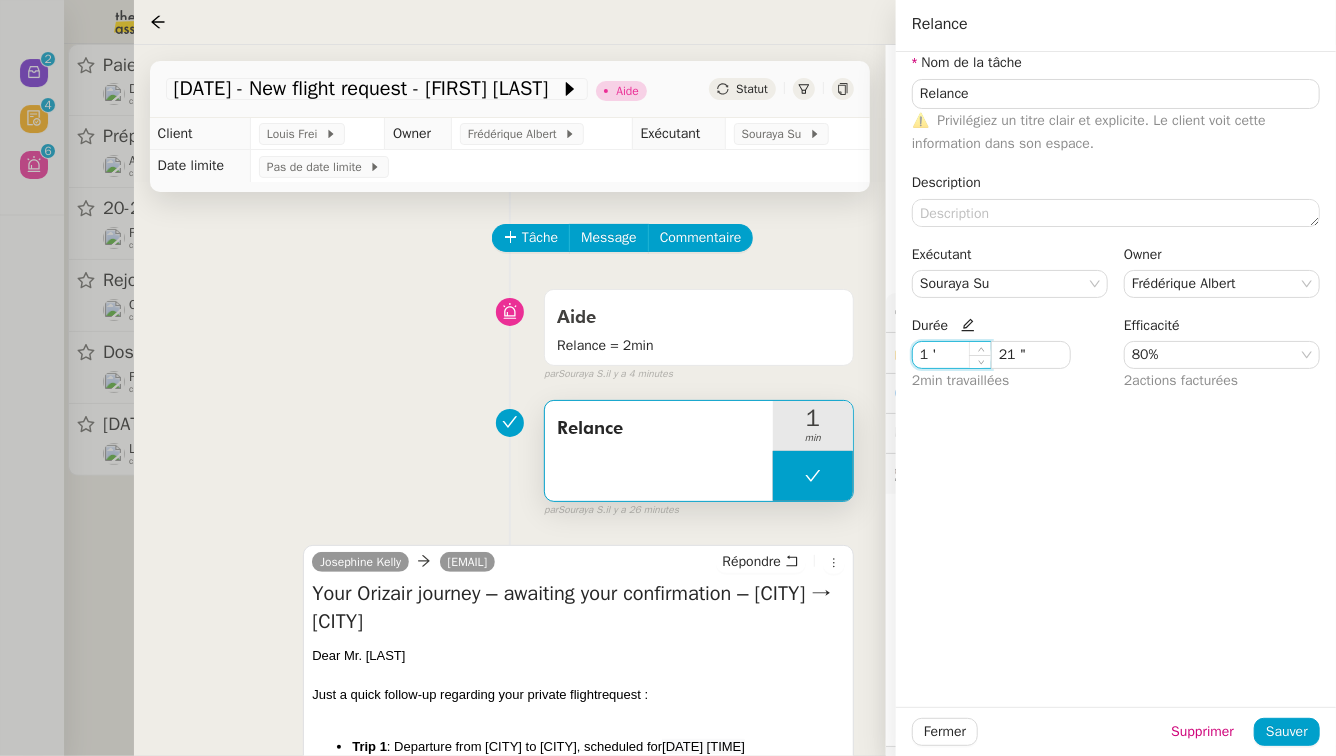 click on "1 '" 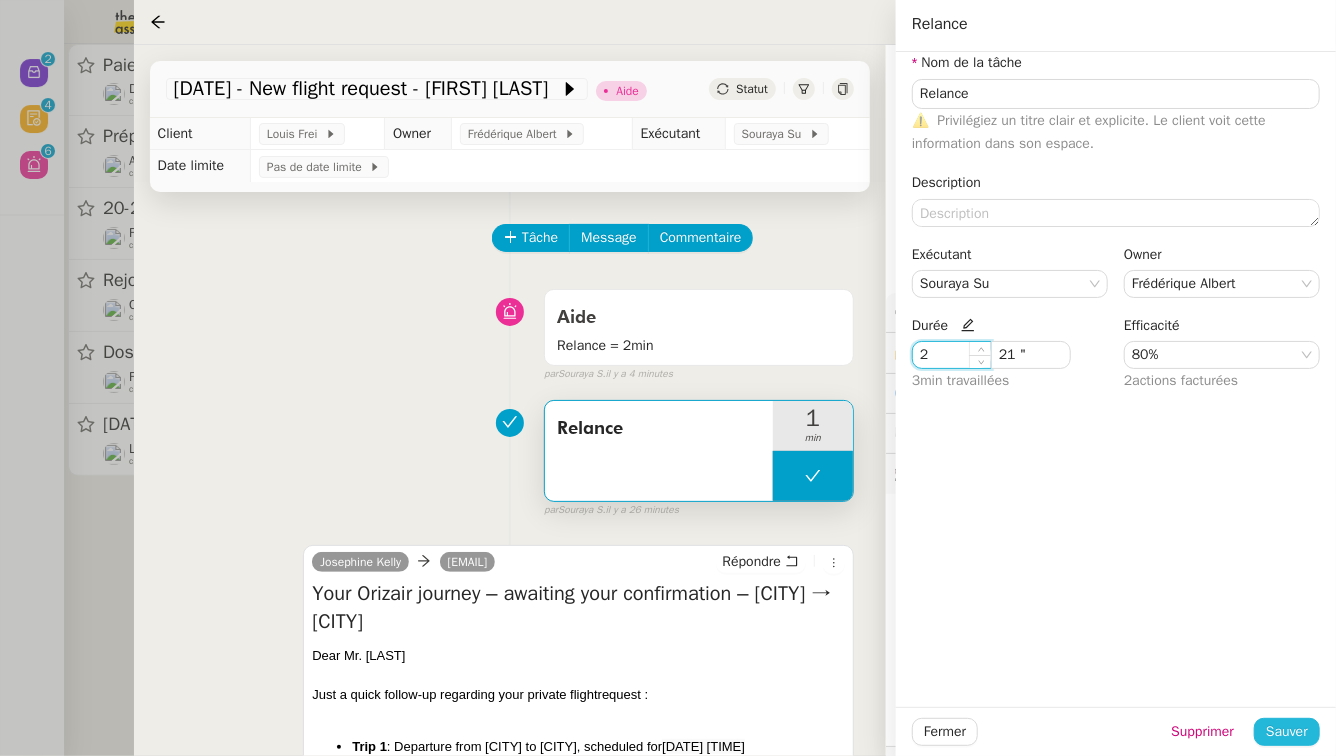 type on "2 '" 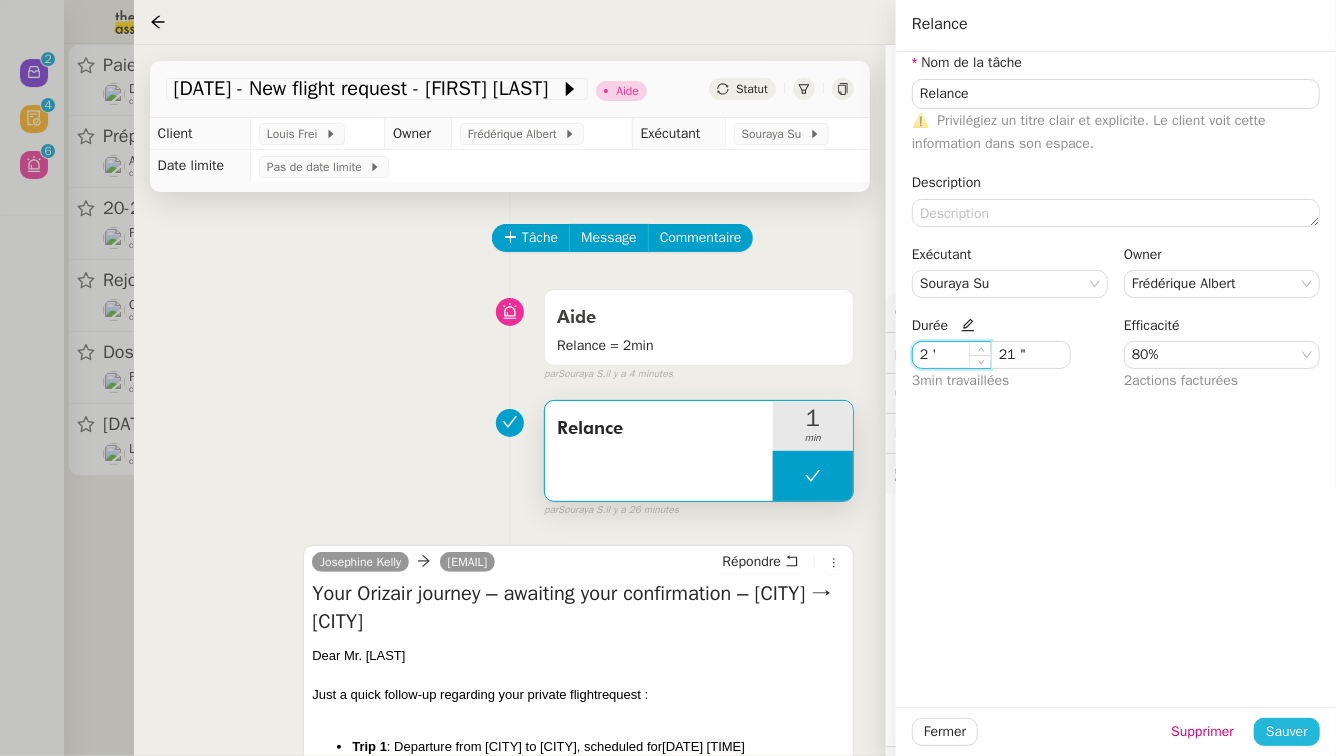 click on "Sauver" 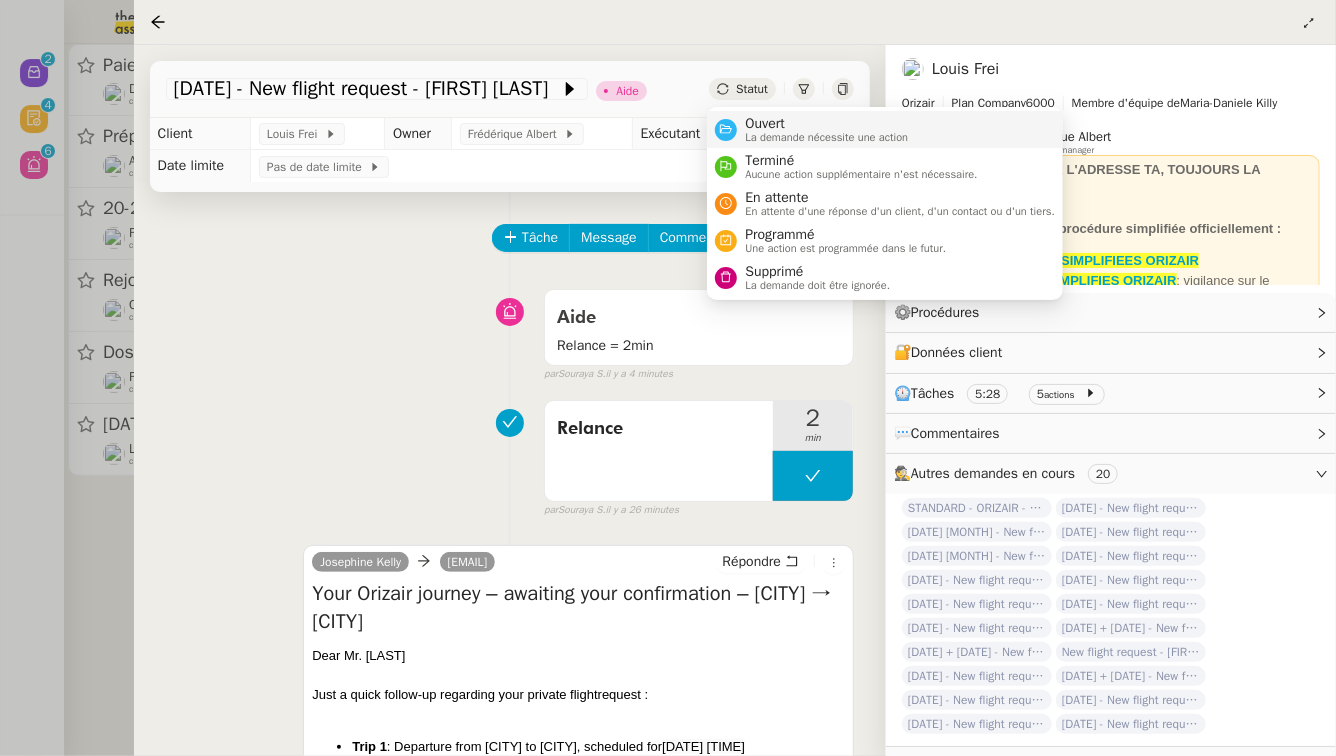 click on "Ouvert" at bounding box center (826, 124) 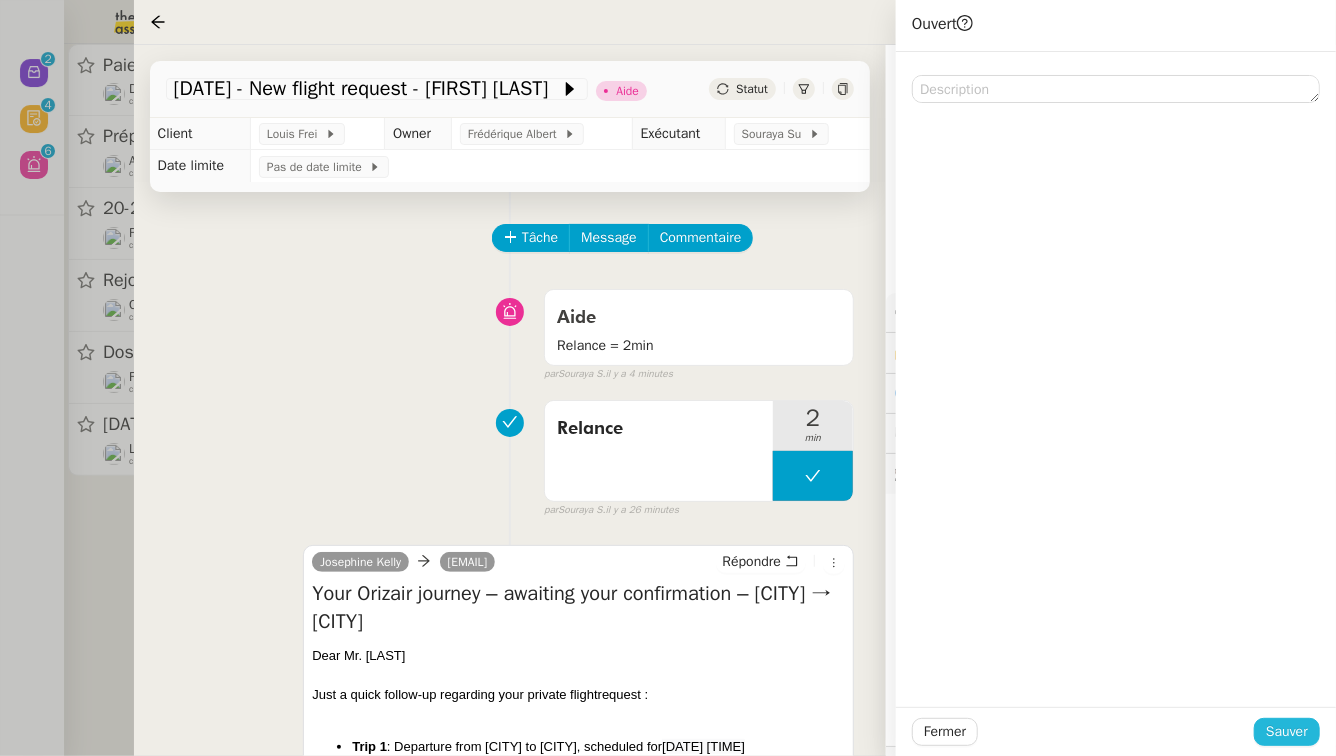 click on "Sauver" 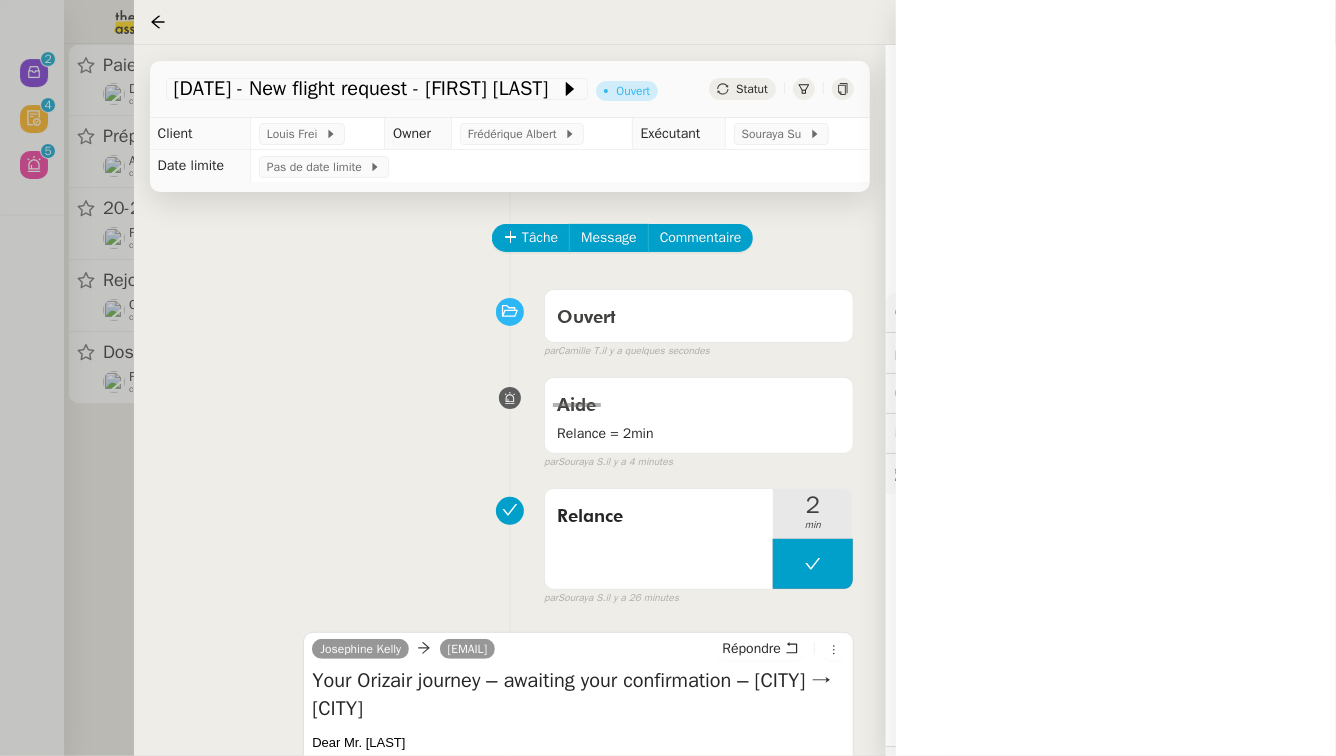 click at bounding box center (668, 378) 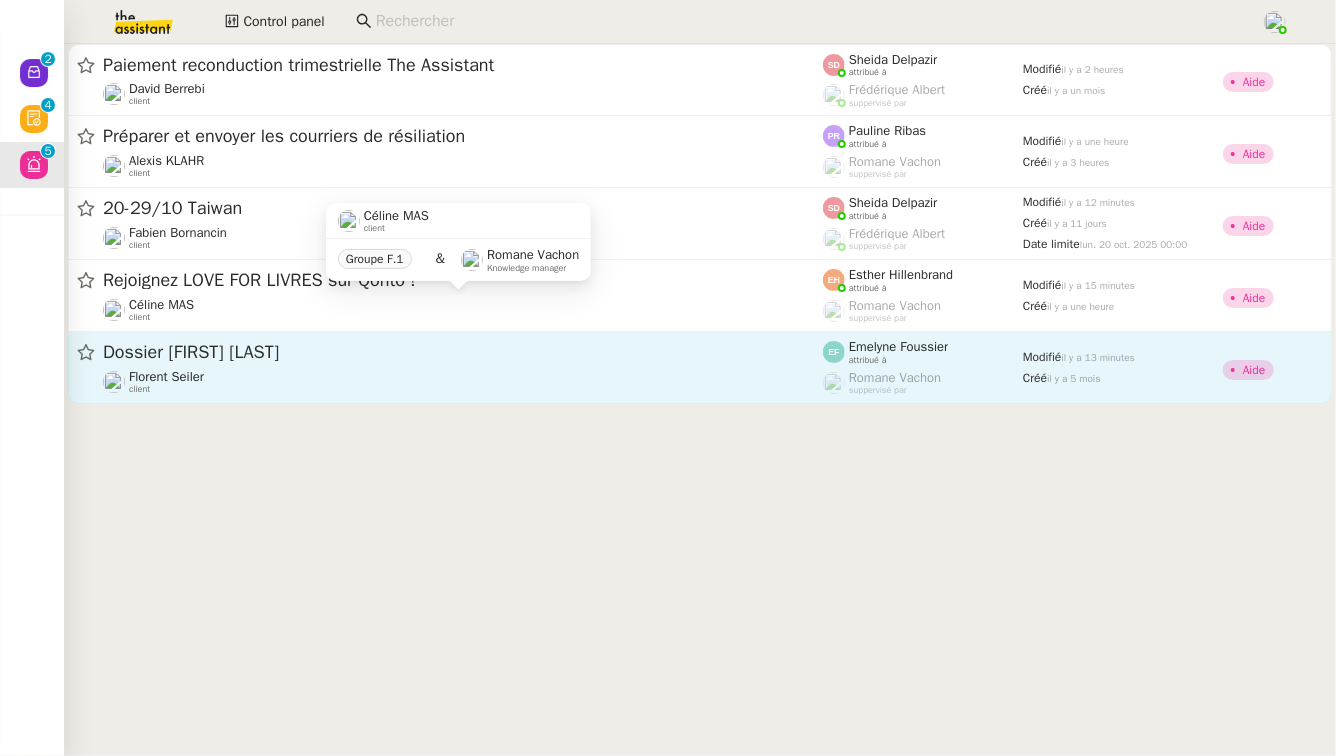 click on "Dossier [FIRST] [LAST]" 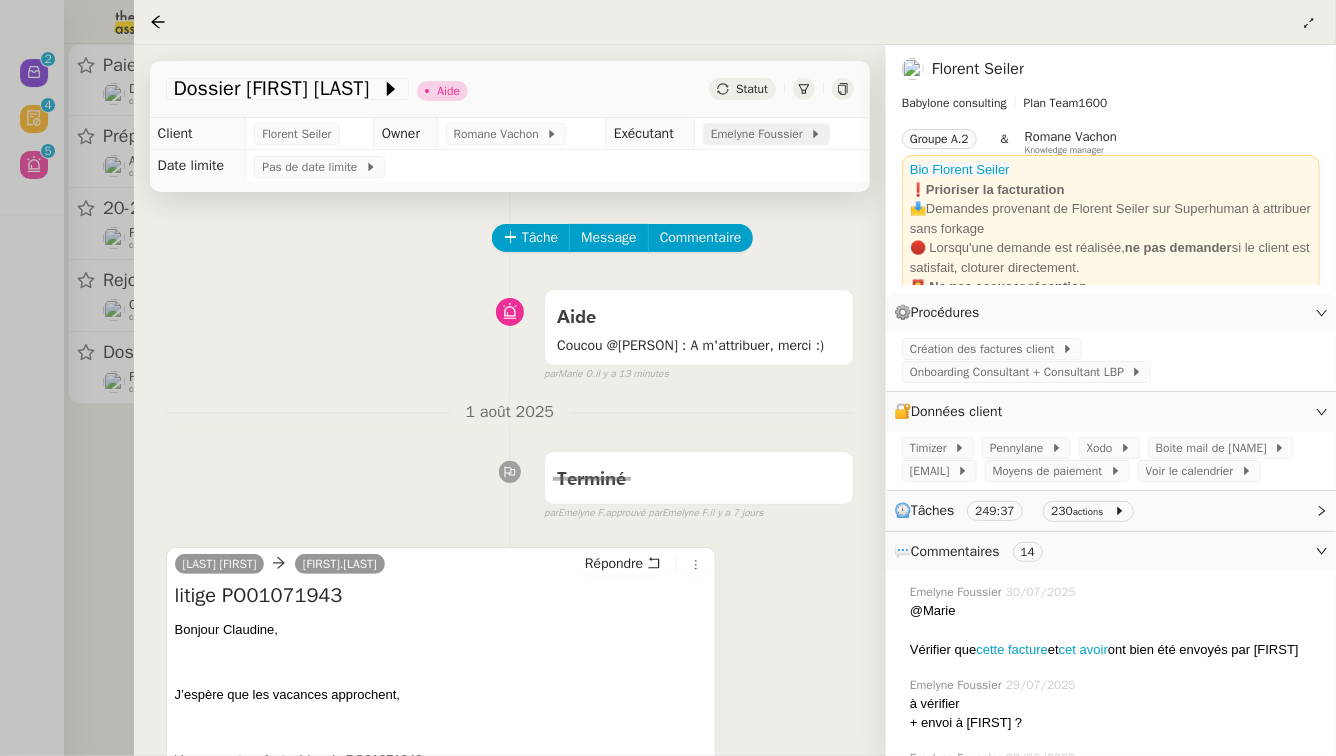 click on "Emelyne Foussier" 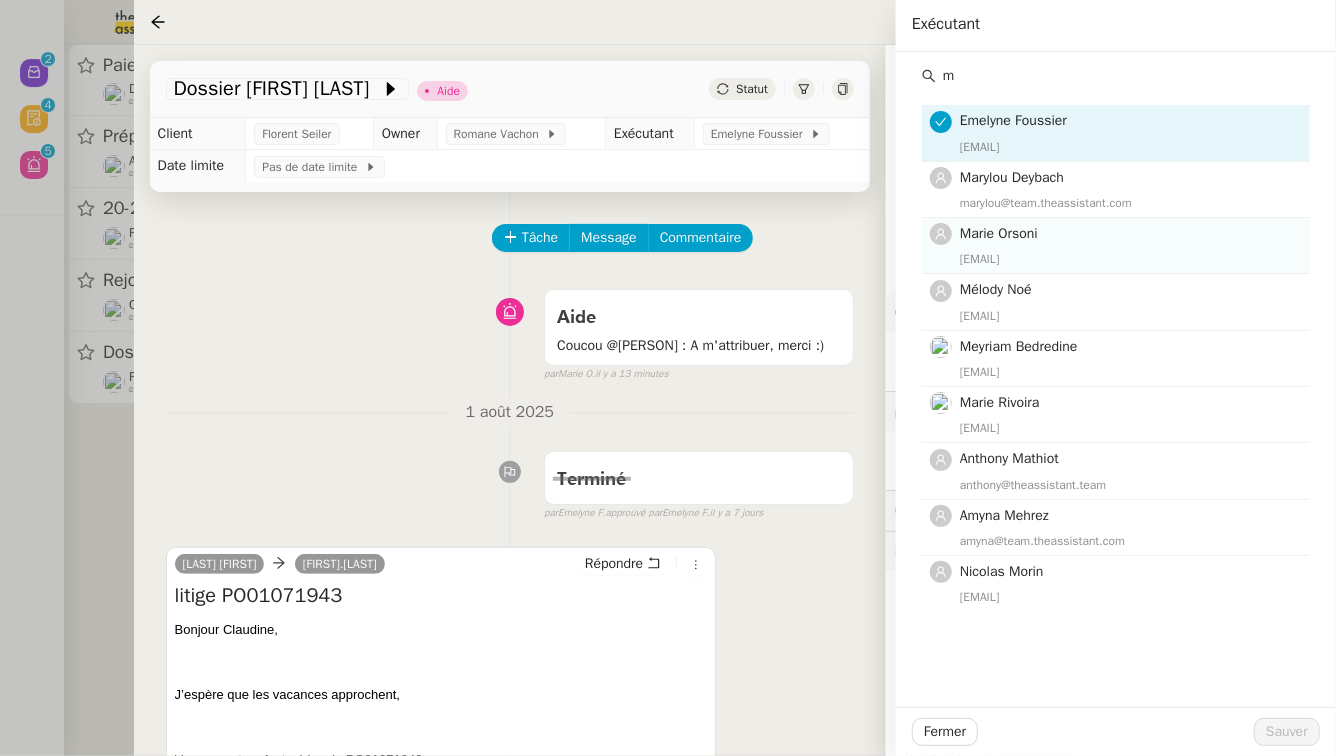 type on "m" 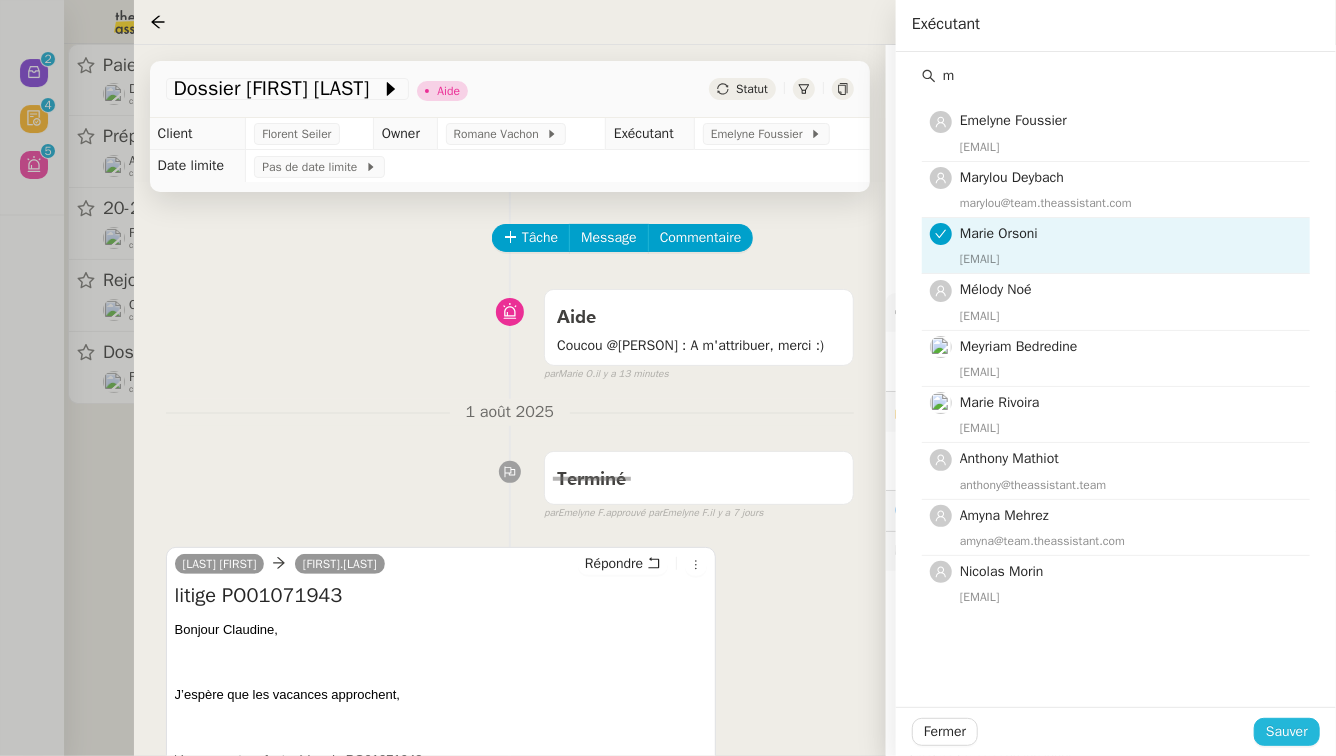 click on "Sauver" 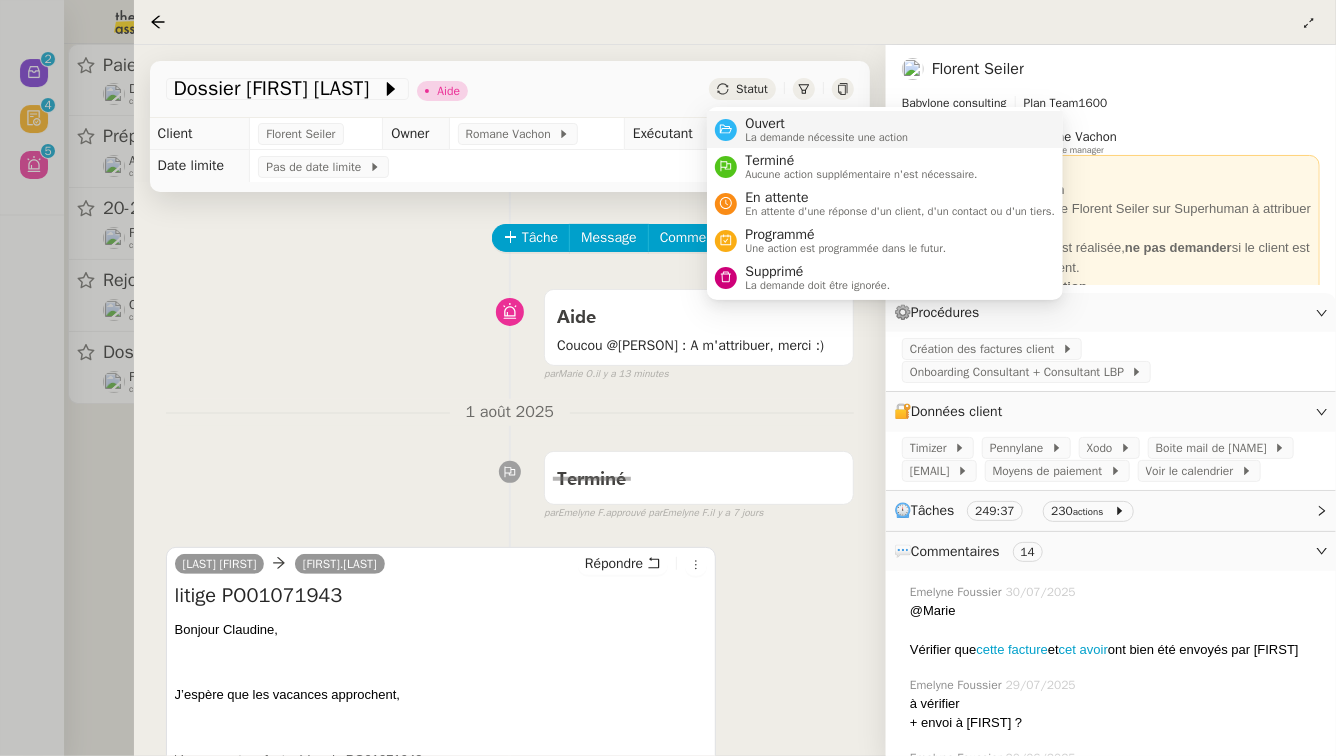 click on "Ouvert" at bounding box center (826, 124) 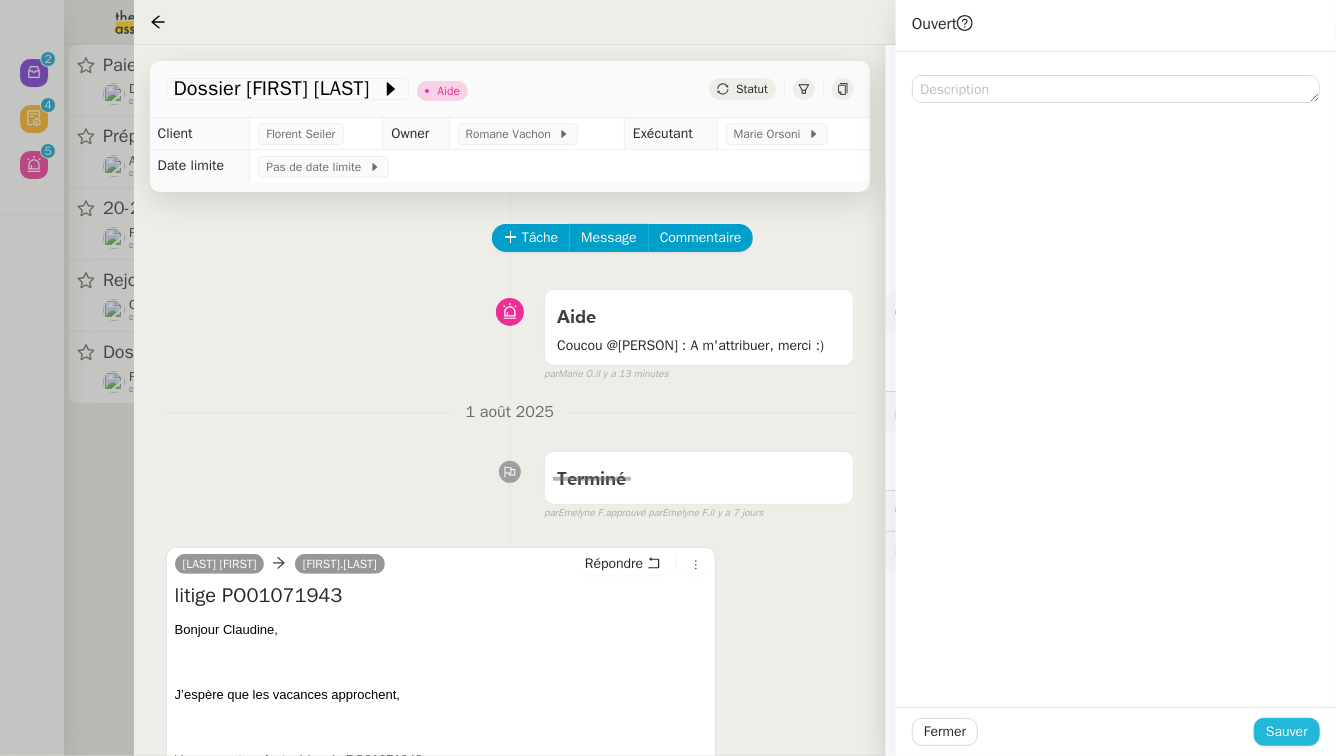 click on "Sauver" 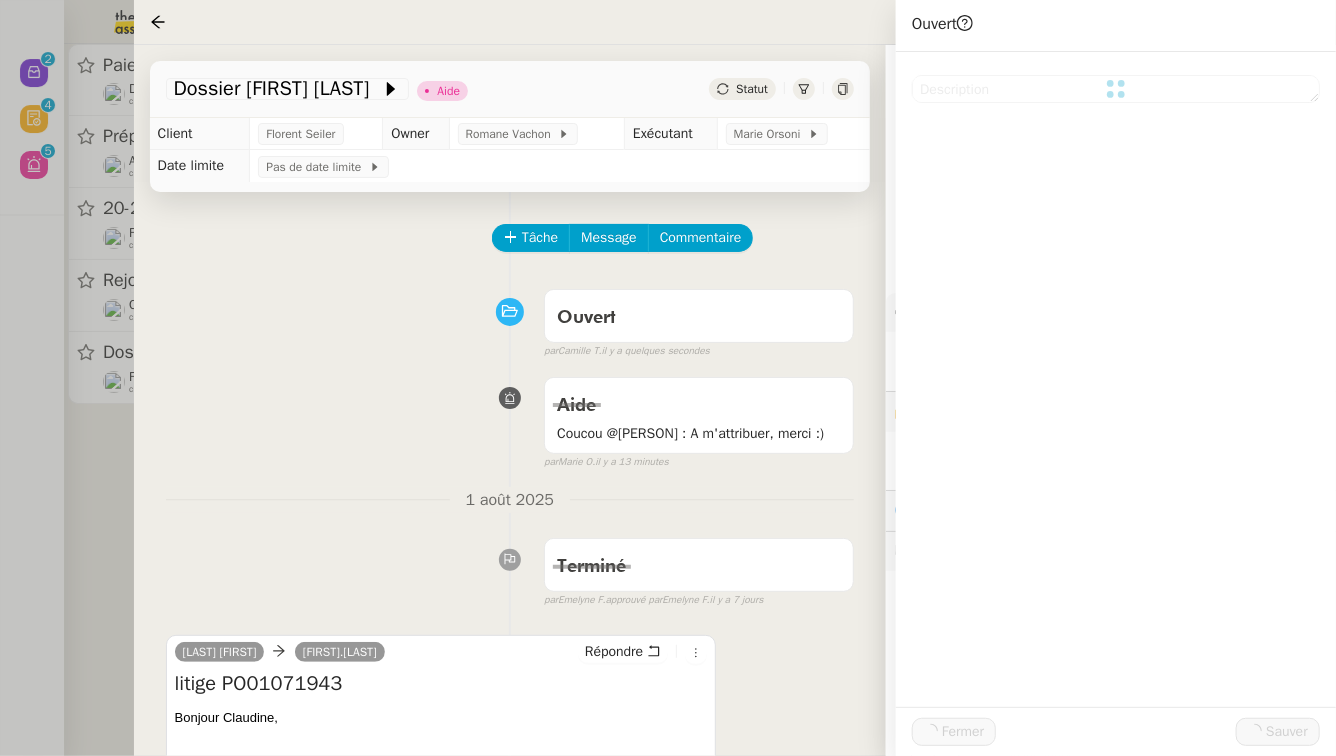 click at bounding box center (668, 378) 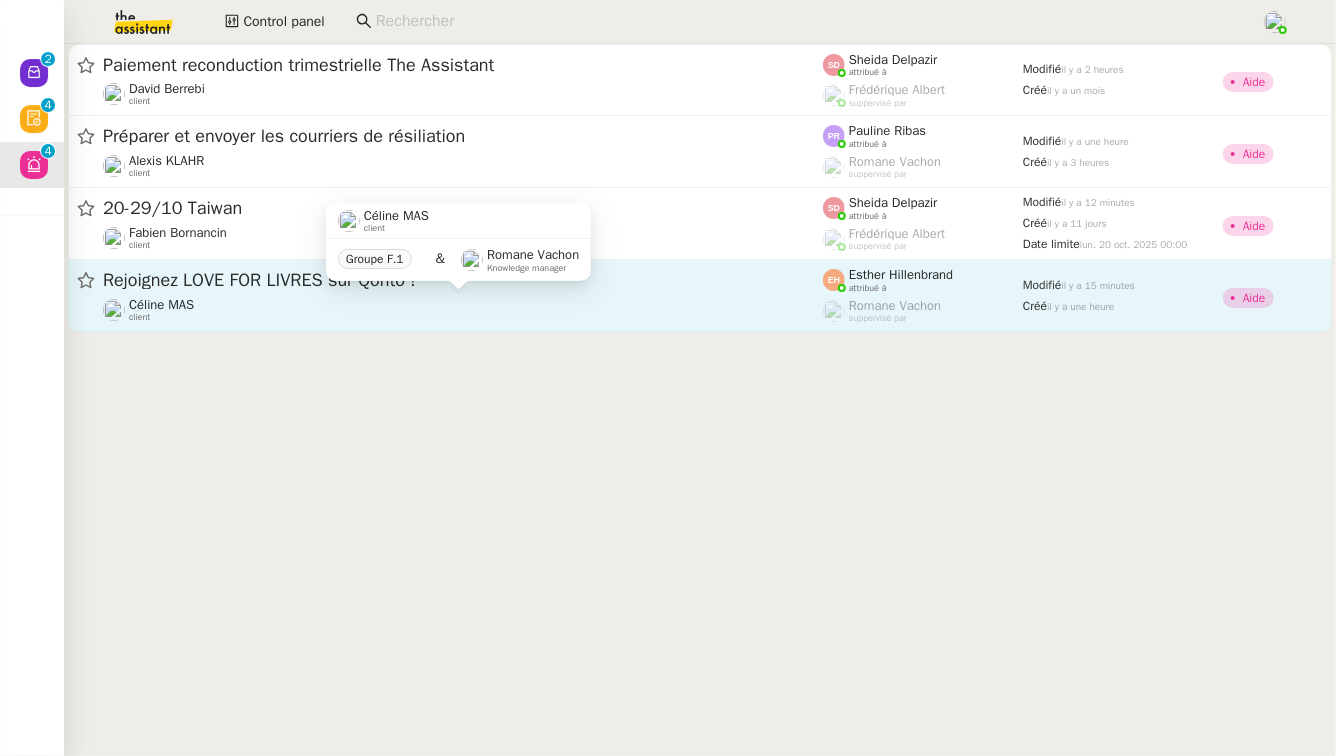 click on "Céline MAS    client" 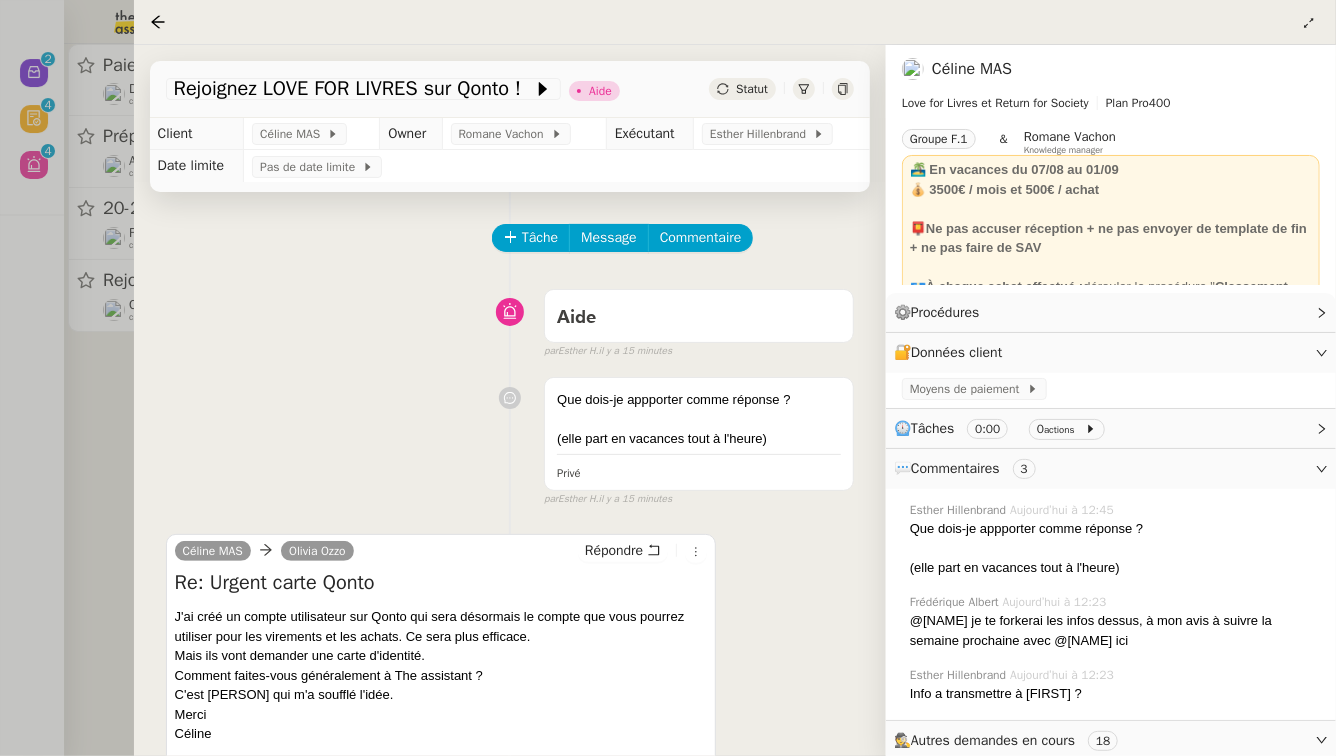 click at bounding box center [668, 378] 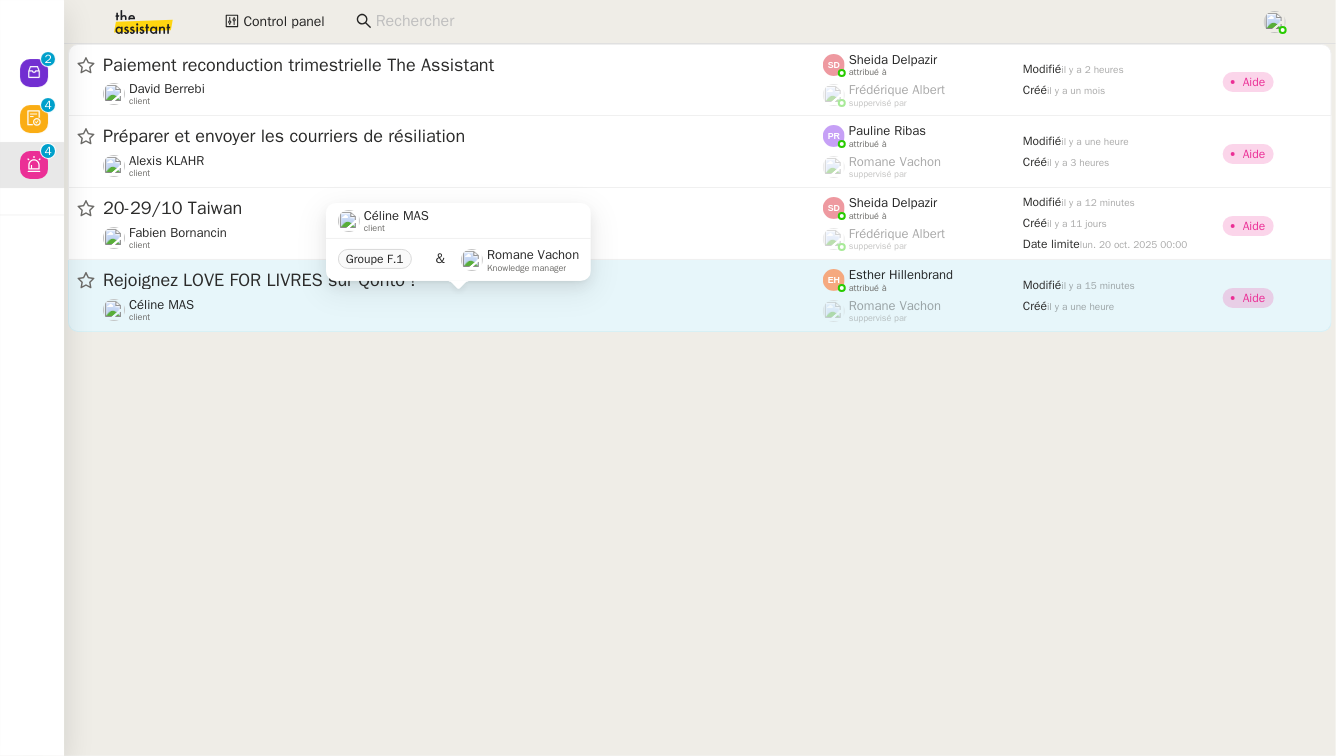 click on "Céline MAS    client" 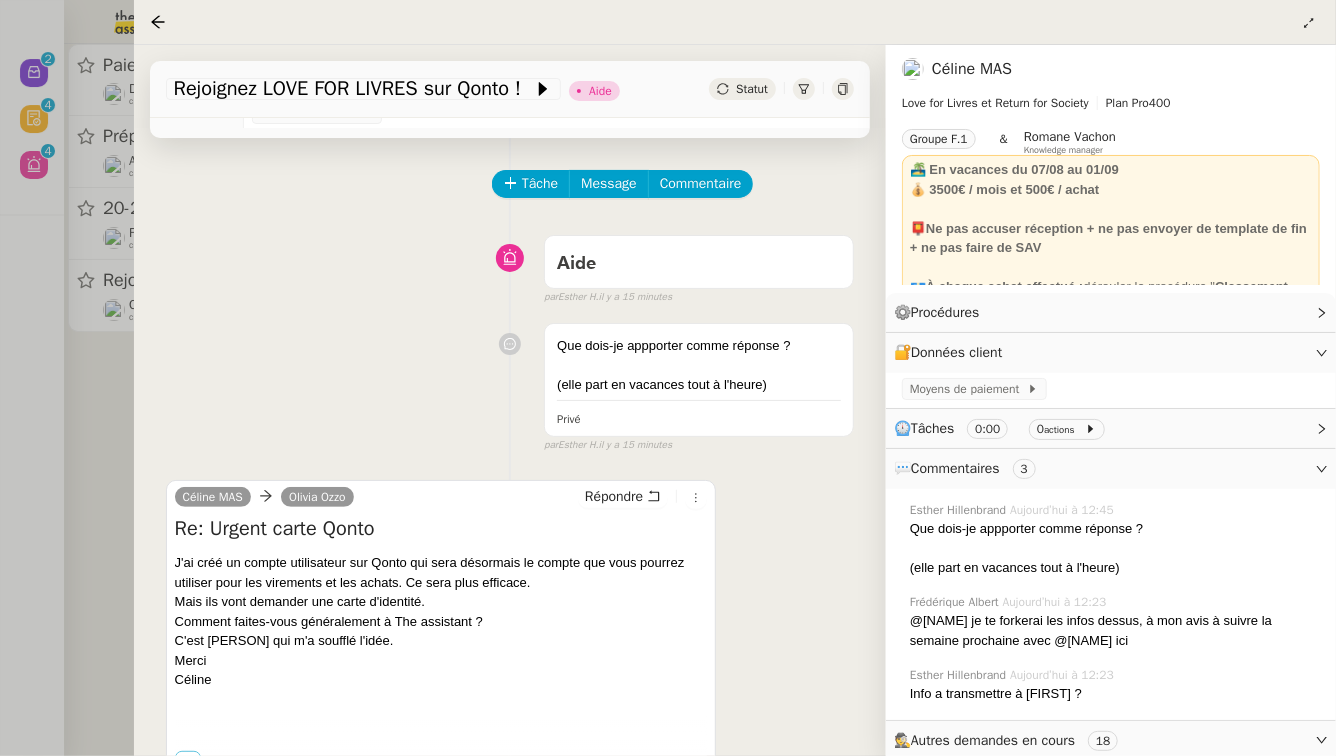 scroll, scrollTop: 57, scrollLeft: 0, axis: vertical 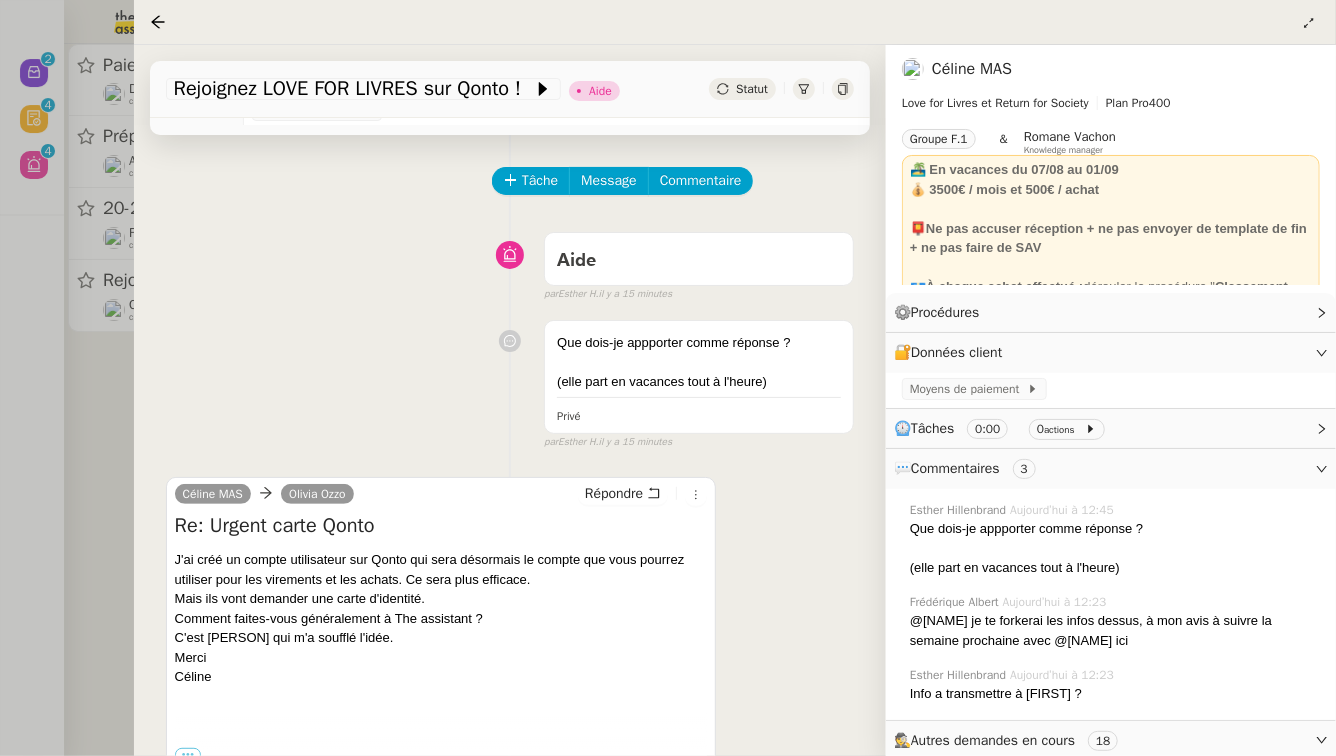 click at bounding box center [668, 378] 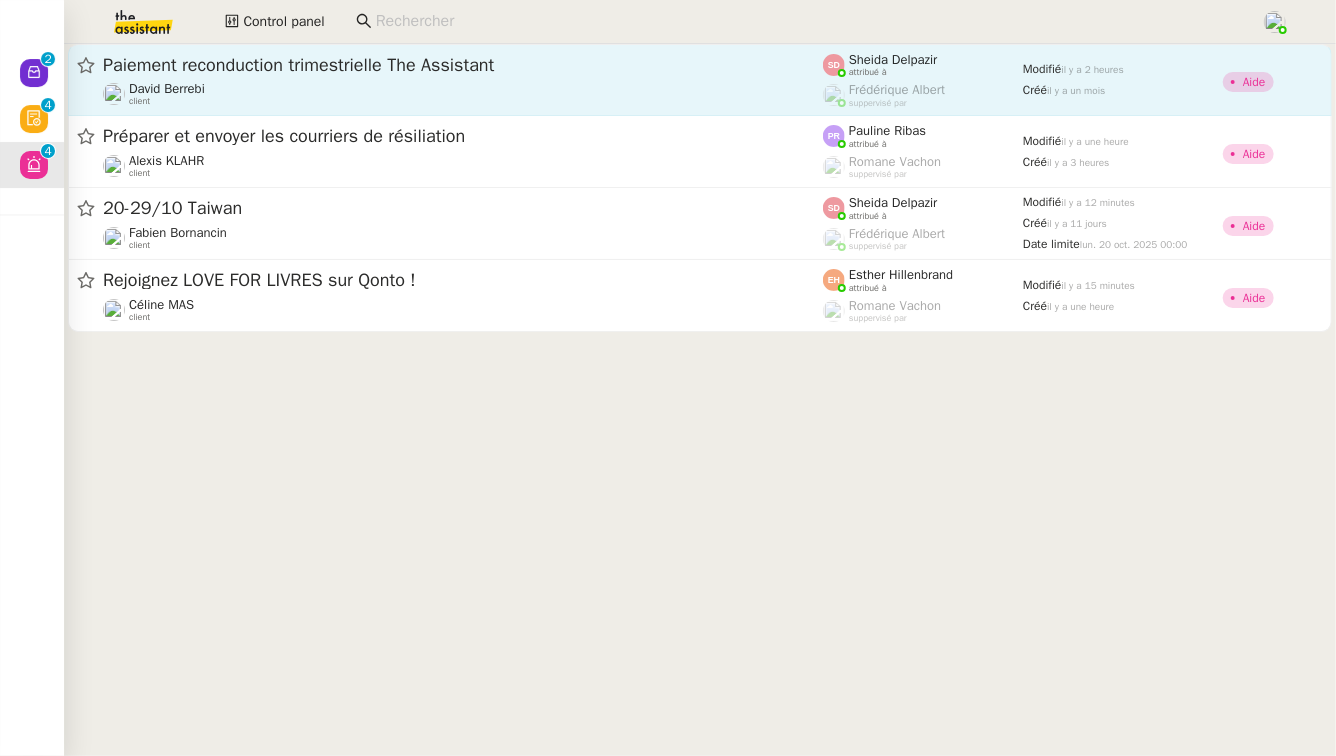 click on "Paiement reconduction trimestrielle The Assistant" 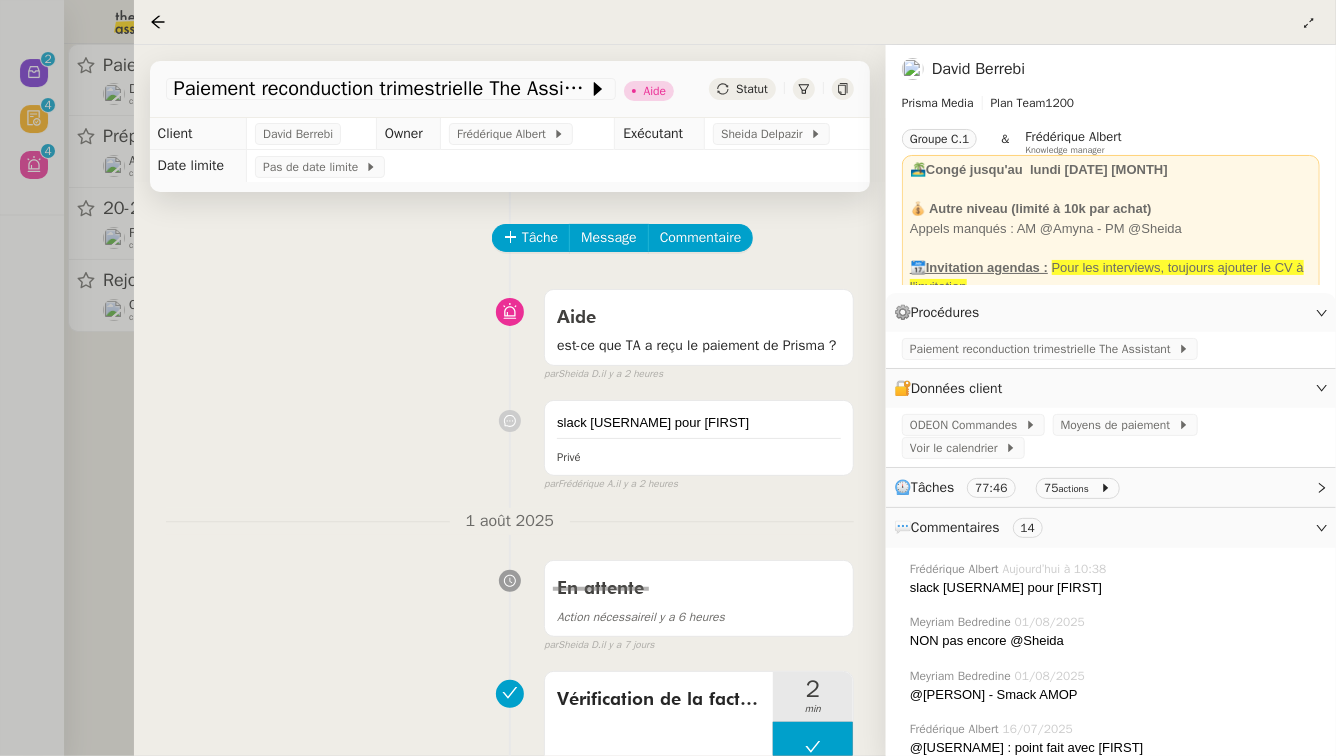 click at bounding box center (668, 378) 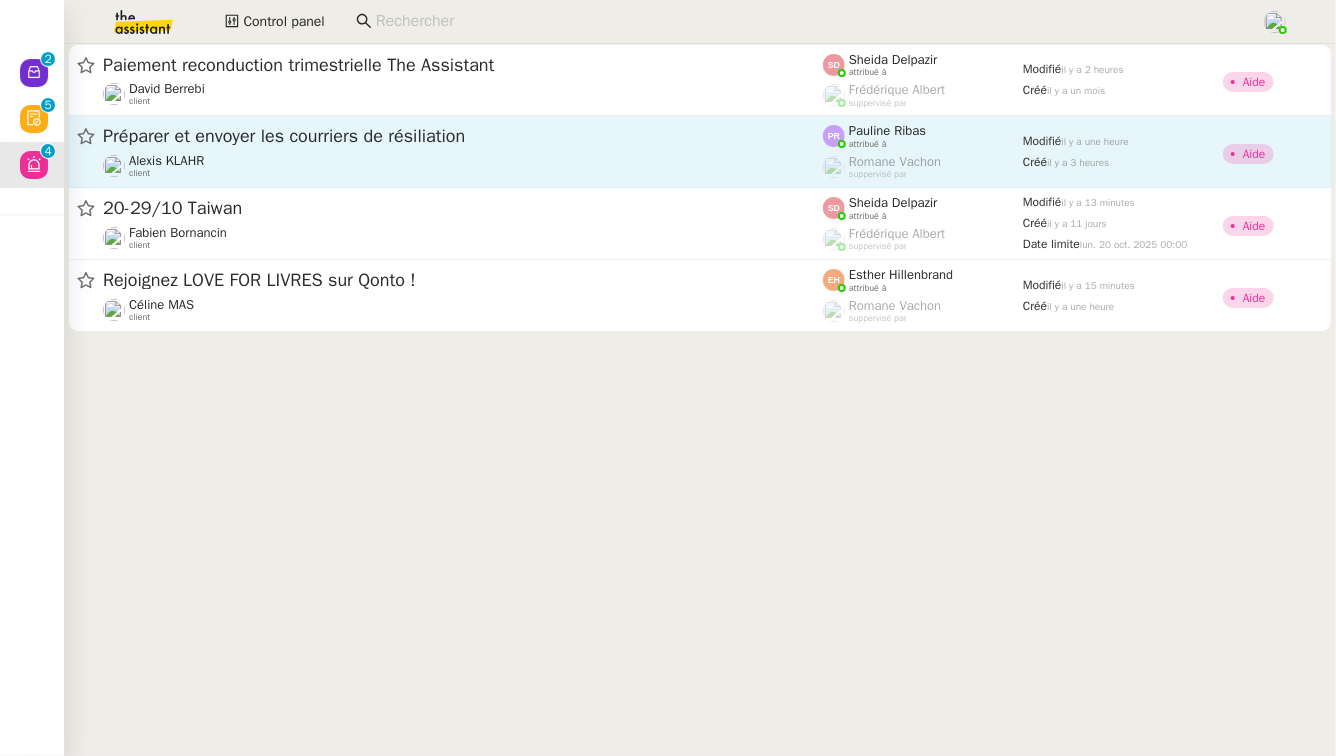 click on "[FIRST] [LAST]    client" 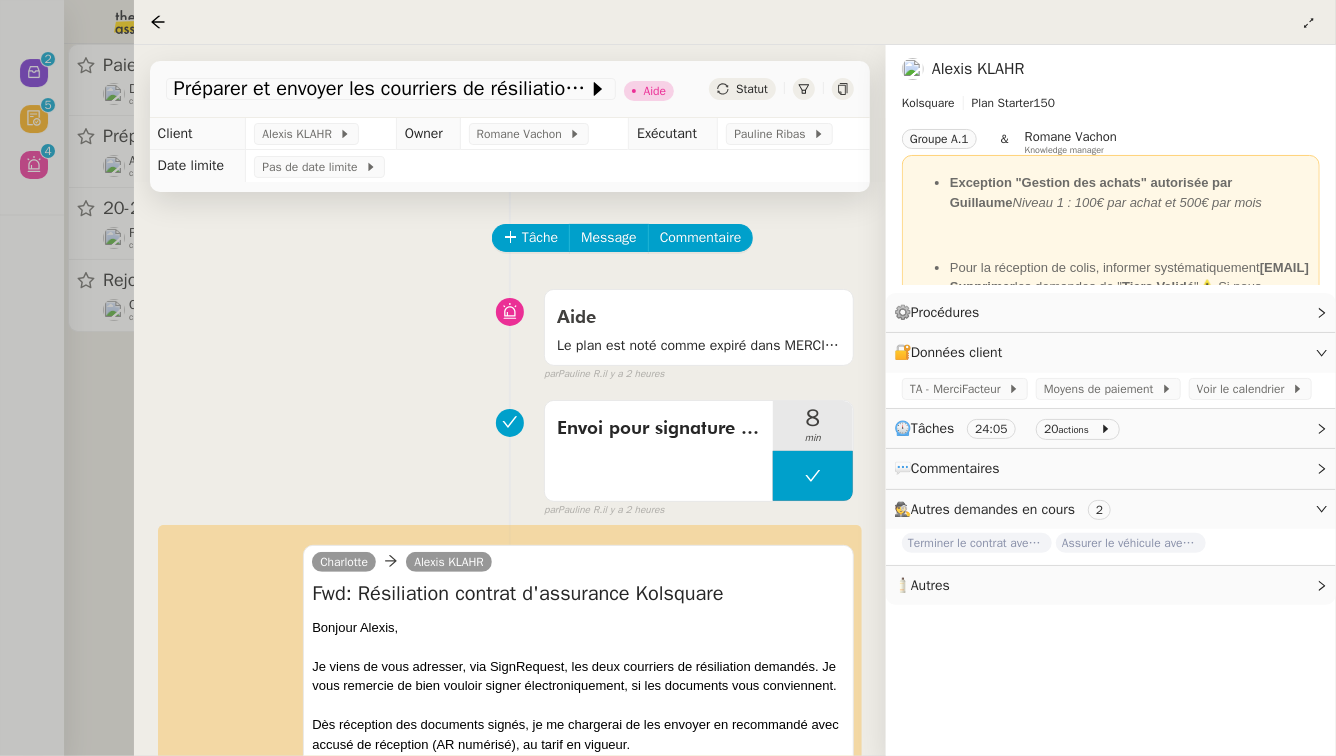 click at bounding box center (668, 378) 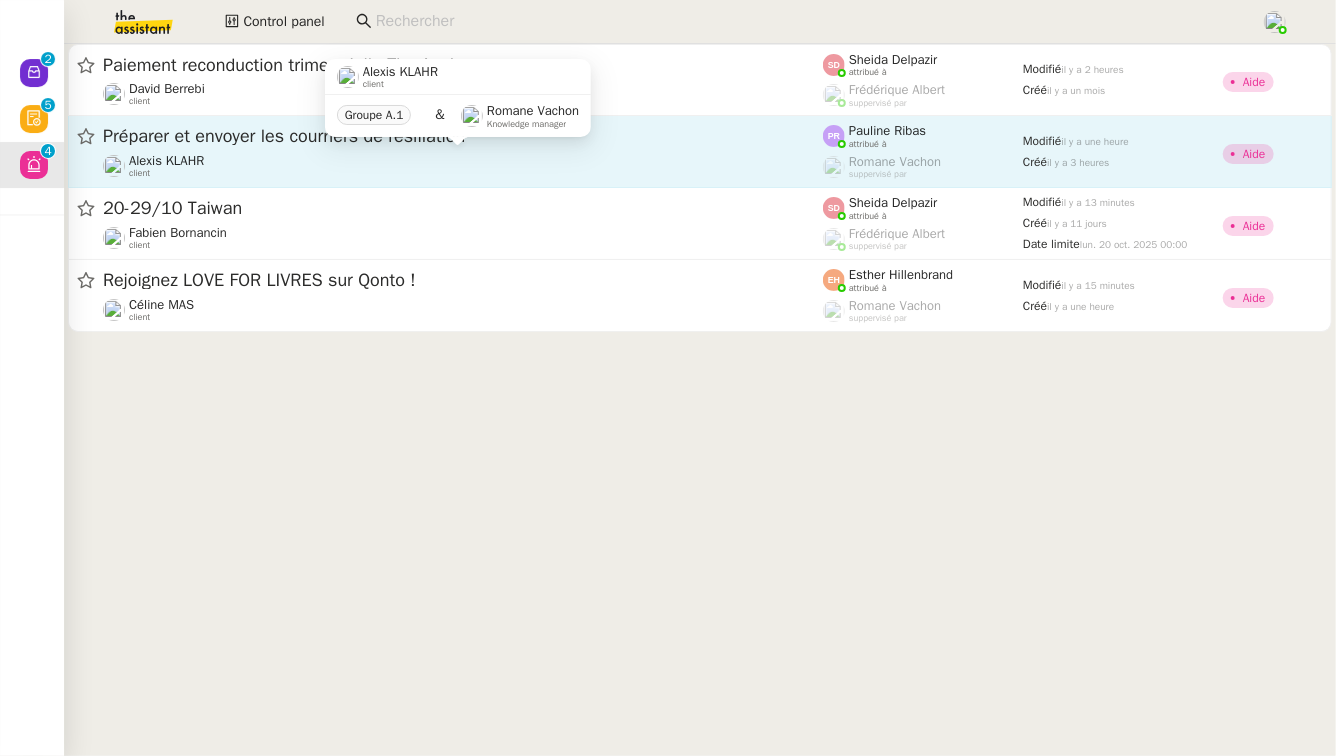 click on "[FIRST] [LAST]    client" 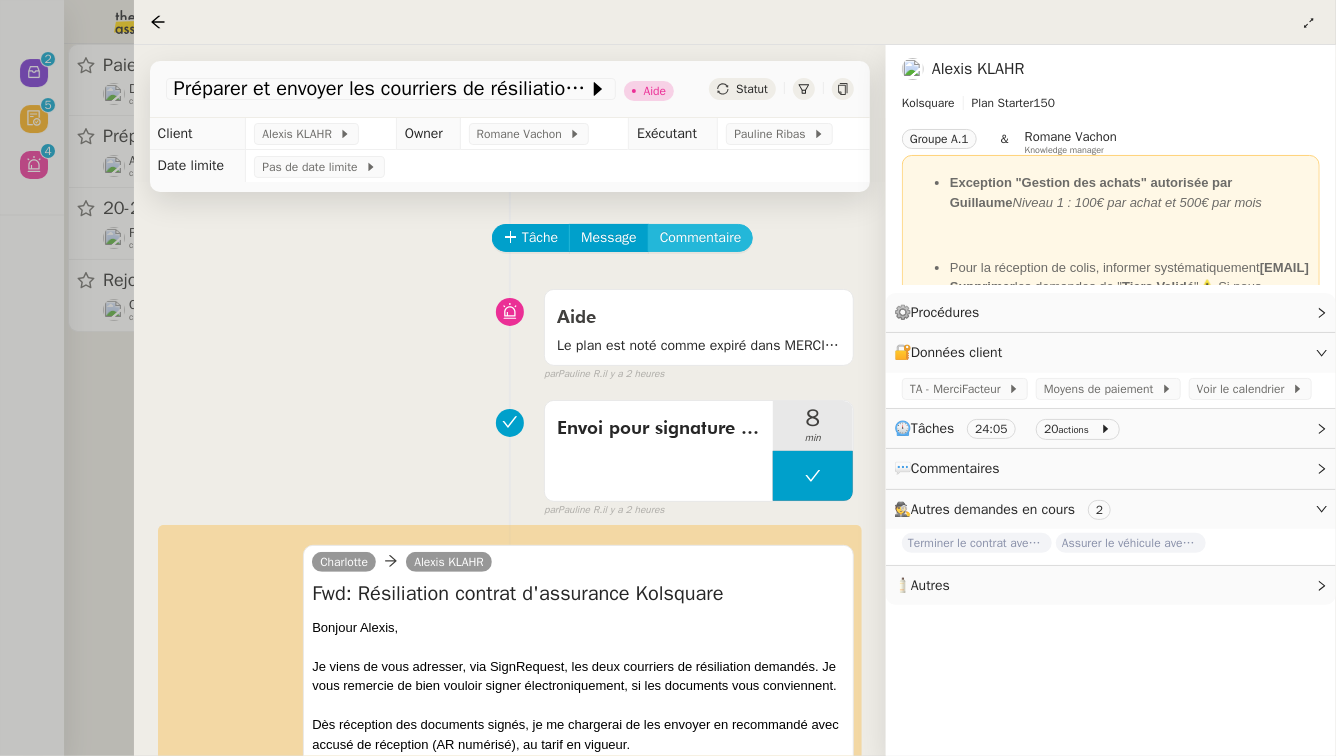 click on "Commentaire" 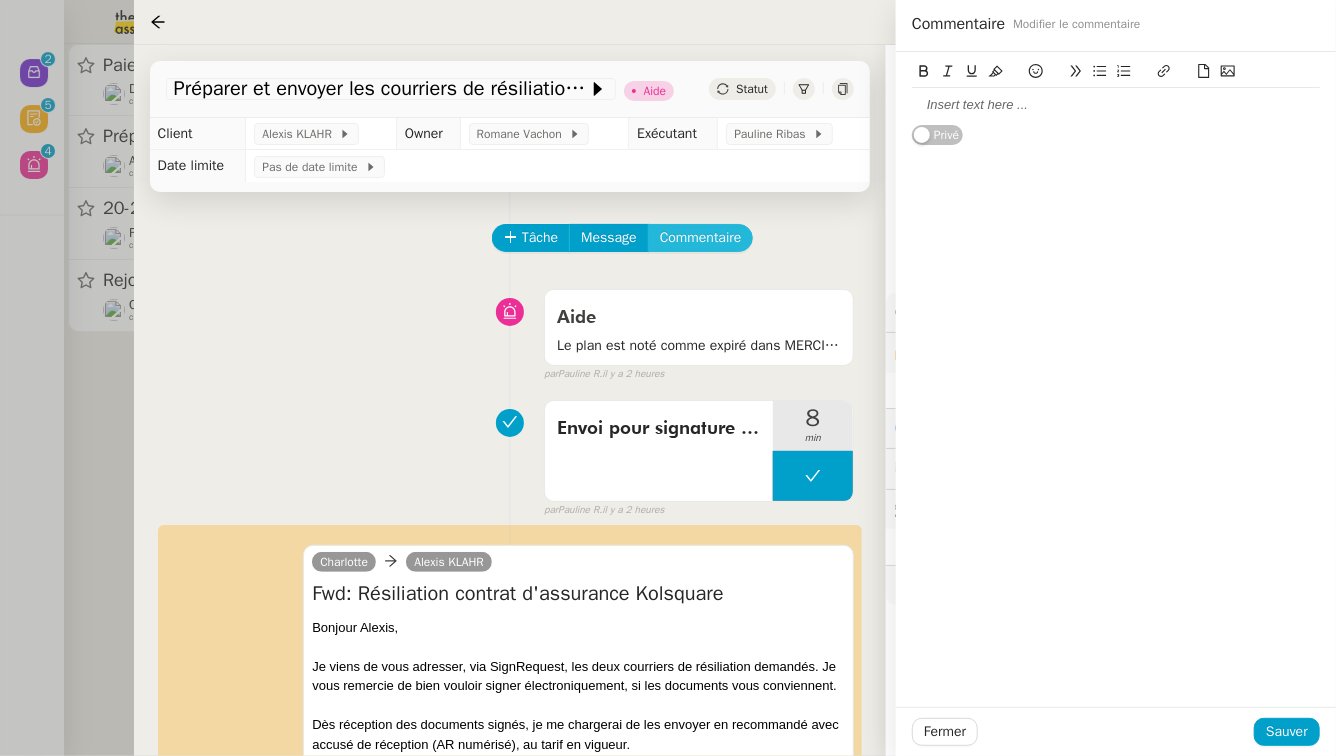 type 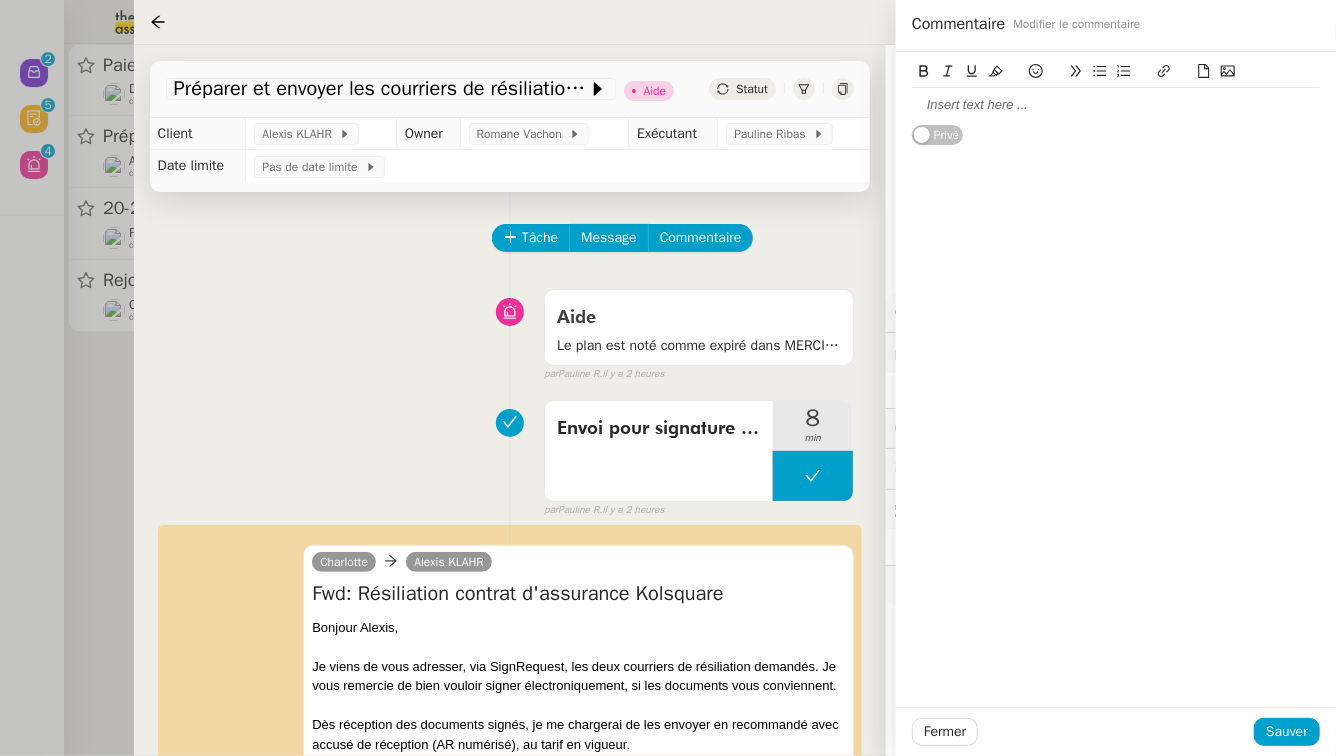 click 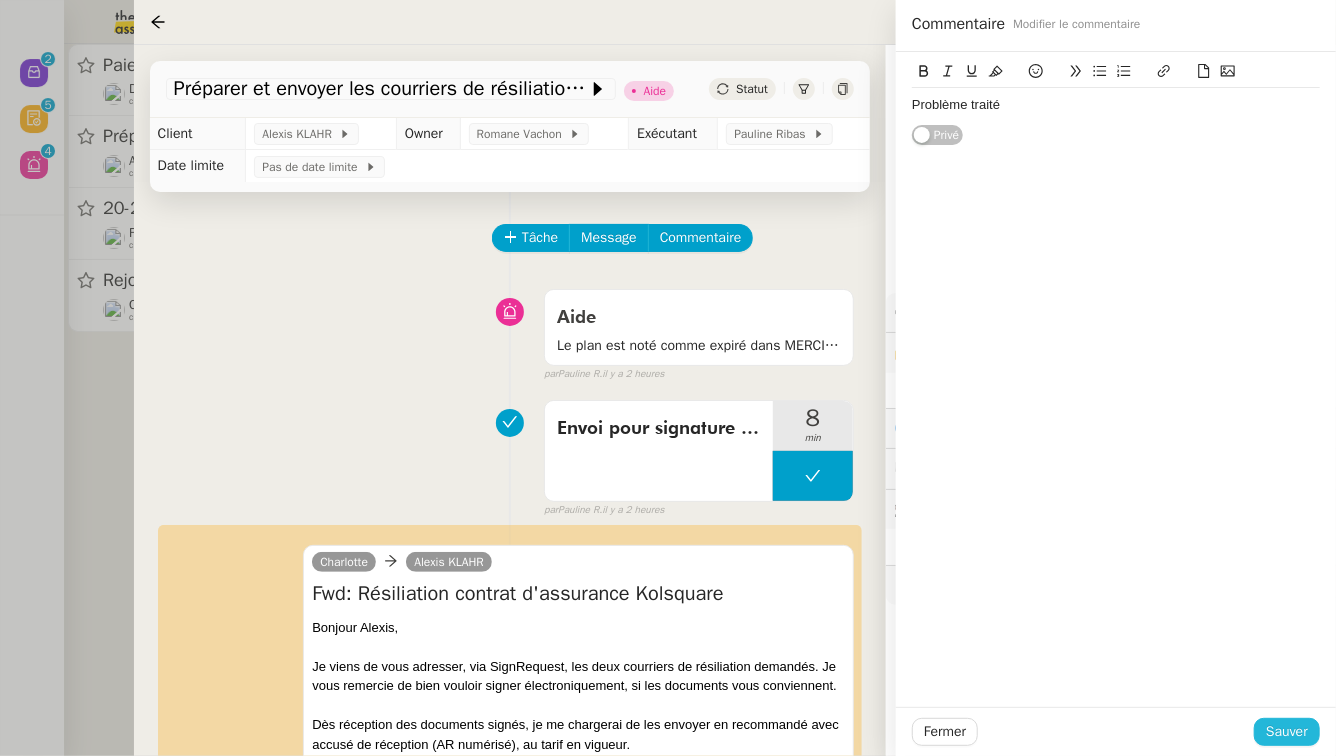 click on "Sauver" 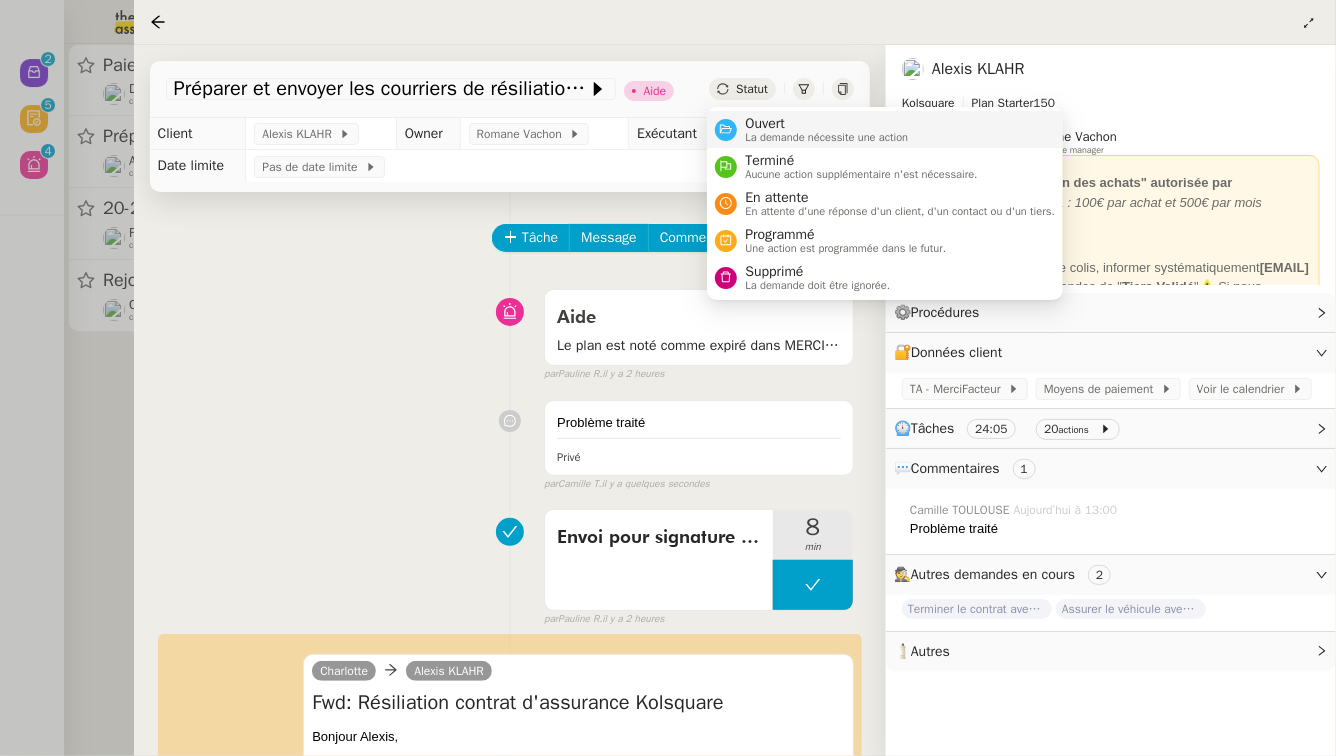 click on "Ouvert" at bounding box center (826, 124) 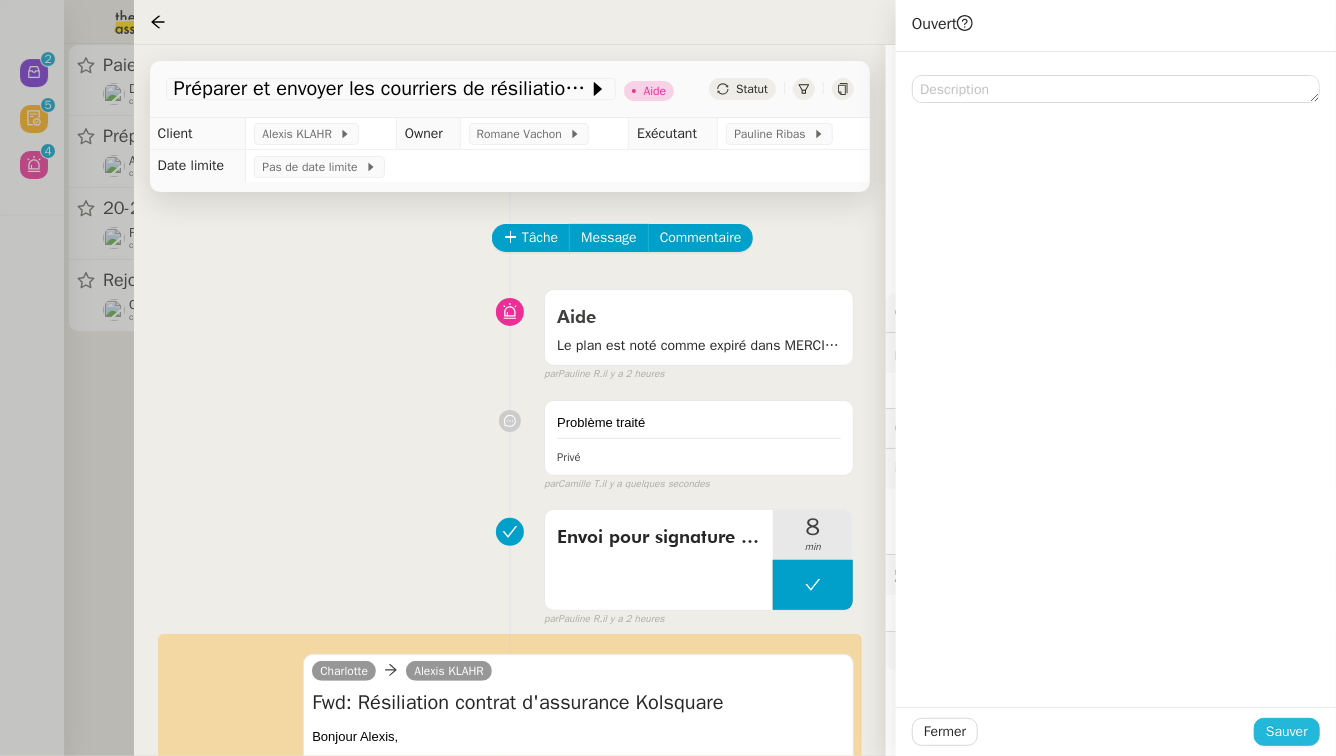 click on "Sauver" 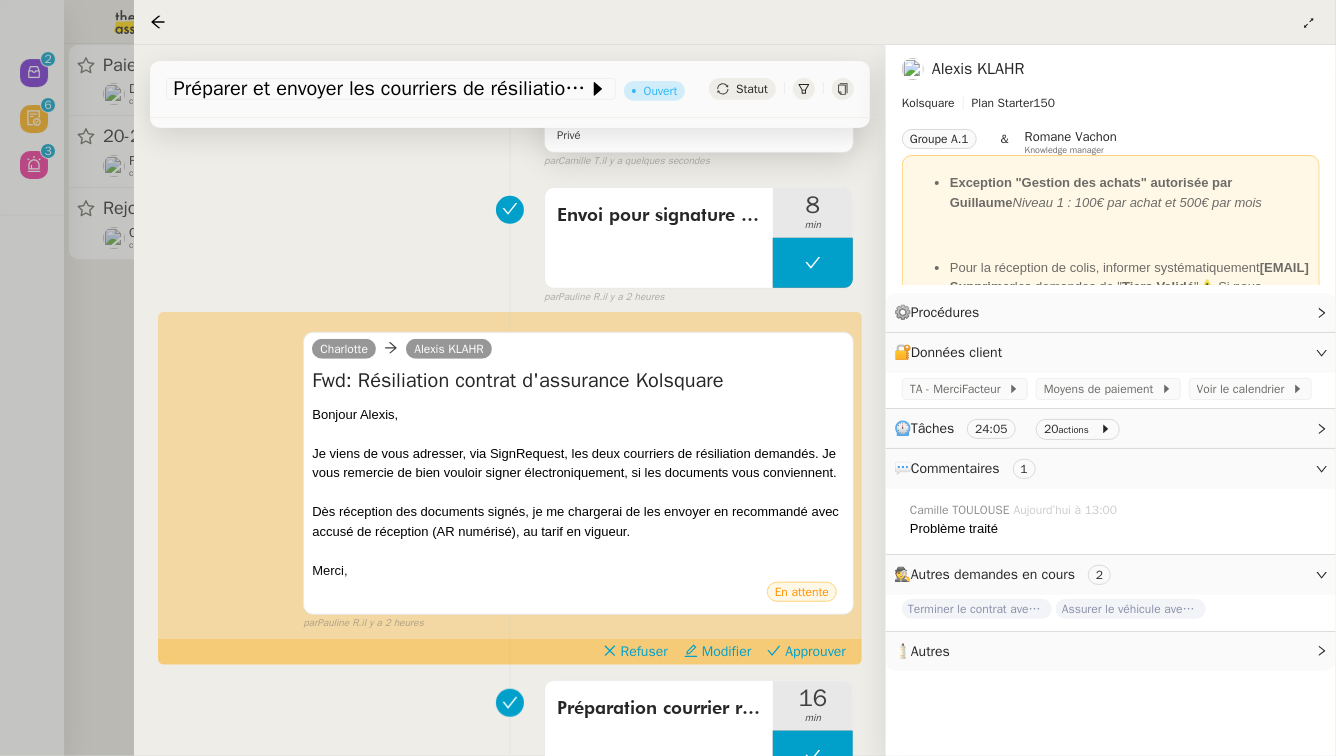 scroll, scrollTop: 416, scrollLeft: 0, axis: vertical 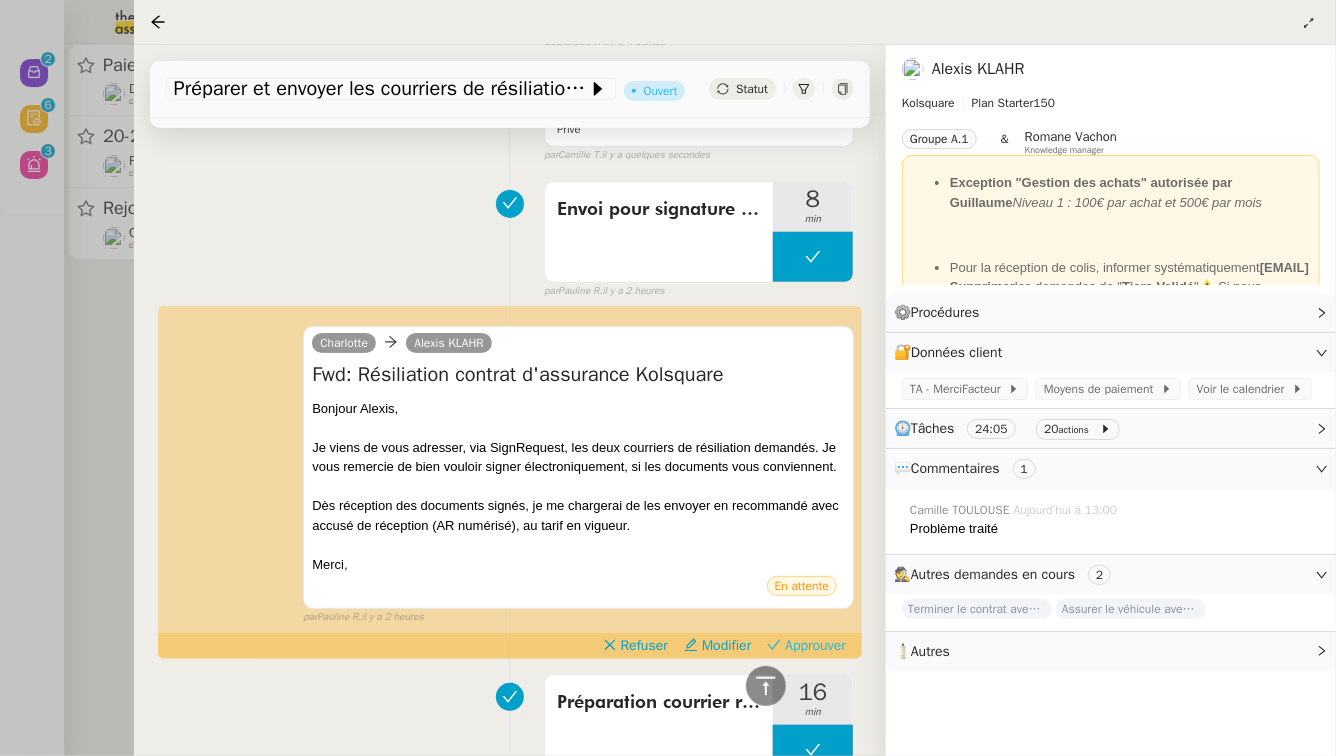 click on "Approuver" at bounding box center (815, 646) 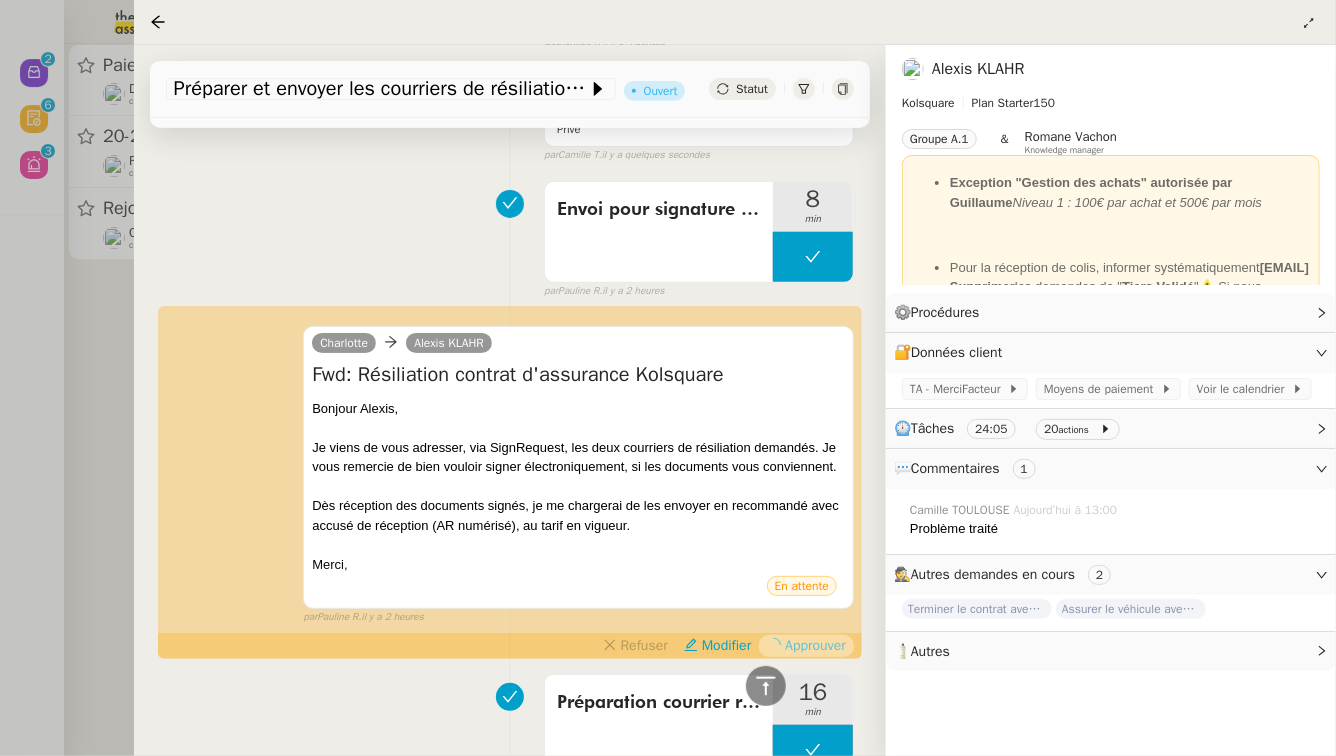 click at bounding box center [668, 378] 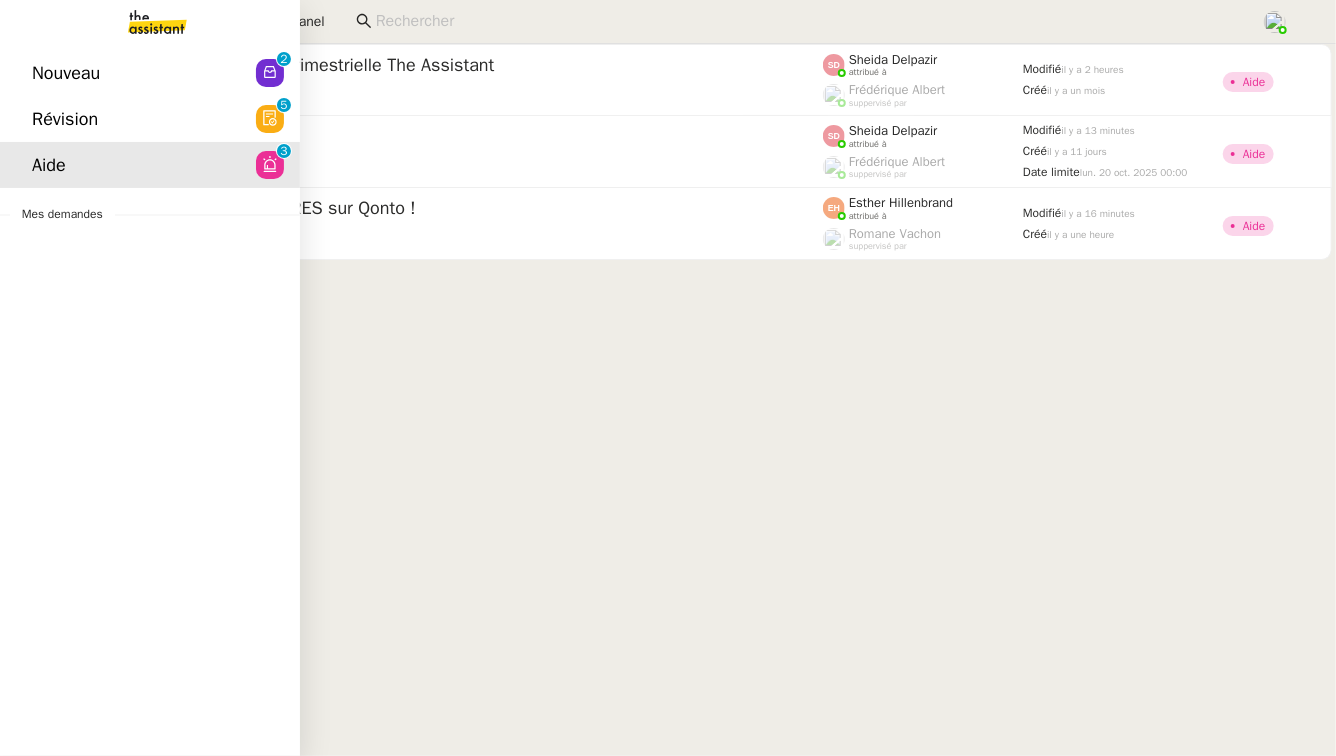 click on "Révision" 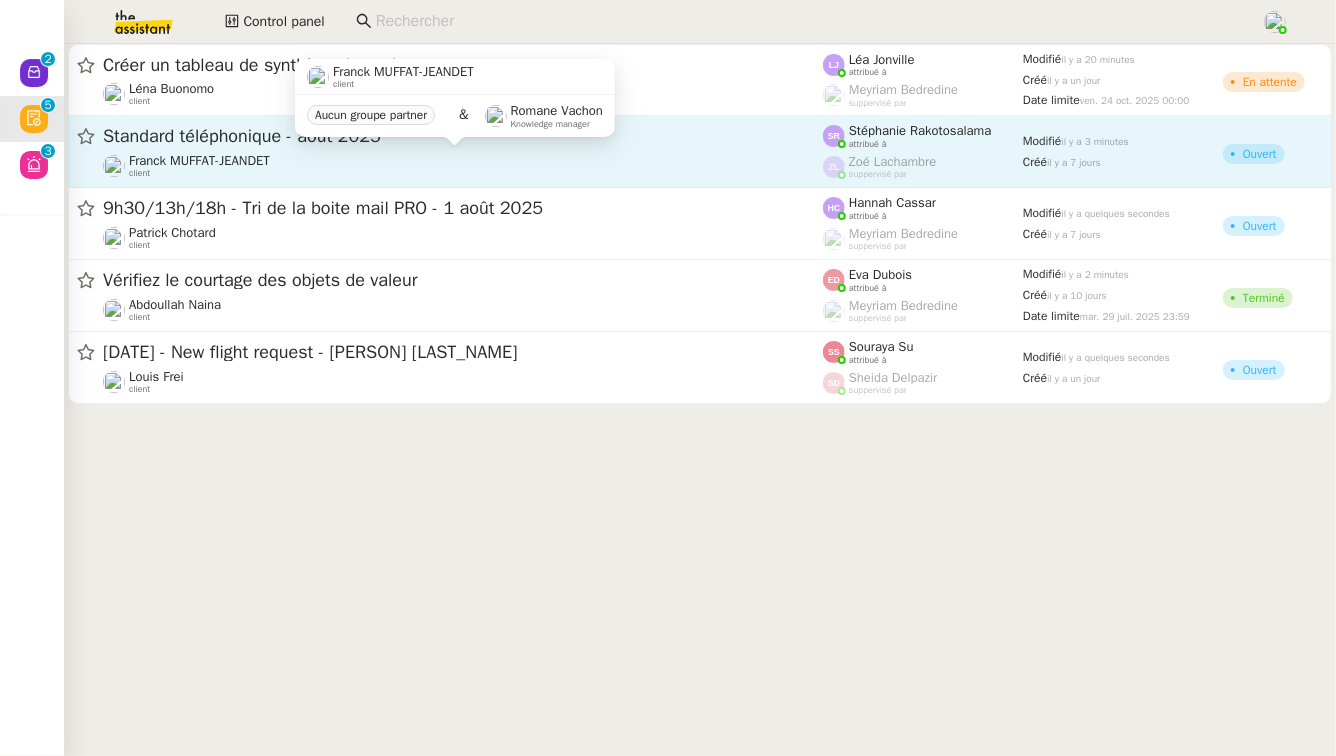 click on "[PERSON] [LAST_NAME]    client" 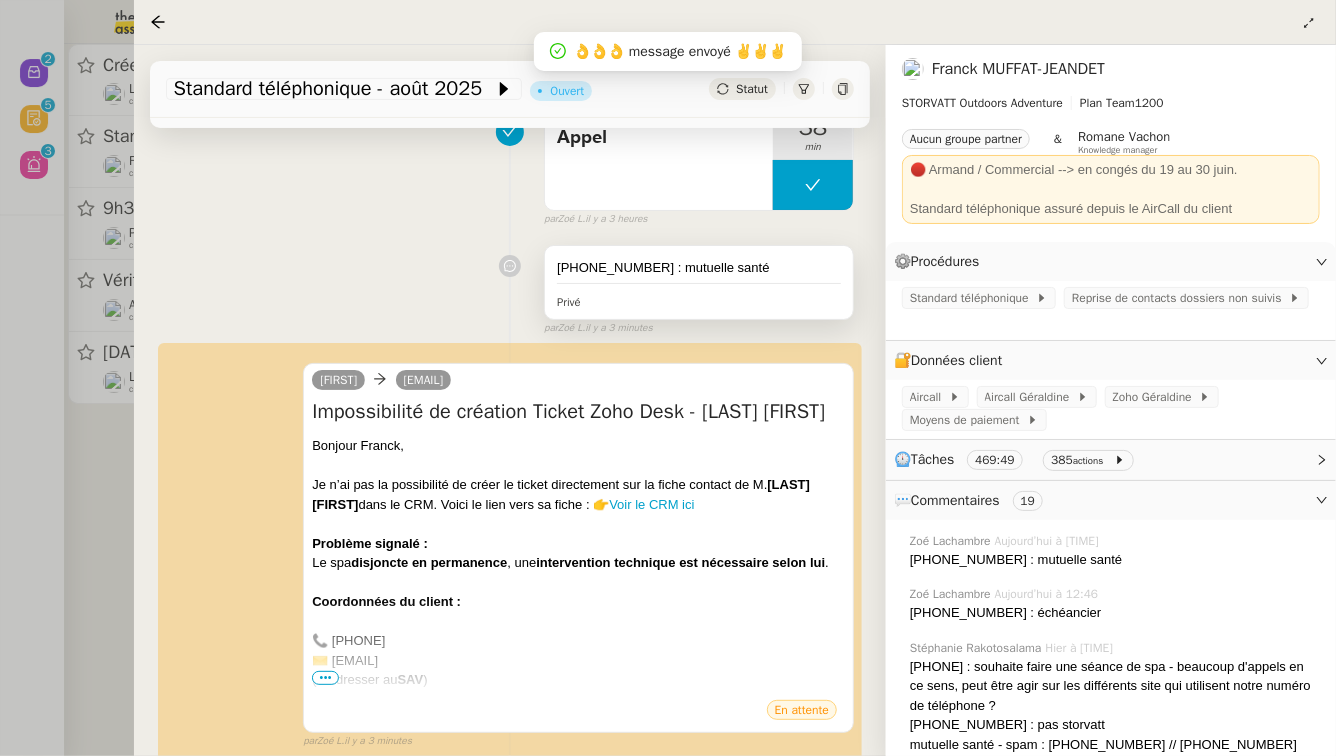 scroll, scrollTop: 327, scrollLeft: 0, axis: vertical 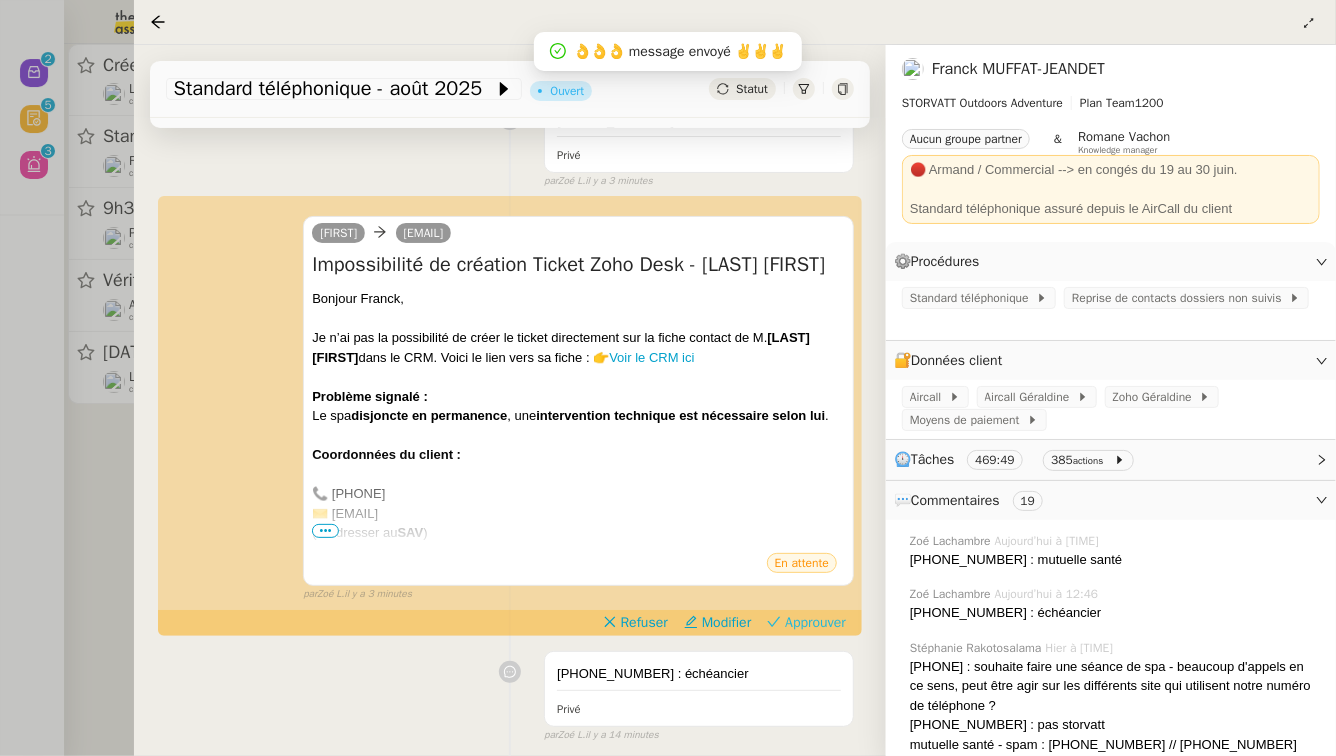 click on "Approuver" at bounding box center [815, 623] 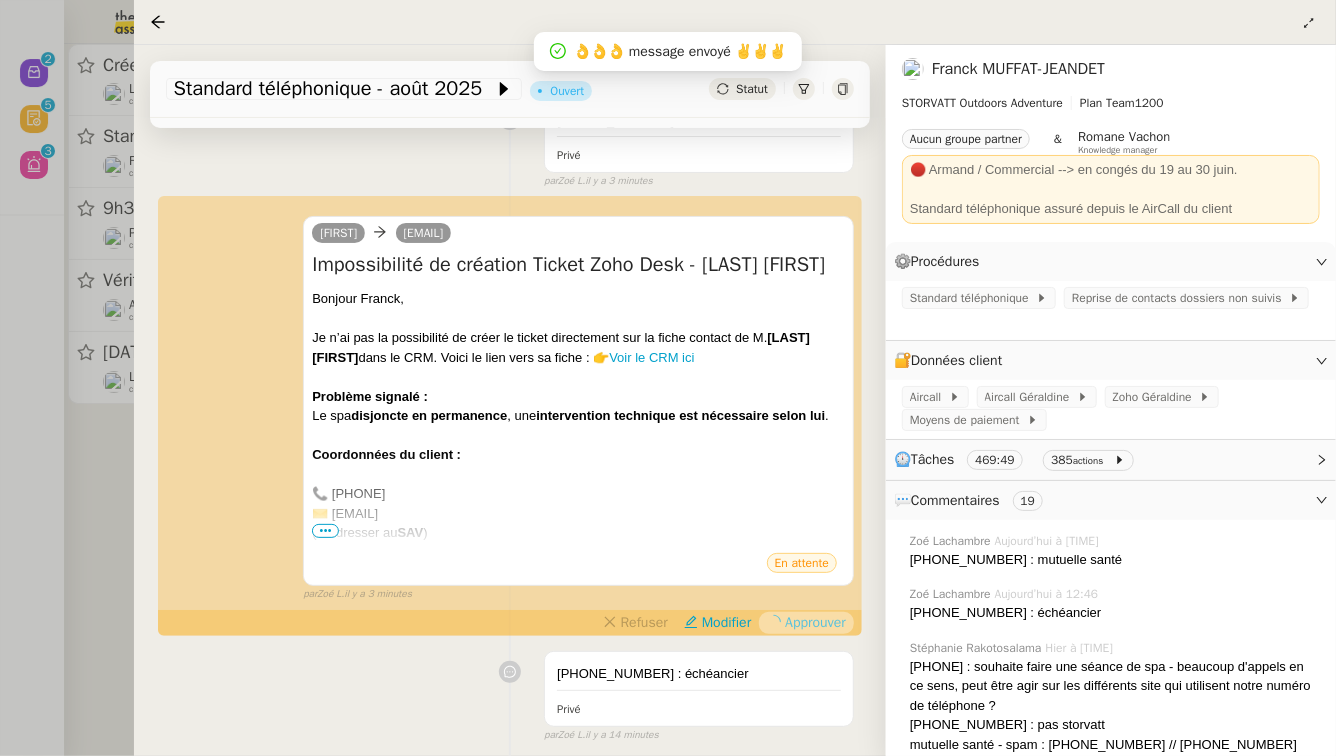 click at bounding box center [668, 378] 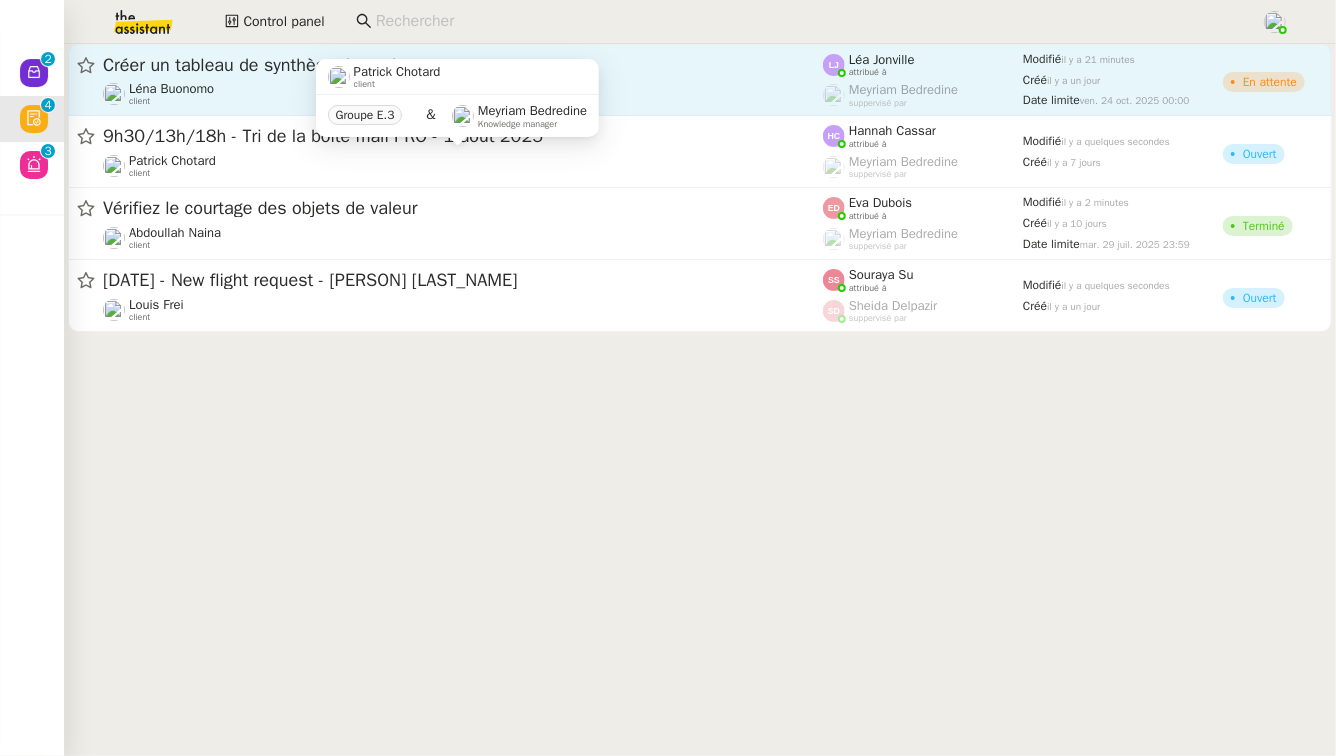 click on "[FIRST] [LAST]    client" 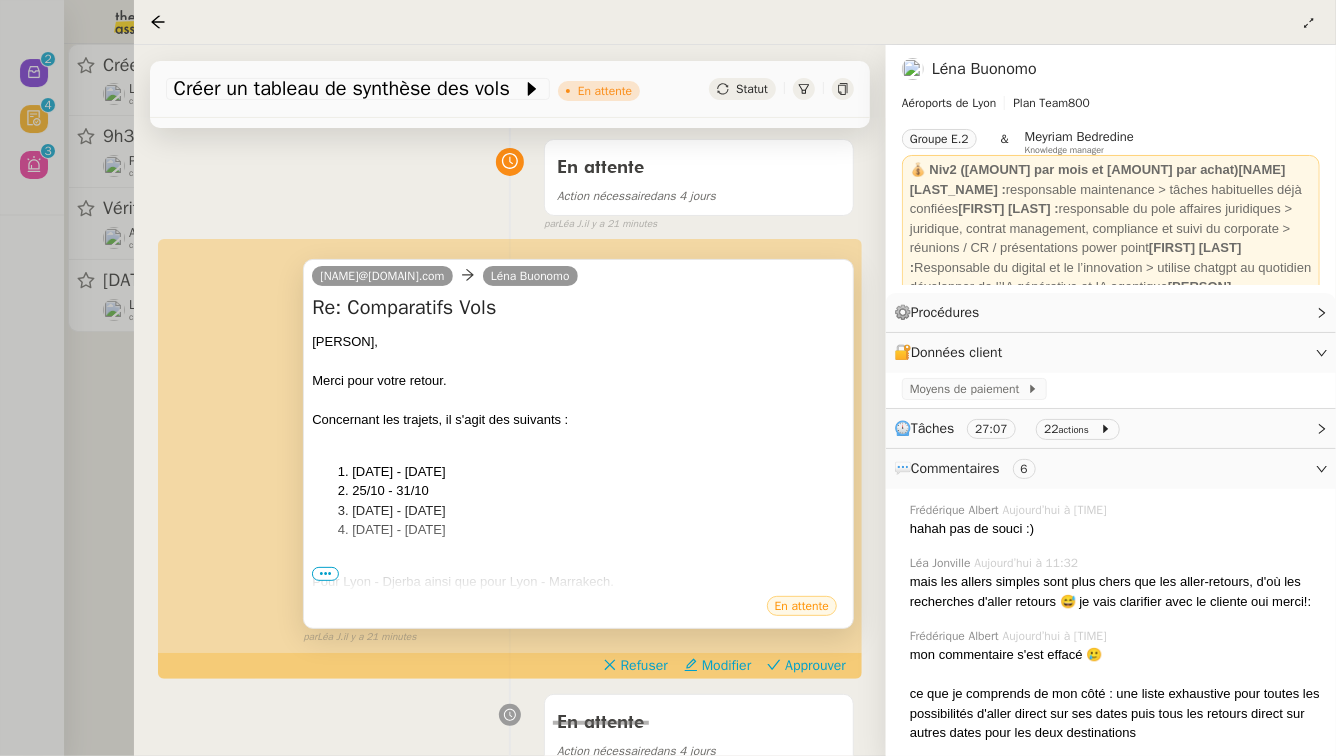 scroll, scrollTop: 212, scrollLeft: 0, axis: vertical 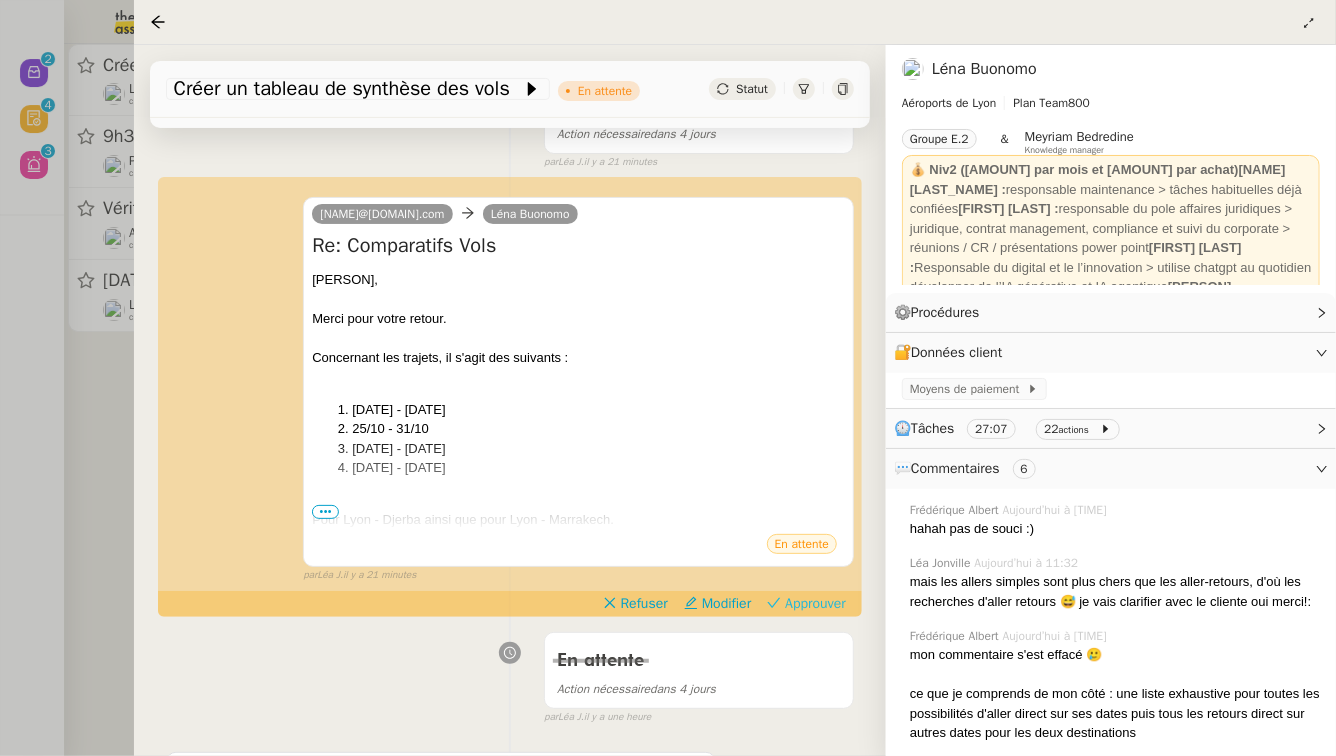 click on "Approuver" at bounding box center (815, 604) 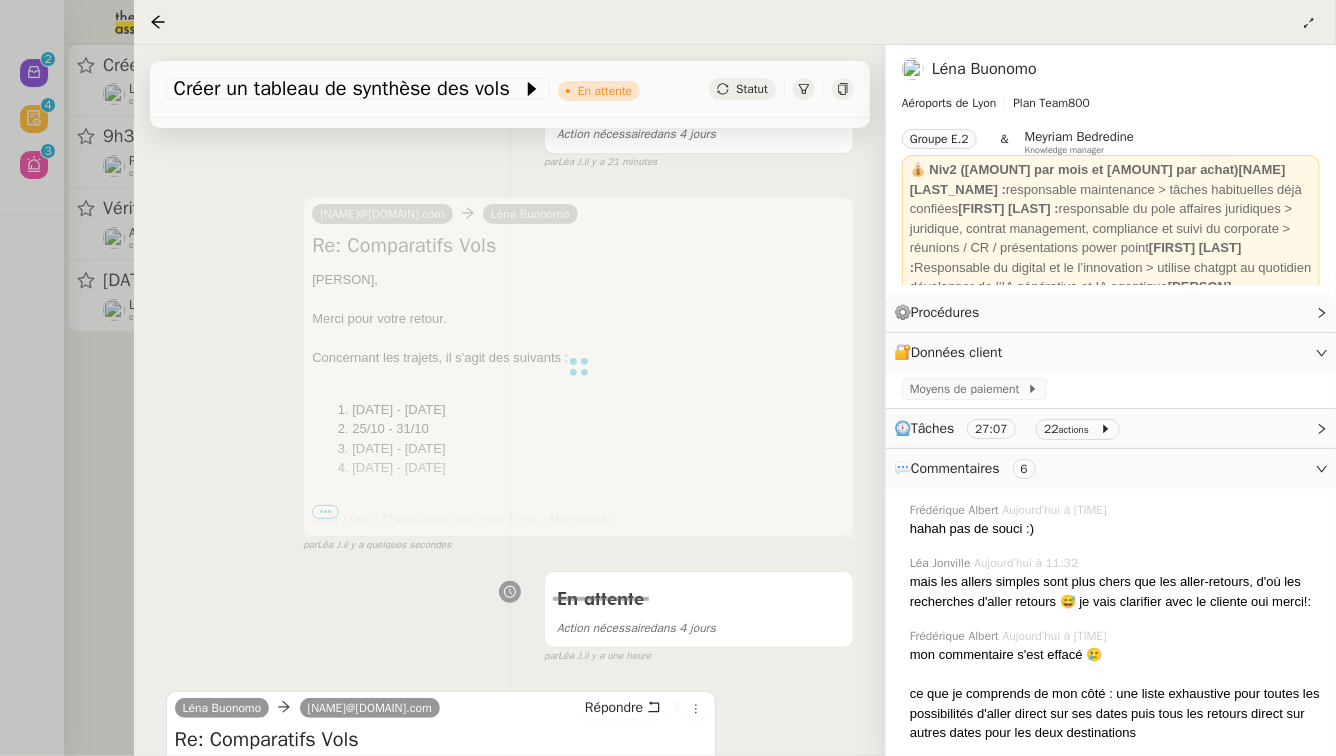 click at bounding box center (668, 378) 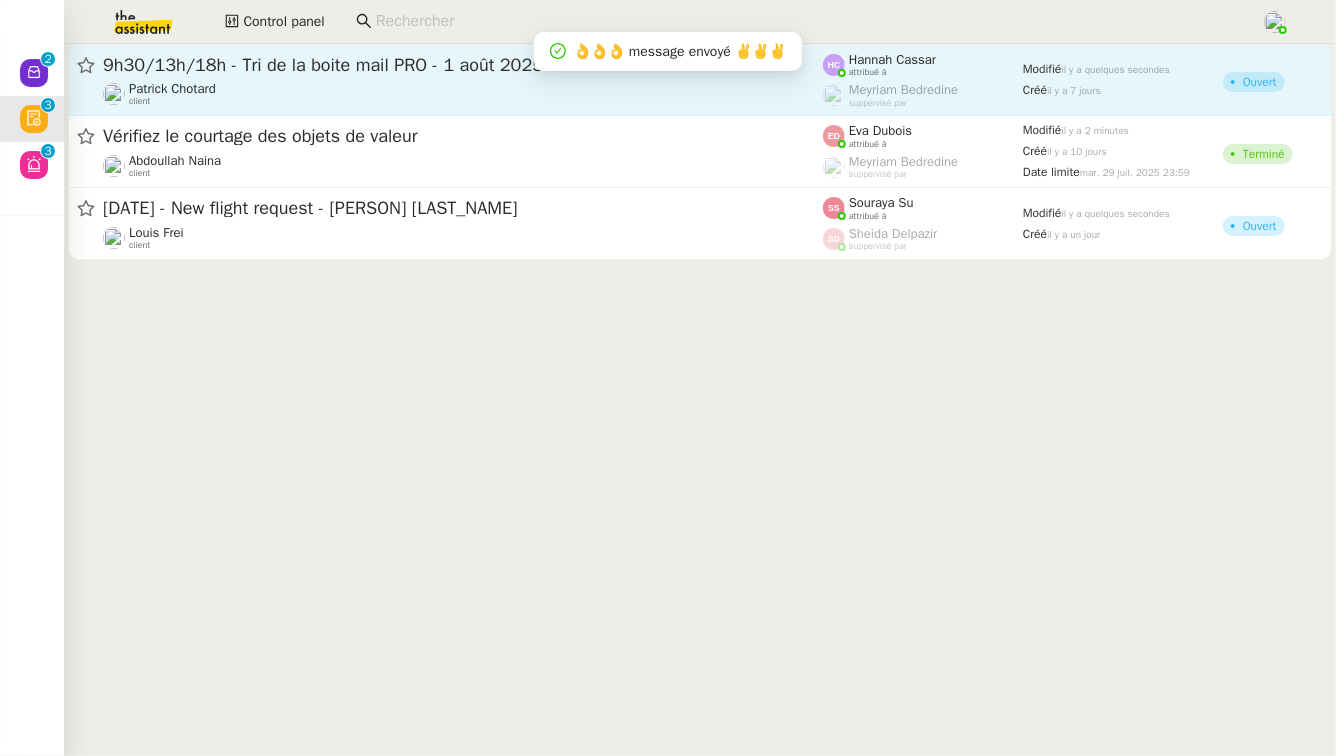 click on "[TIME]/[TIME]/[TIME] - Tri de la boite mail PRO - [DATE] [NAME]    client" 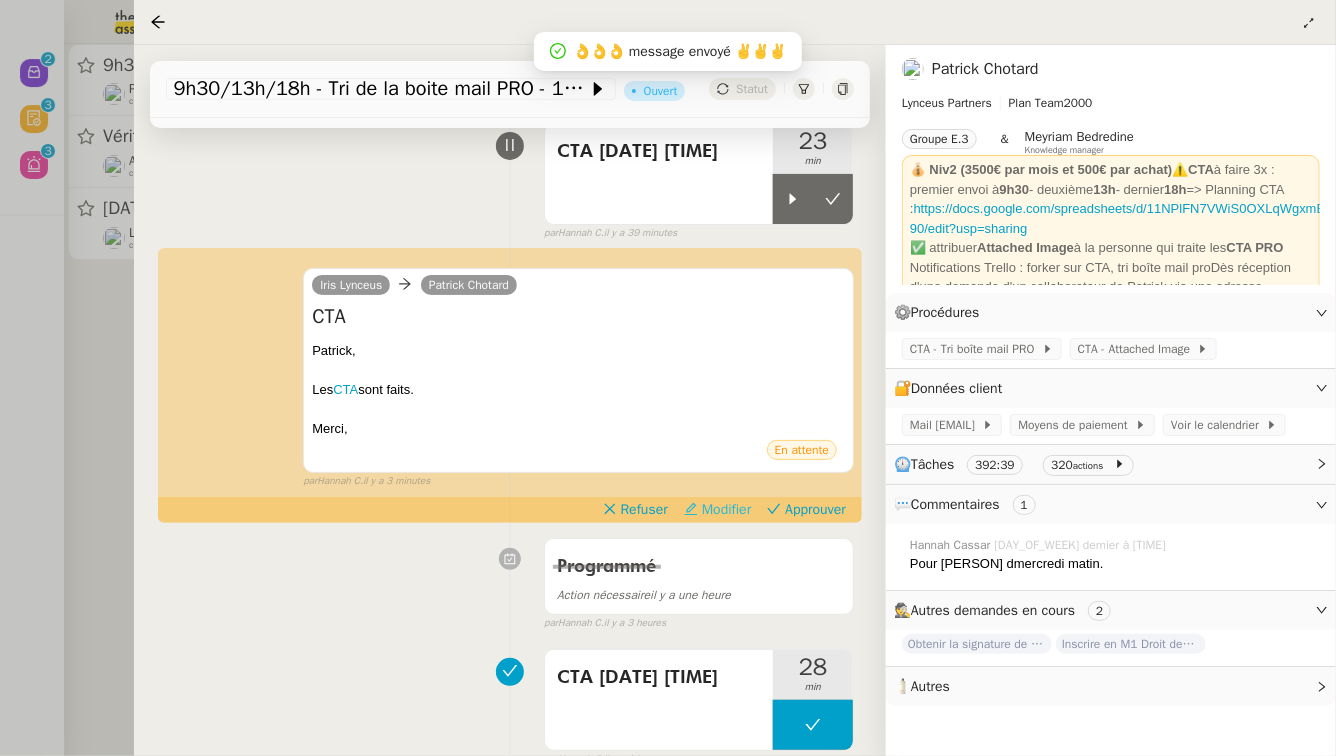 scroll, scrollTop: 170, scrollLeft: 0, axis: vertical 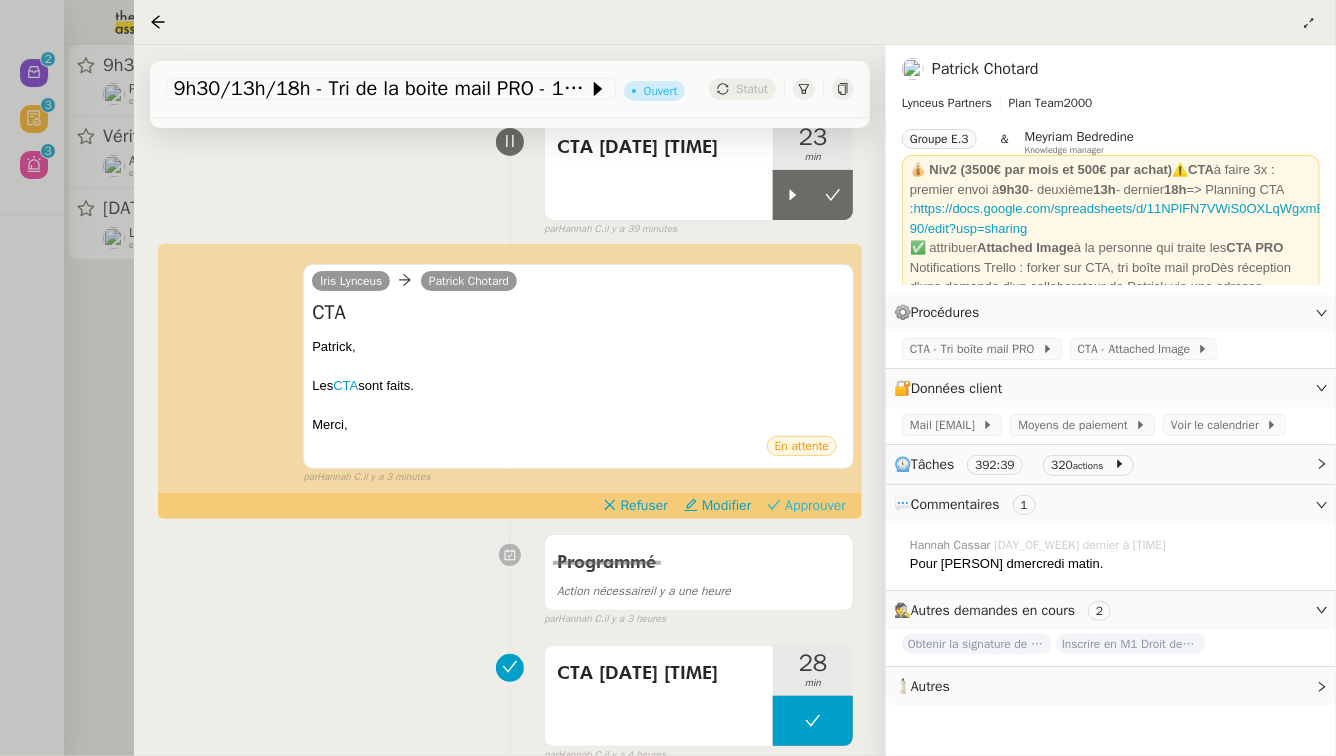 click on "Approuver" at bounding box center [815, 506] 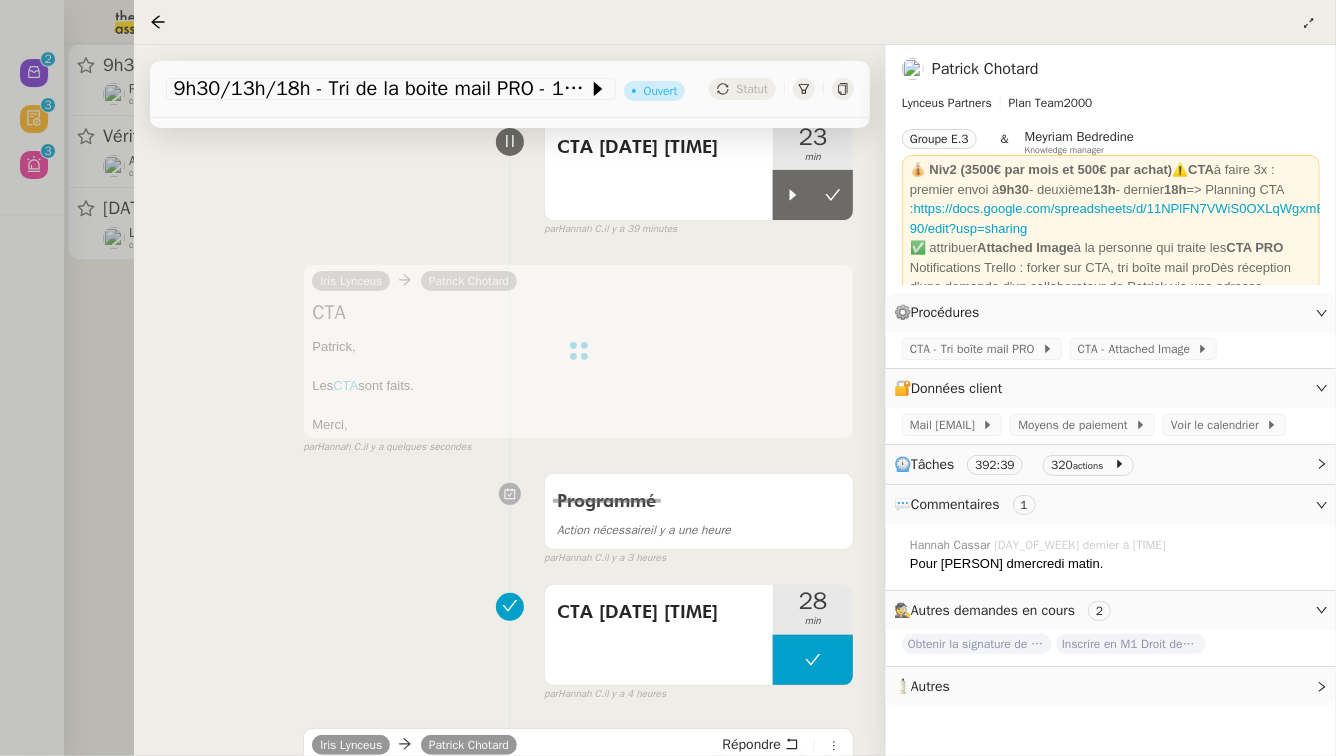 click at bounding box center (668, 378) 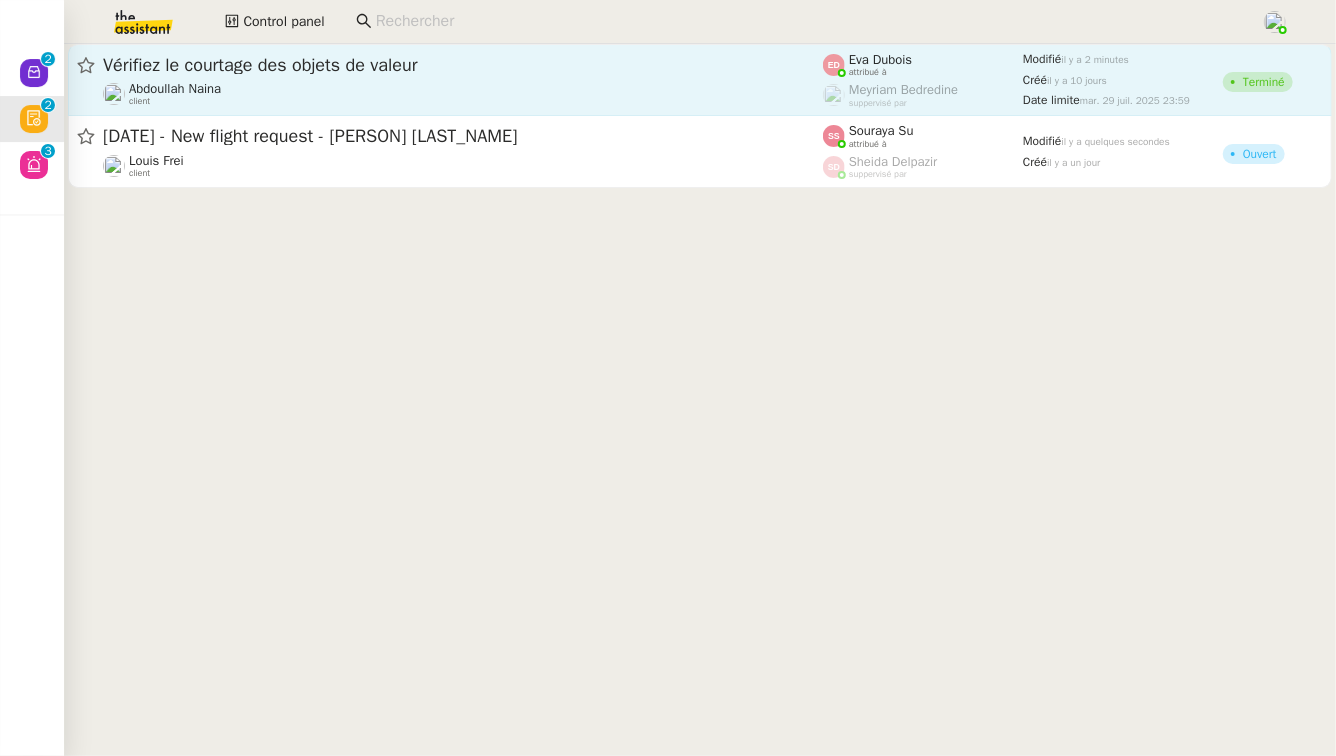 click on "[PERSON] [LAST_NAME]    client" 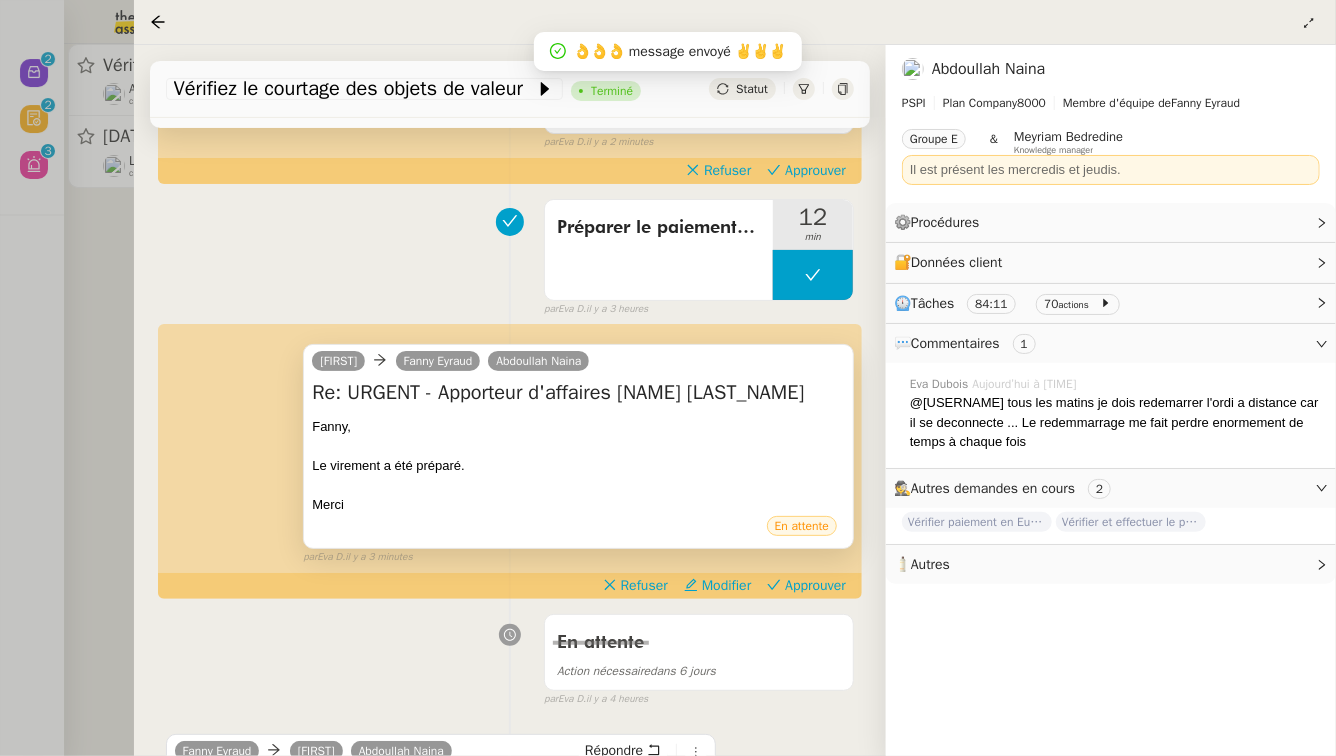 scroll, scrollTop: 219, scrollLeft: 0, axis: vertical 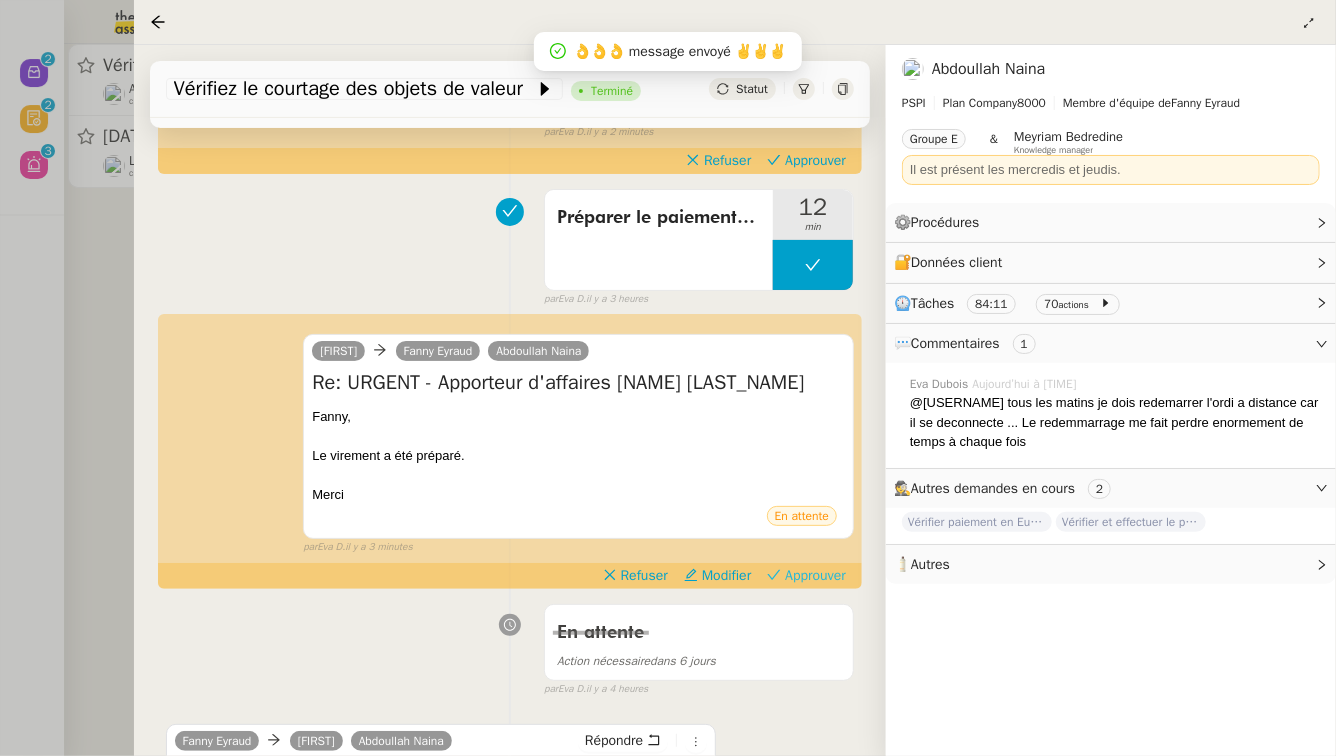 click on "Approuver" at bounding box center [815, 576] 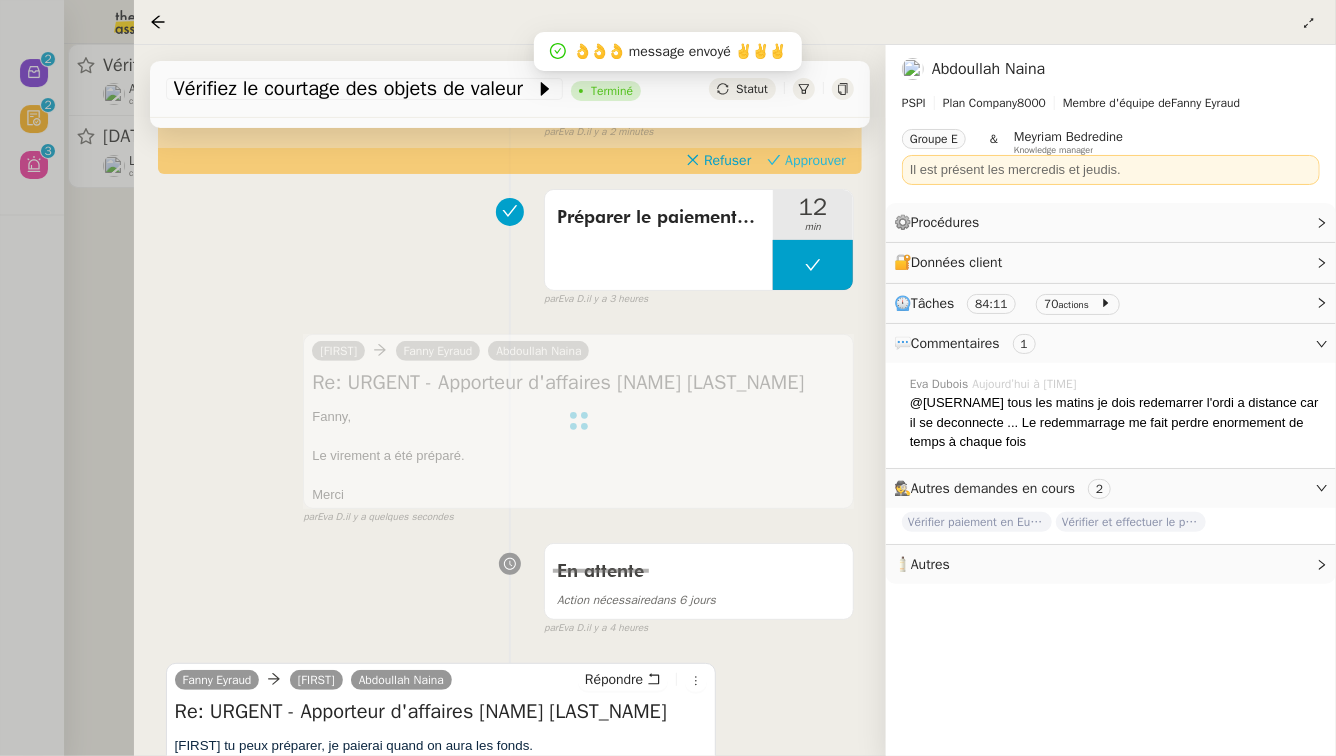 click on "Approuver" at bounding box center (815, 161) 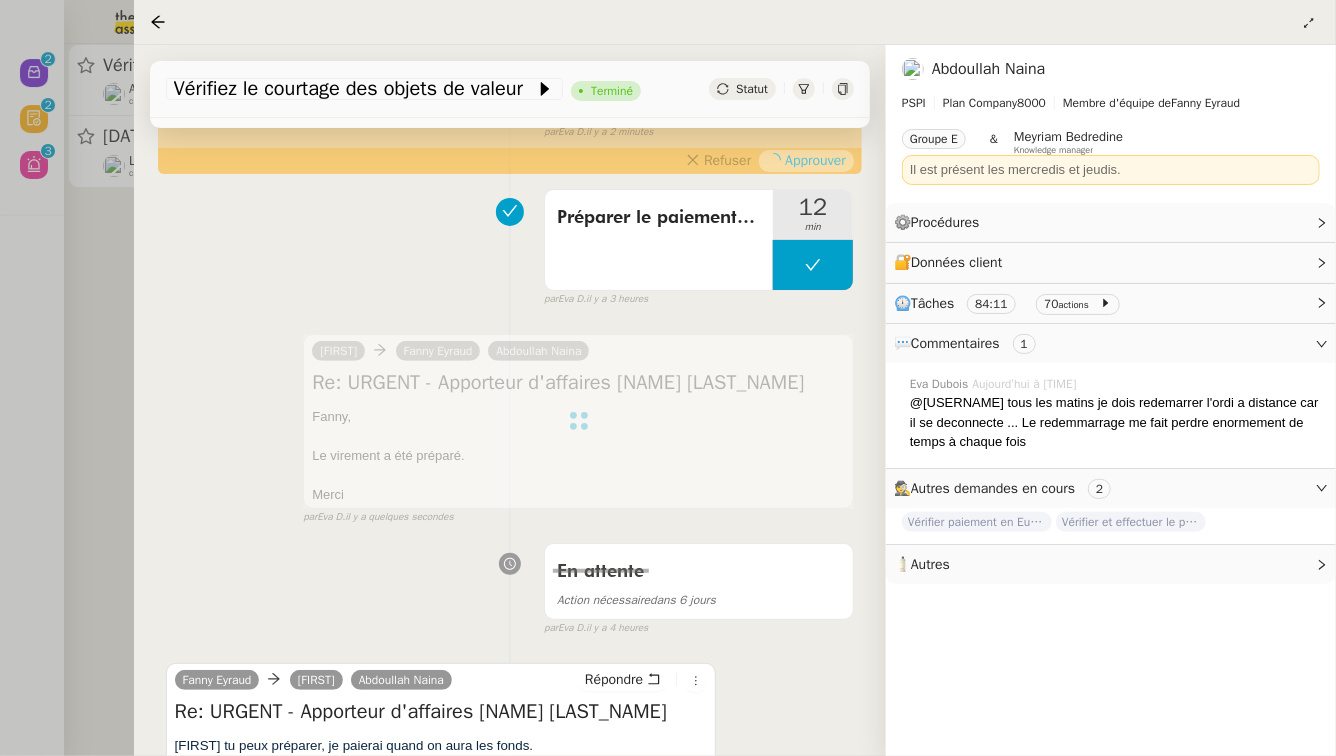 click at bounding box center (668, 378) 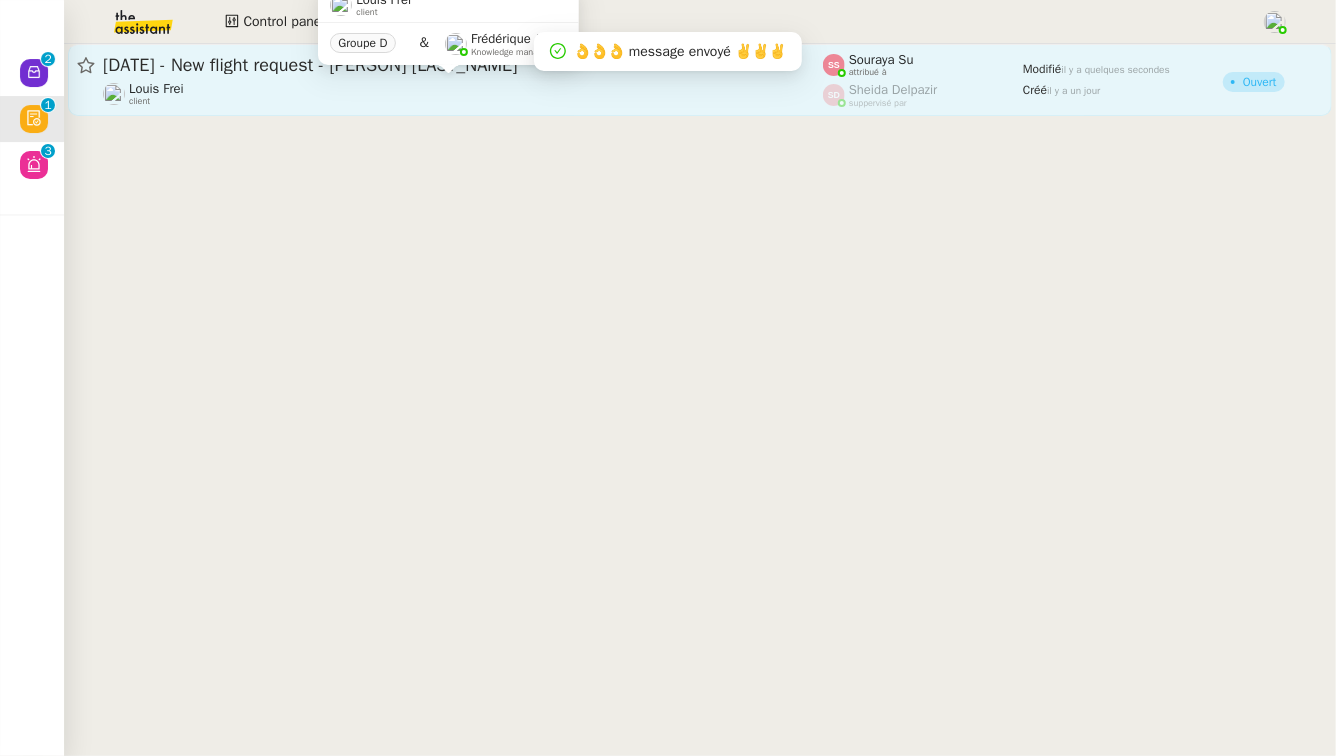 click on "Louis Frei    client" 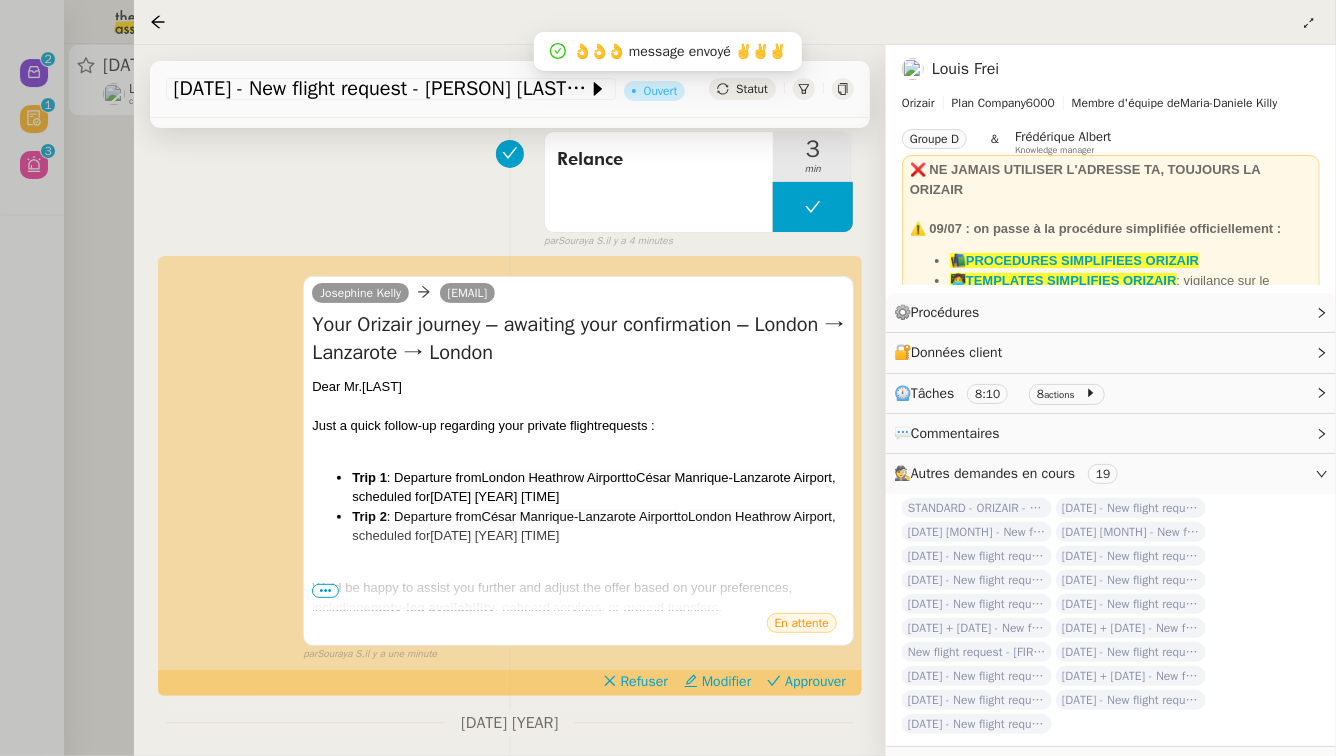 scroll, scrollTop: 173, scrollLeft: 0, axis: vertical 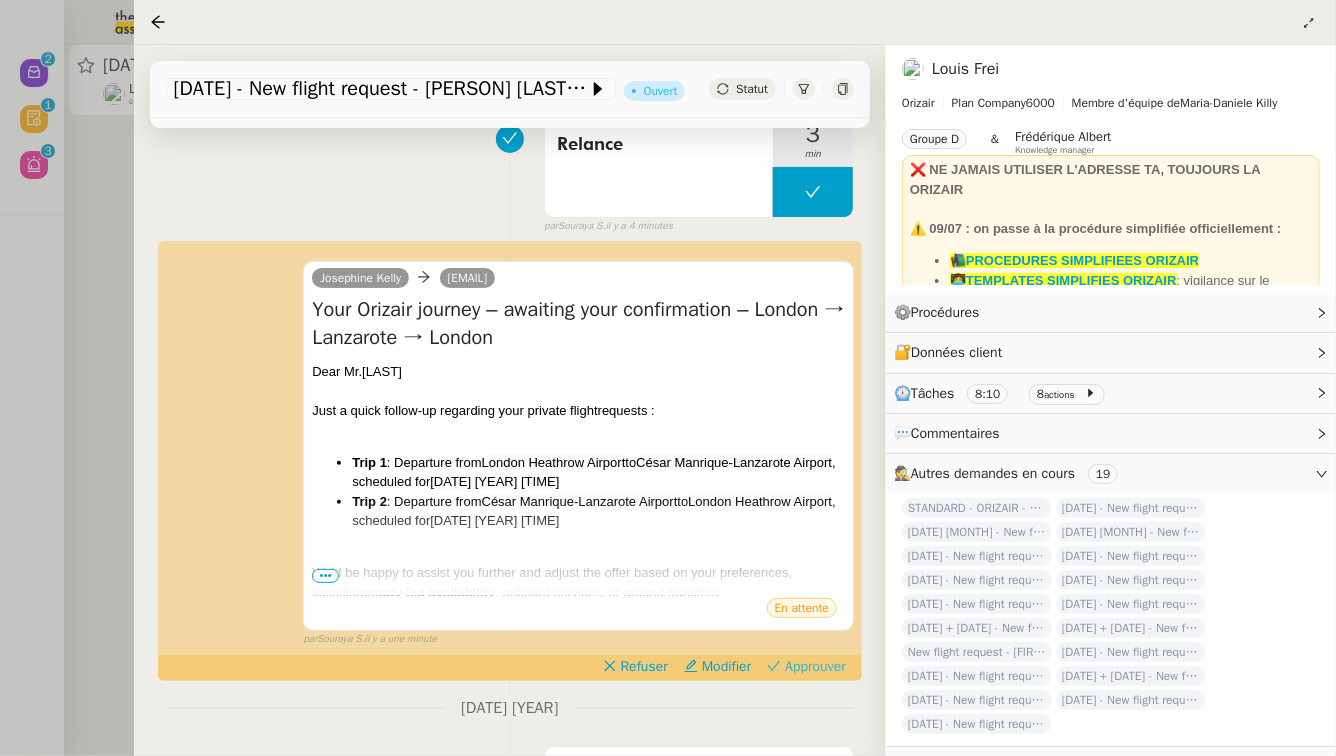 click on "Approuver" at bounding box center (815, 667) 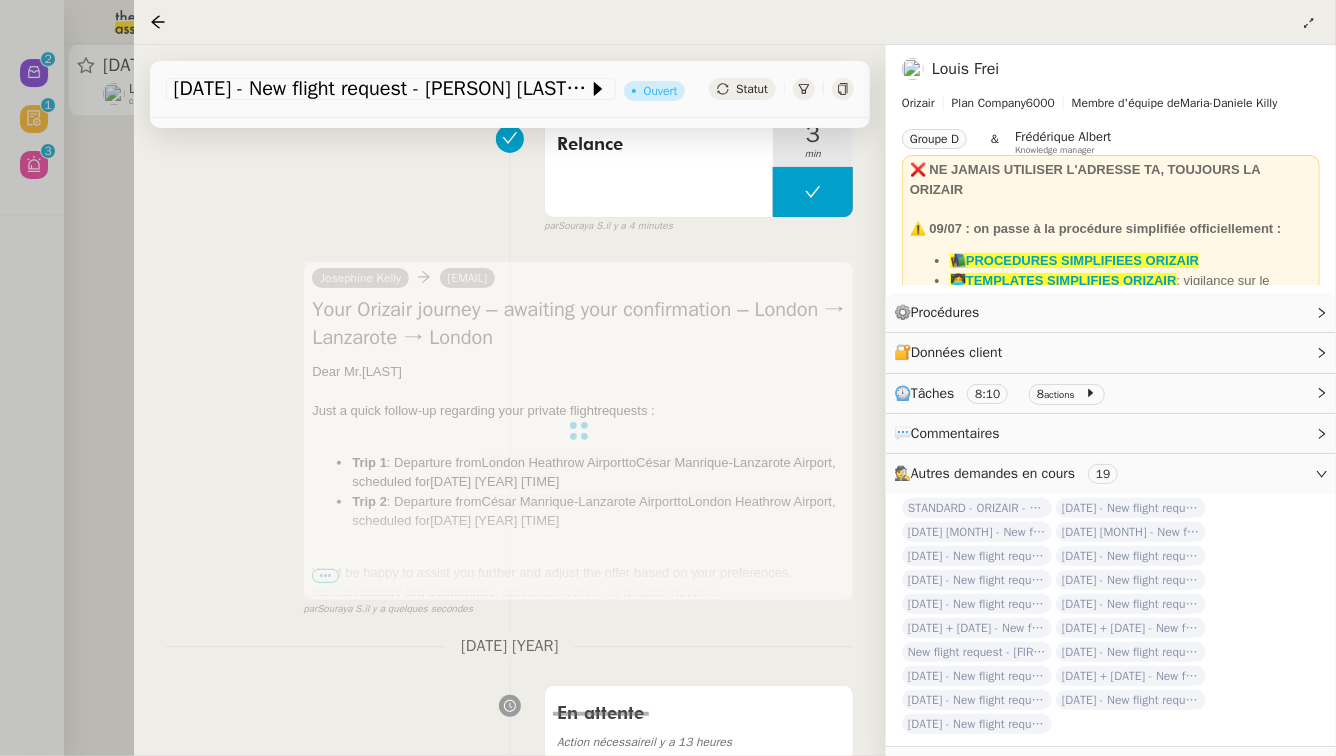 click at bounding box center (668, 378) 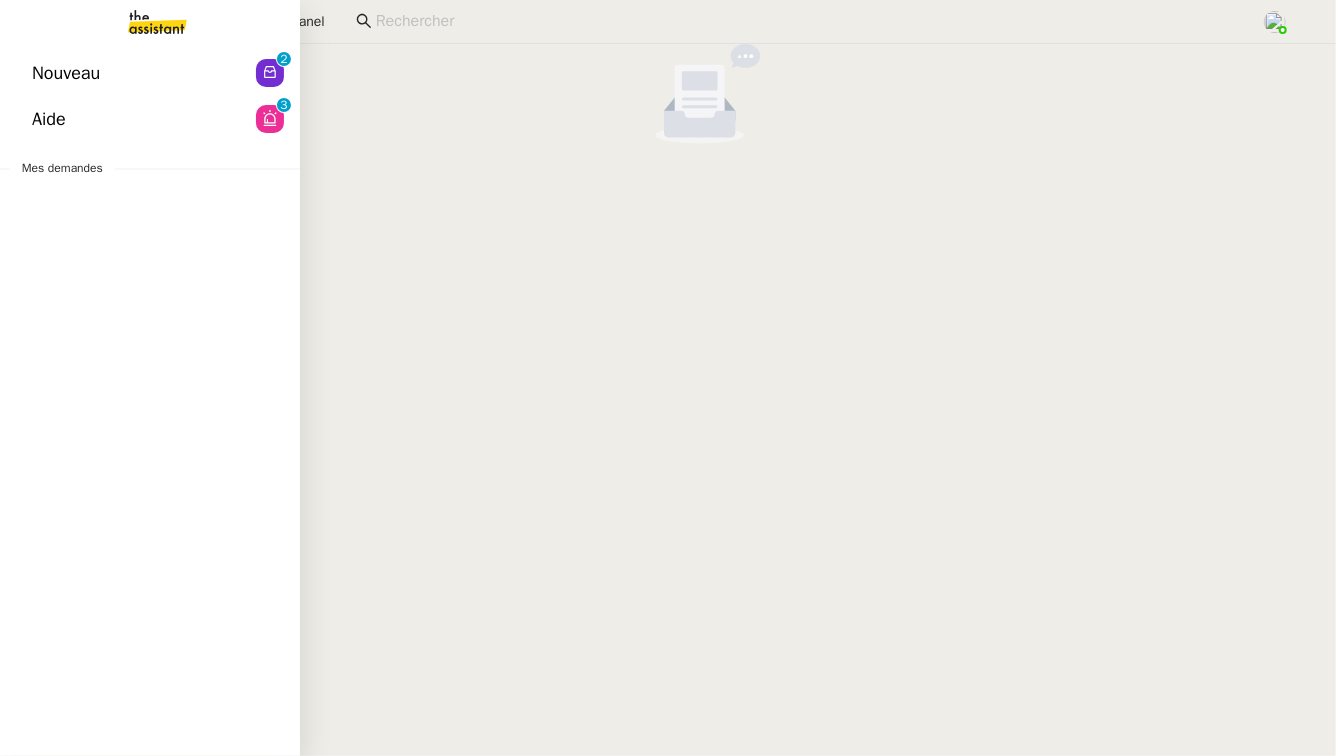 click on "Nouveau" 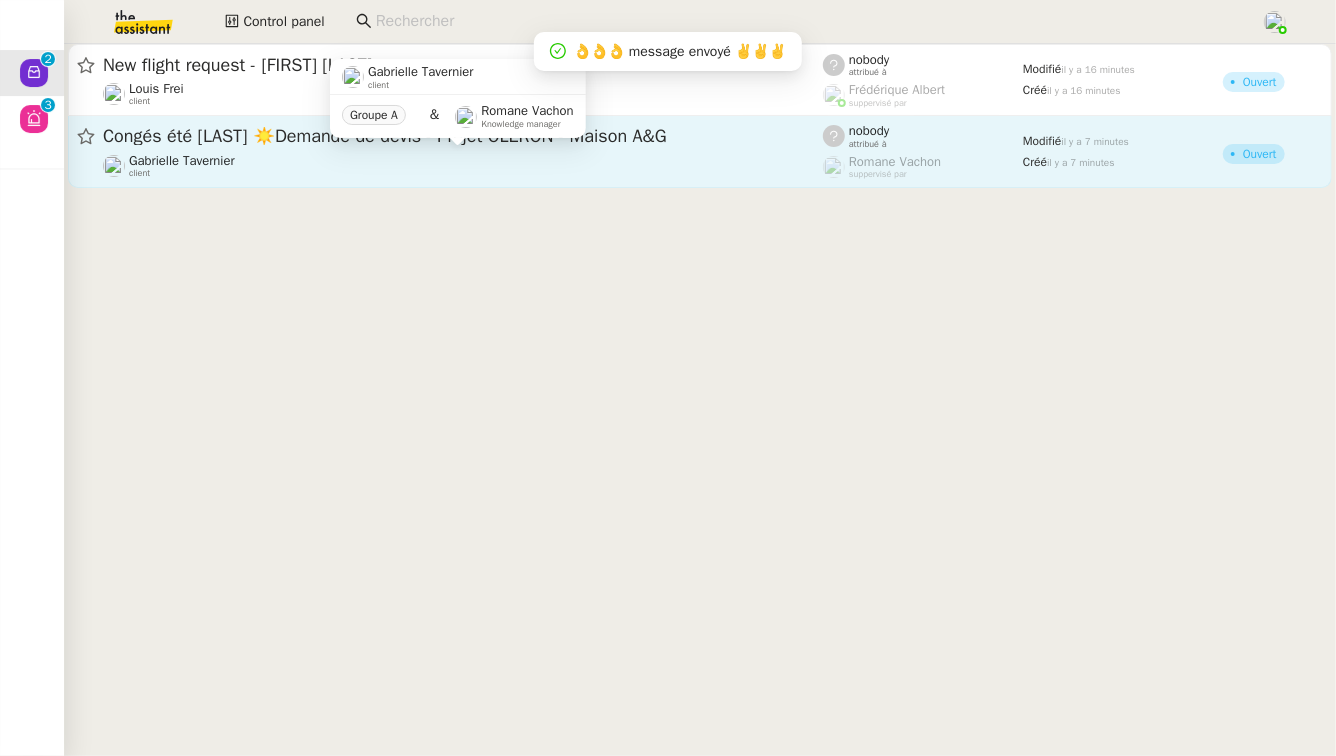 click on "[PERSON] [LAST_NAME]    client" 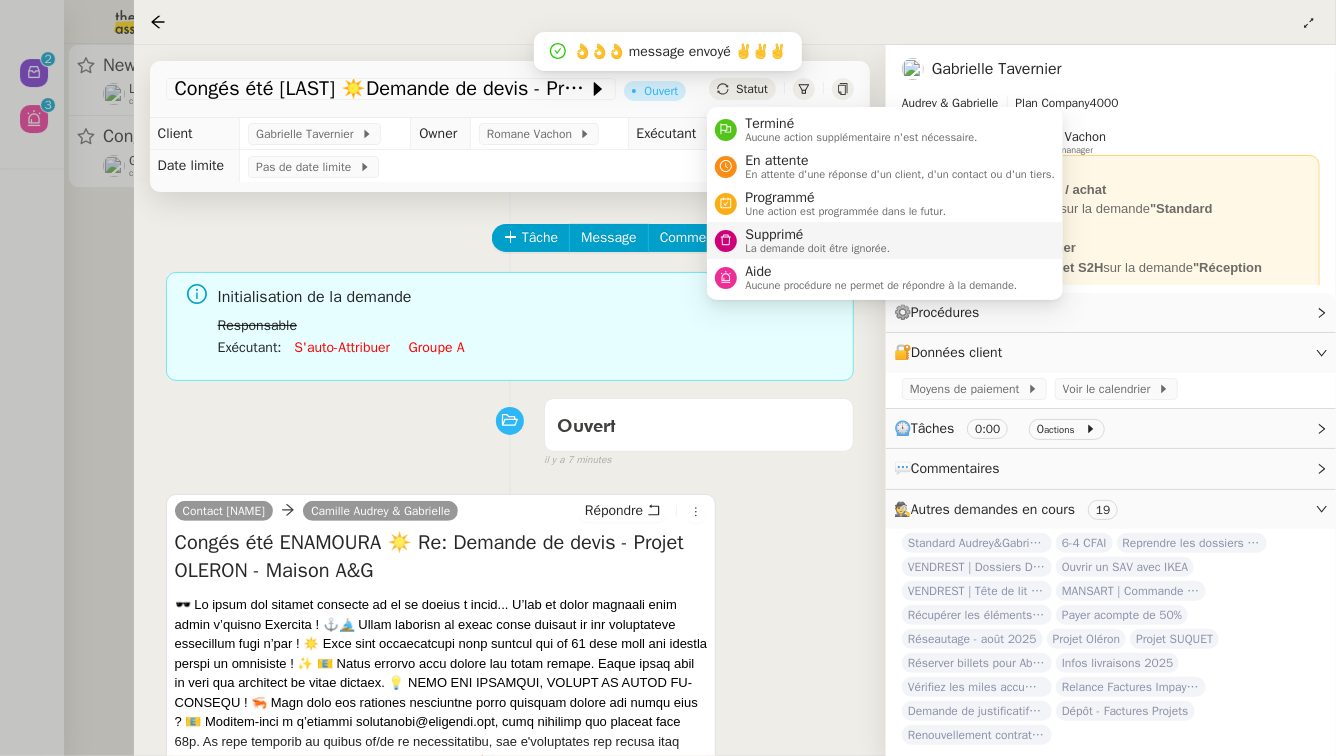 click on "Supprimé" at bounding box center (817, 235) 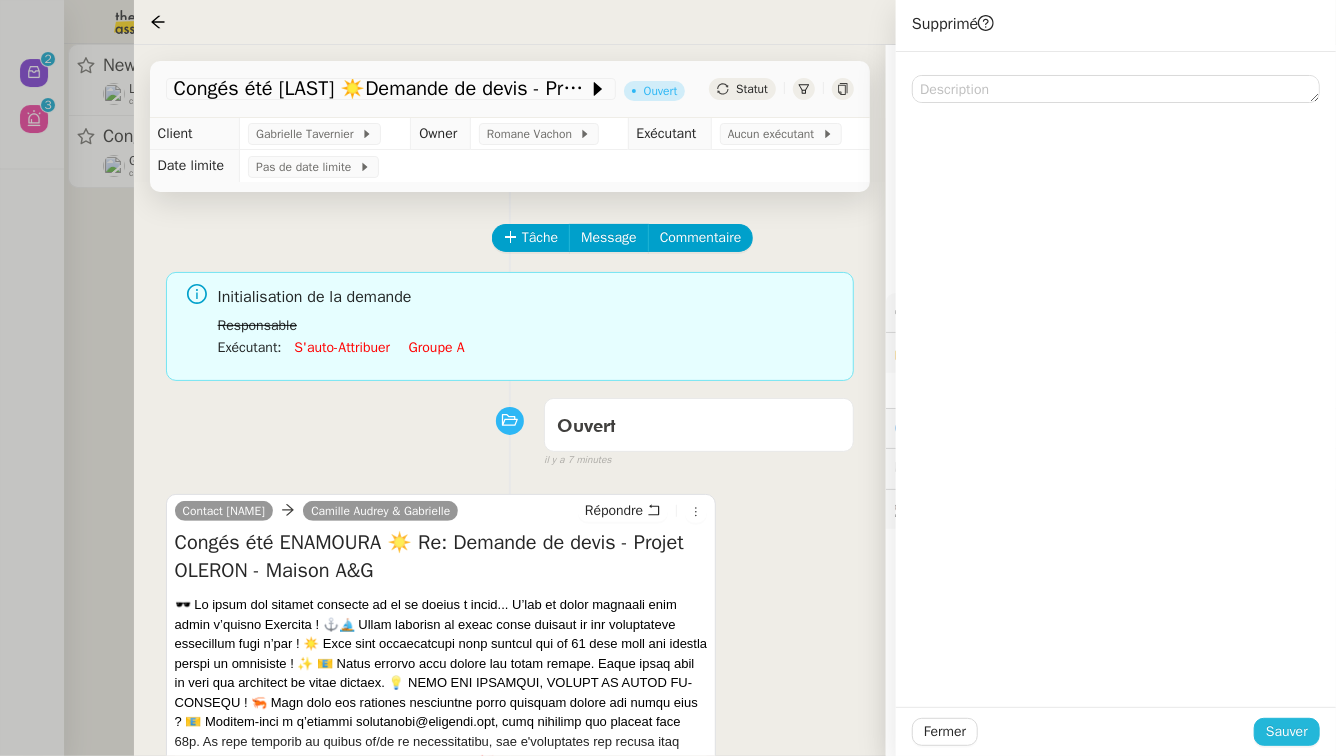 click on "Sauver" 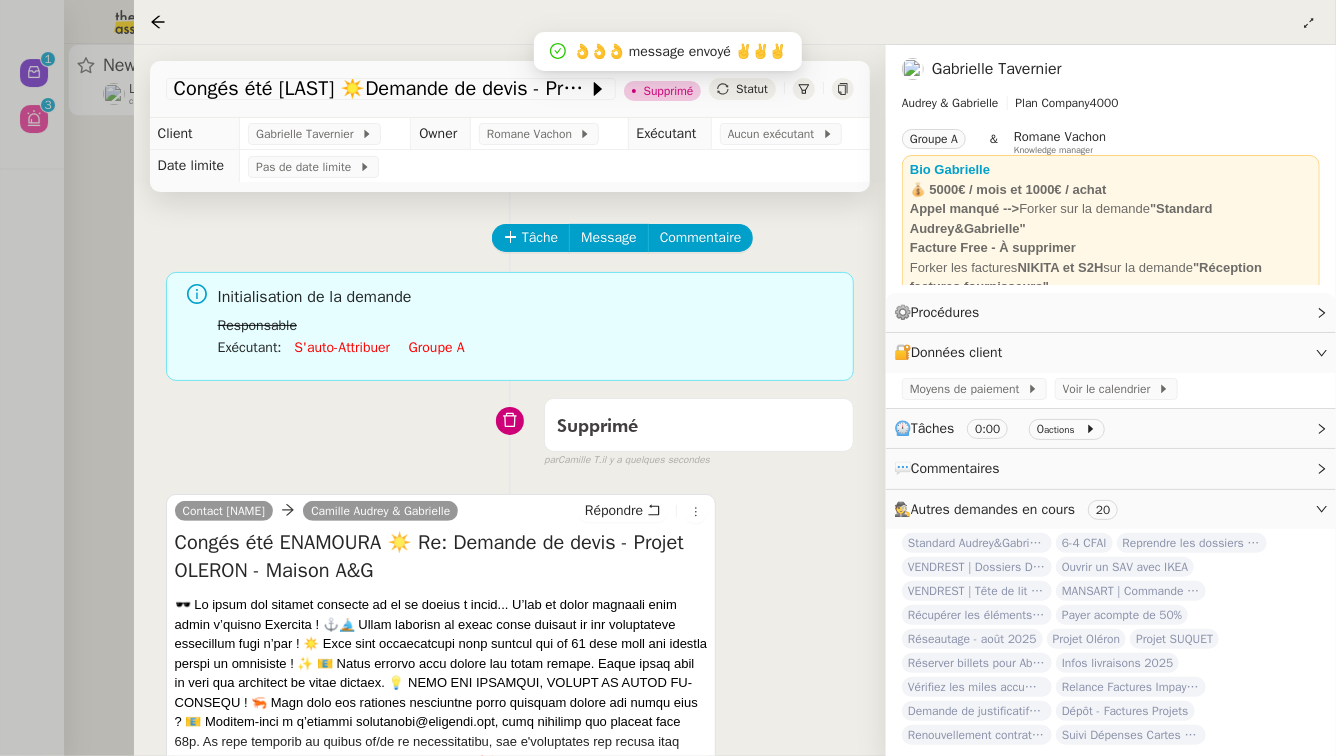 click at bounding box center [668, 378] 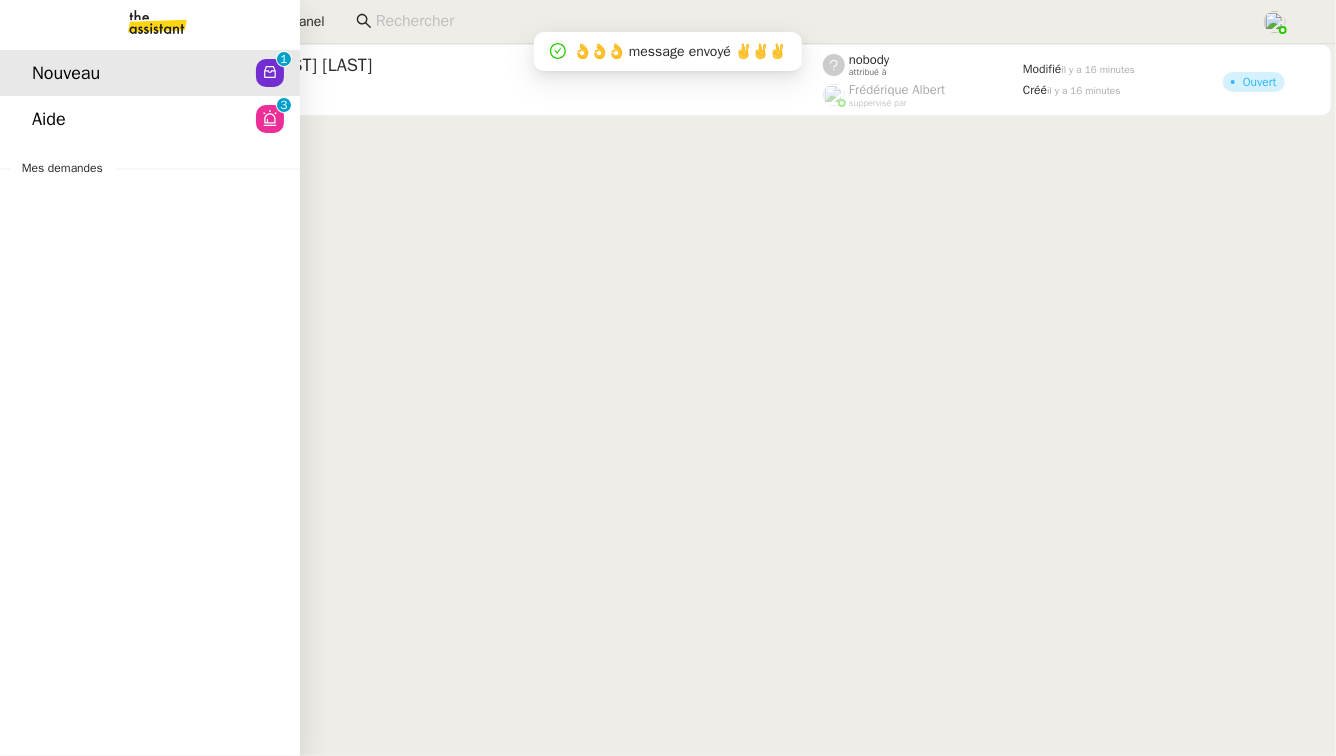 click on "Aide  0   1   2   3   4   5   6   7   8   9" 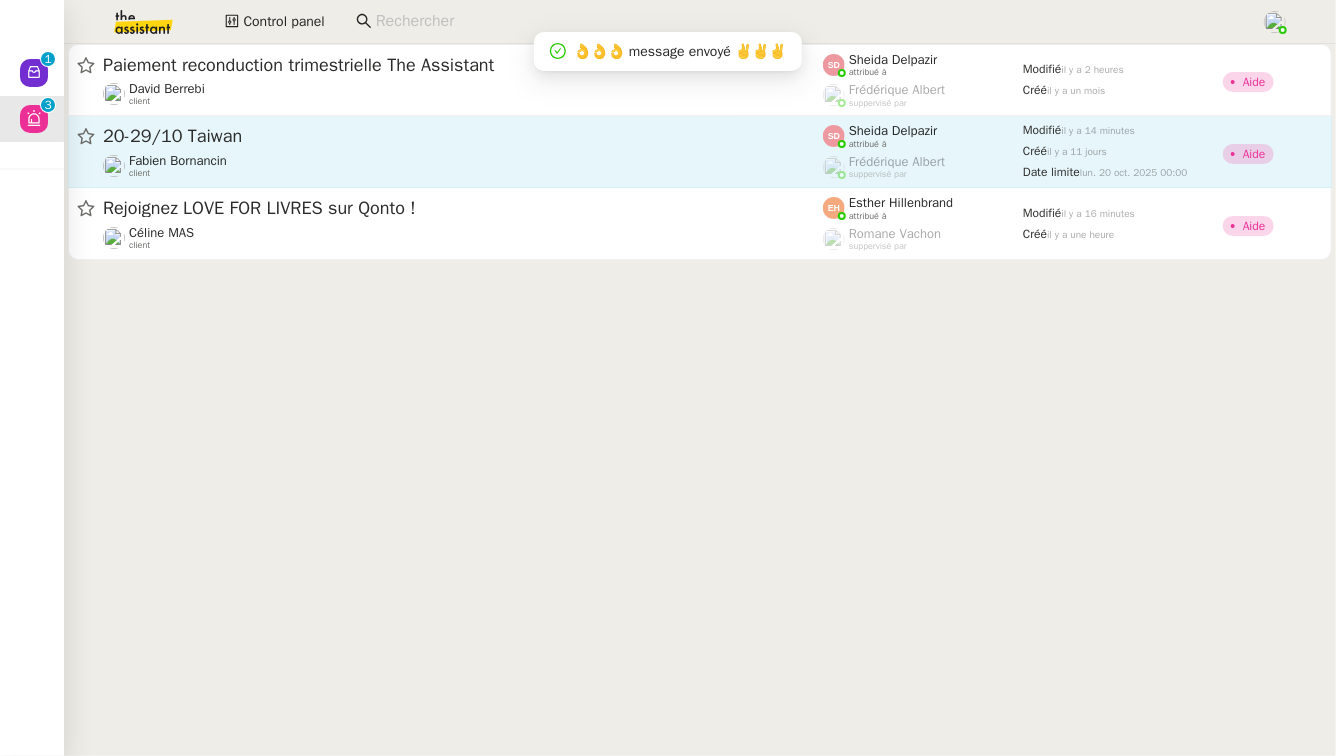click on "[DATE] Taiwan [FIRST] Bornancin    client" 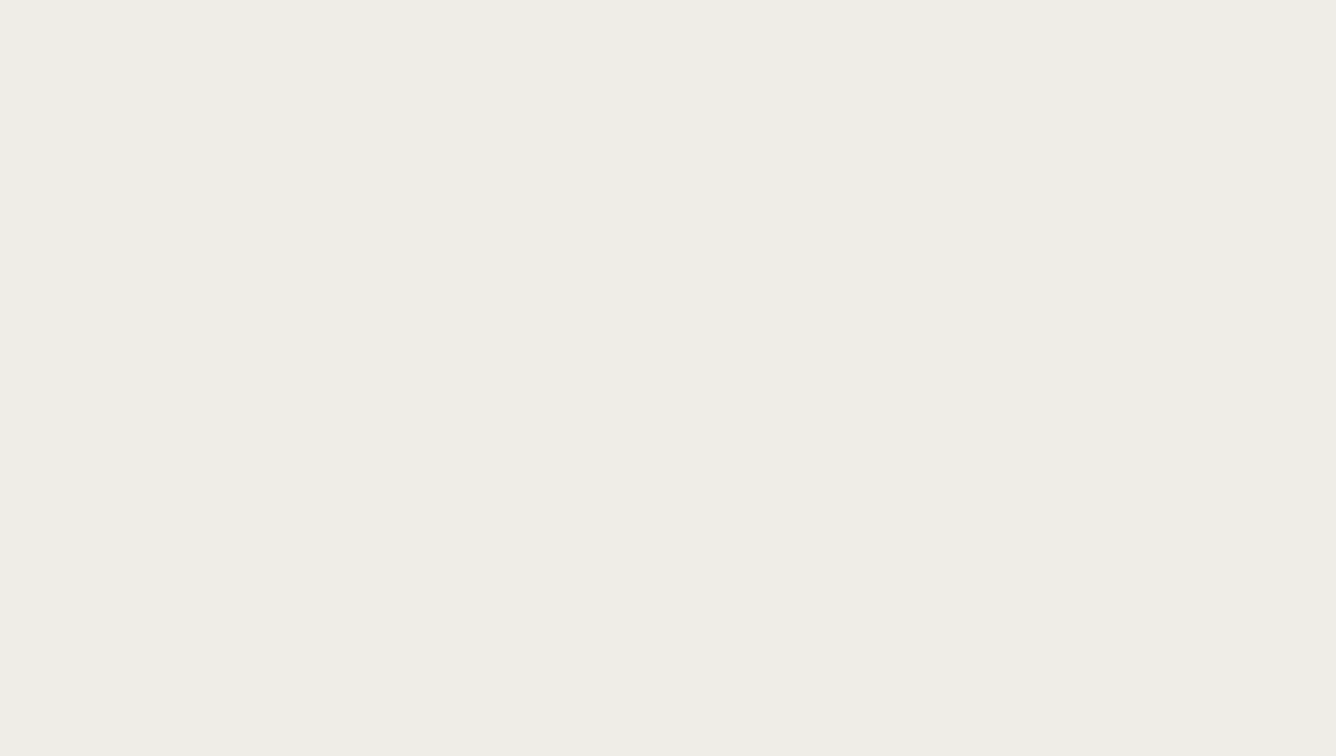 scroll, scrollTop: 0, scrollLeft: 0, axis: both 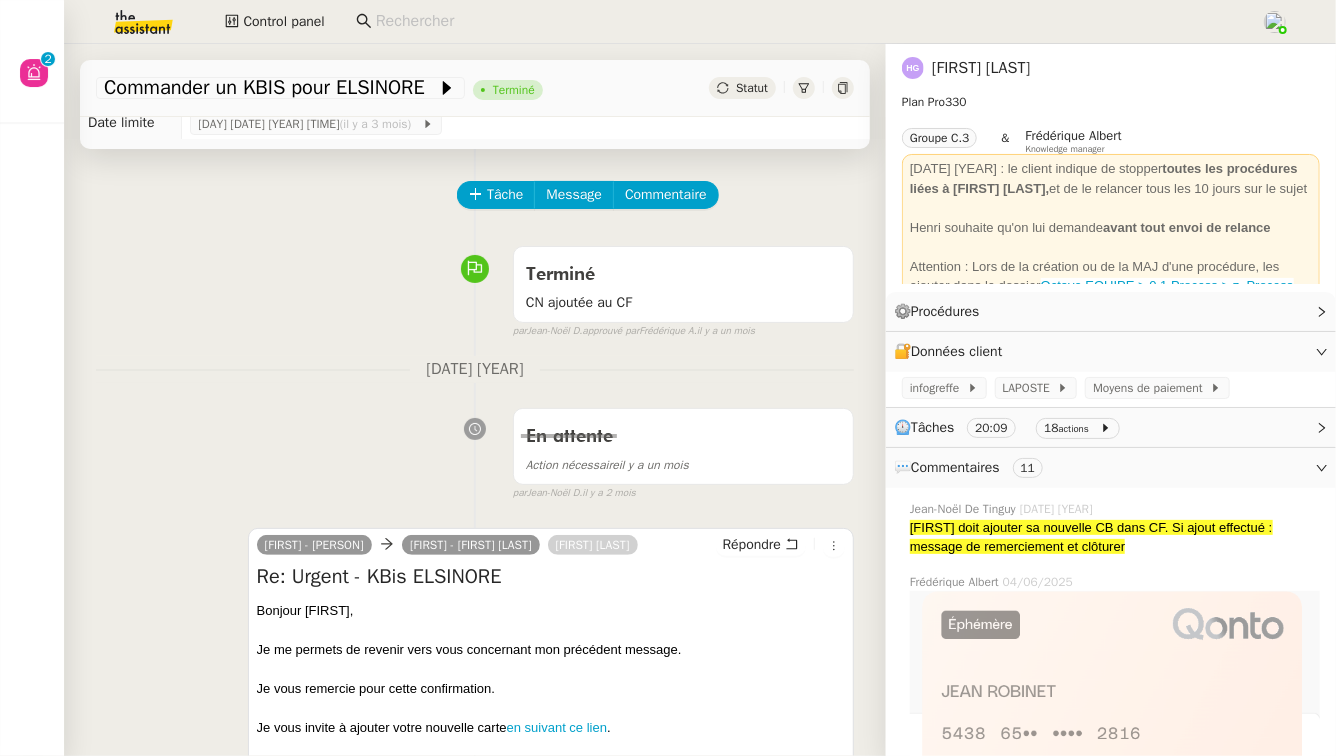 click on "Henri Grellois" 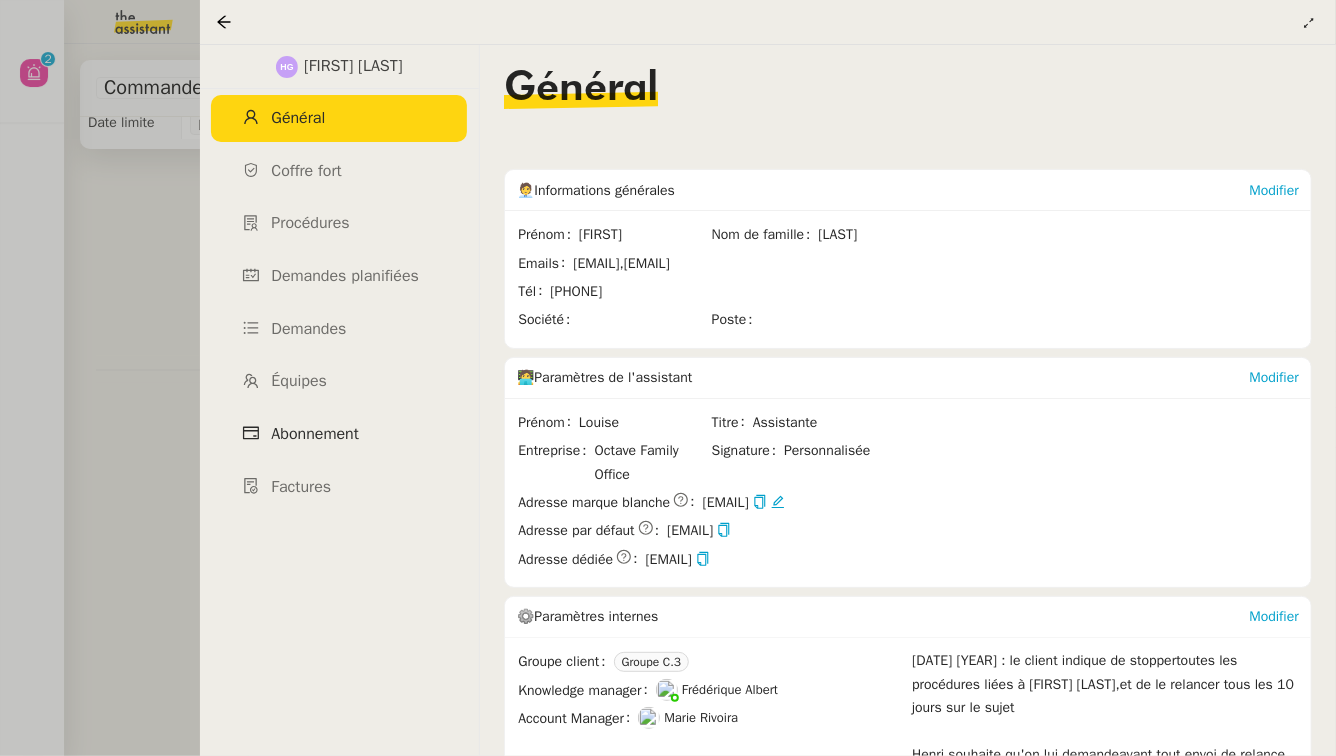 click on "Abonnement" 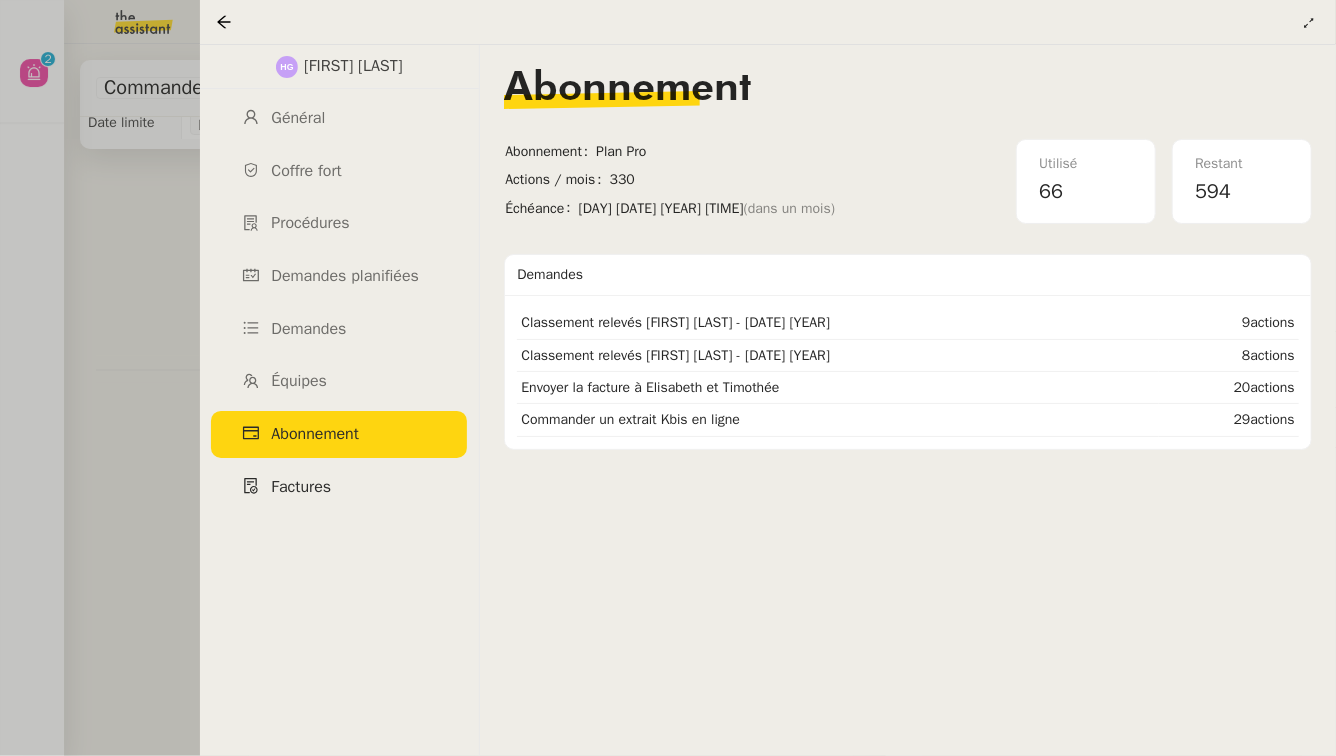 click on "Factures" 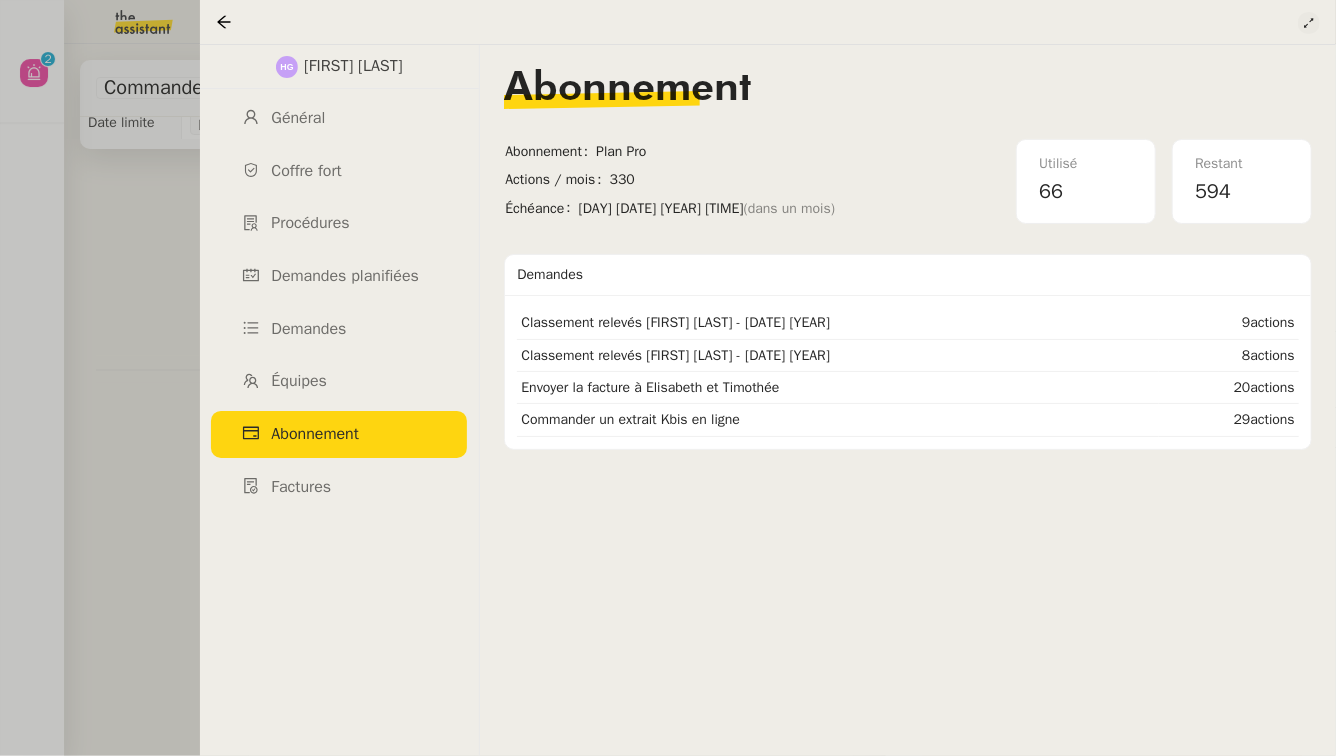 click 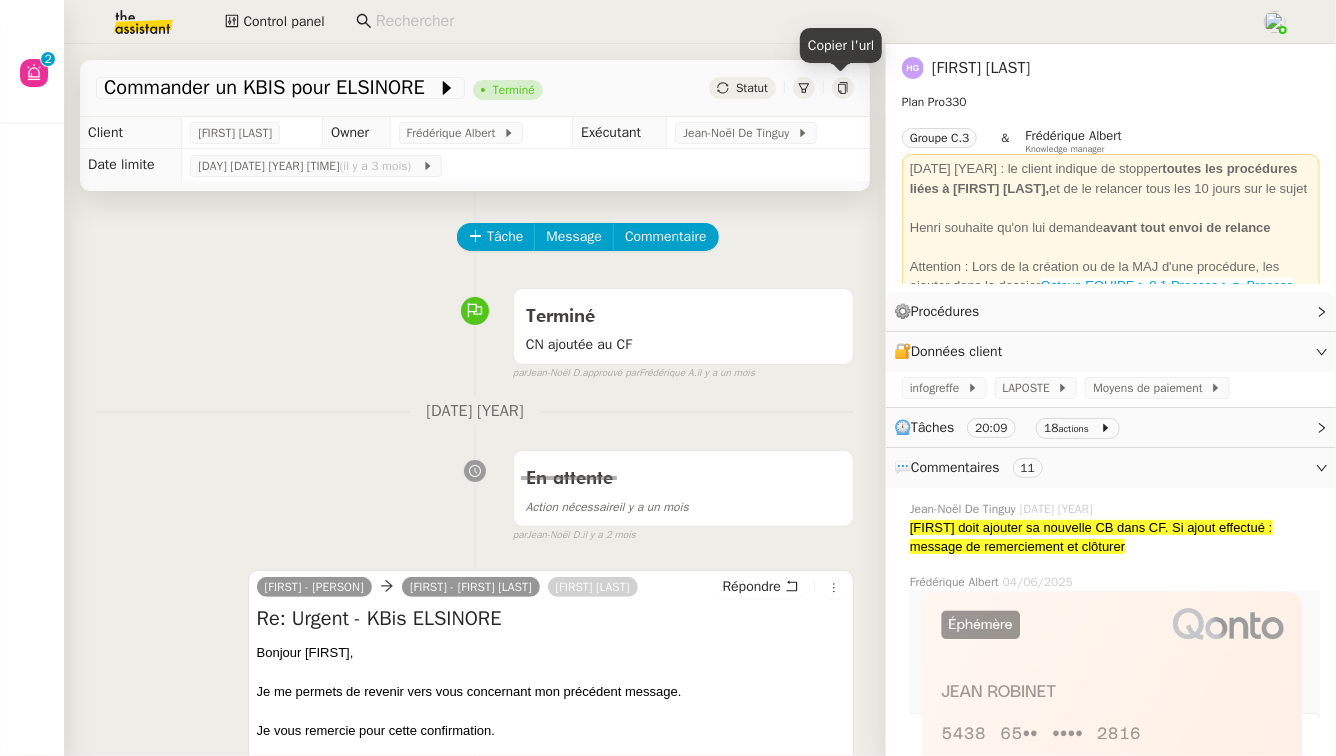 click 